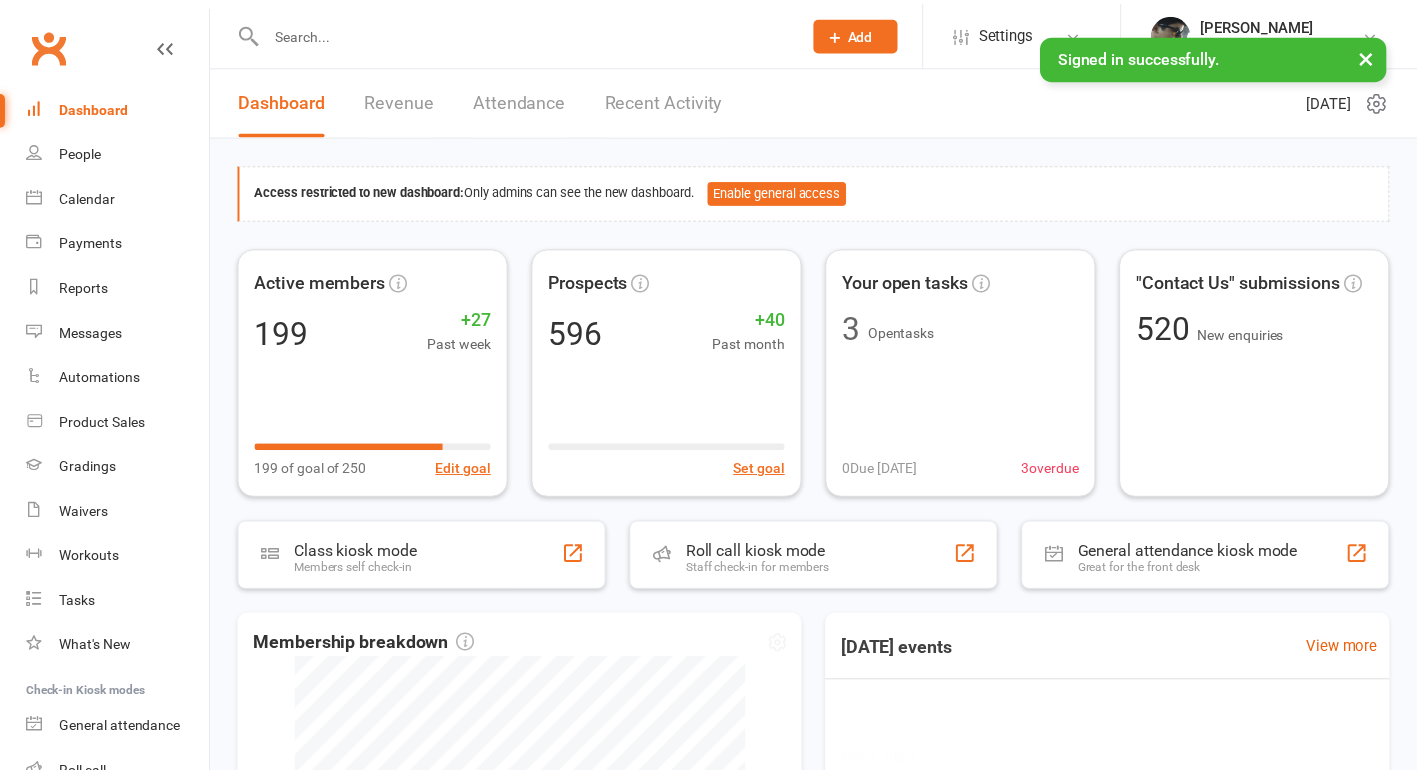 scroll, scrollTop: 0, scrollLeft: 0, axis: both 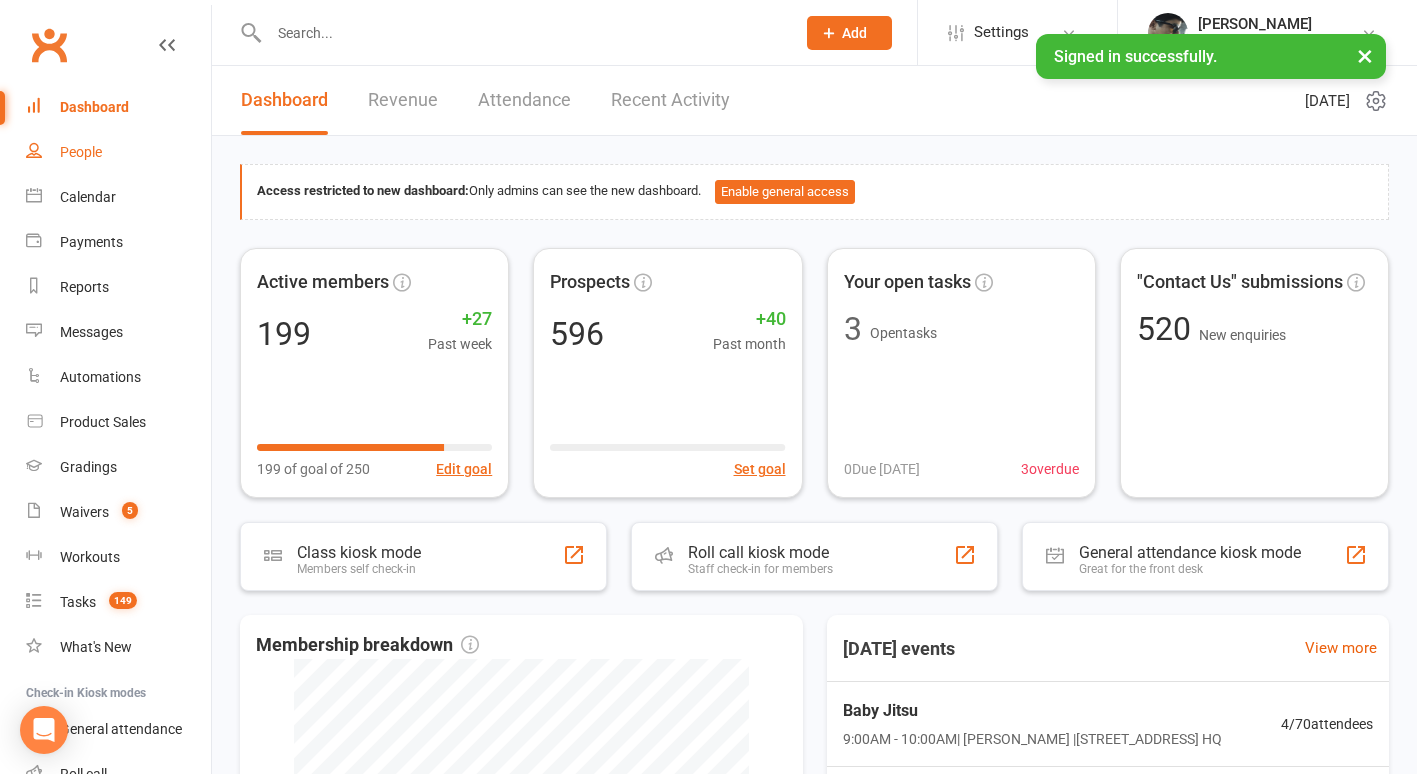 click on "People" at bounding box center [118, 152] 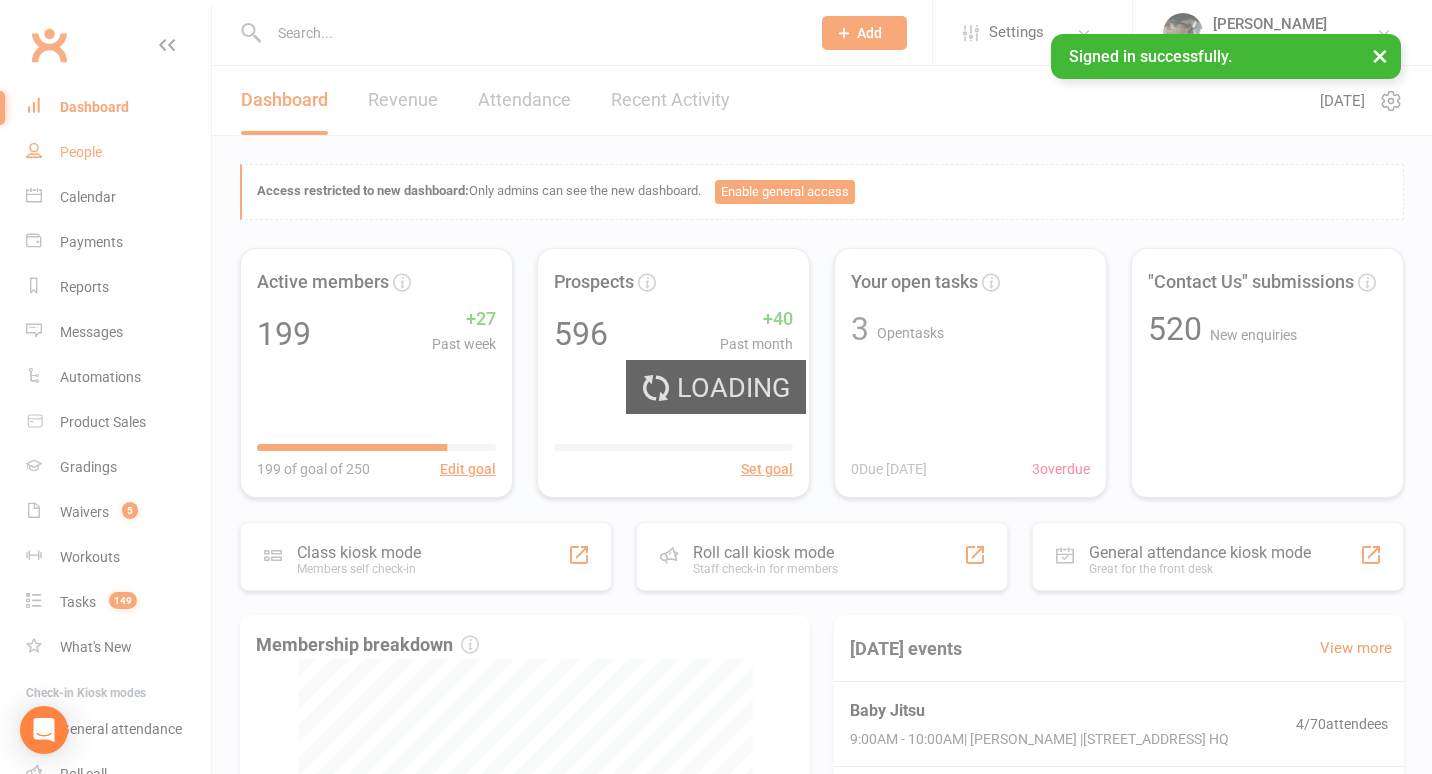select on "100" 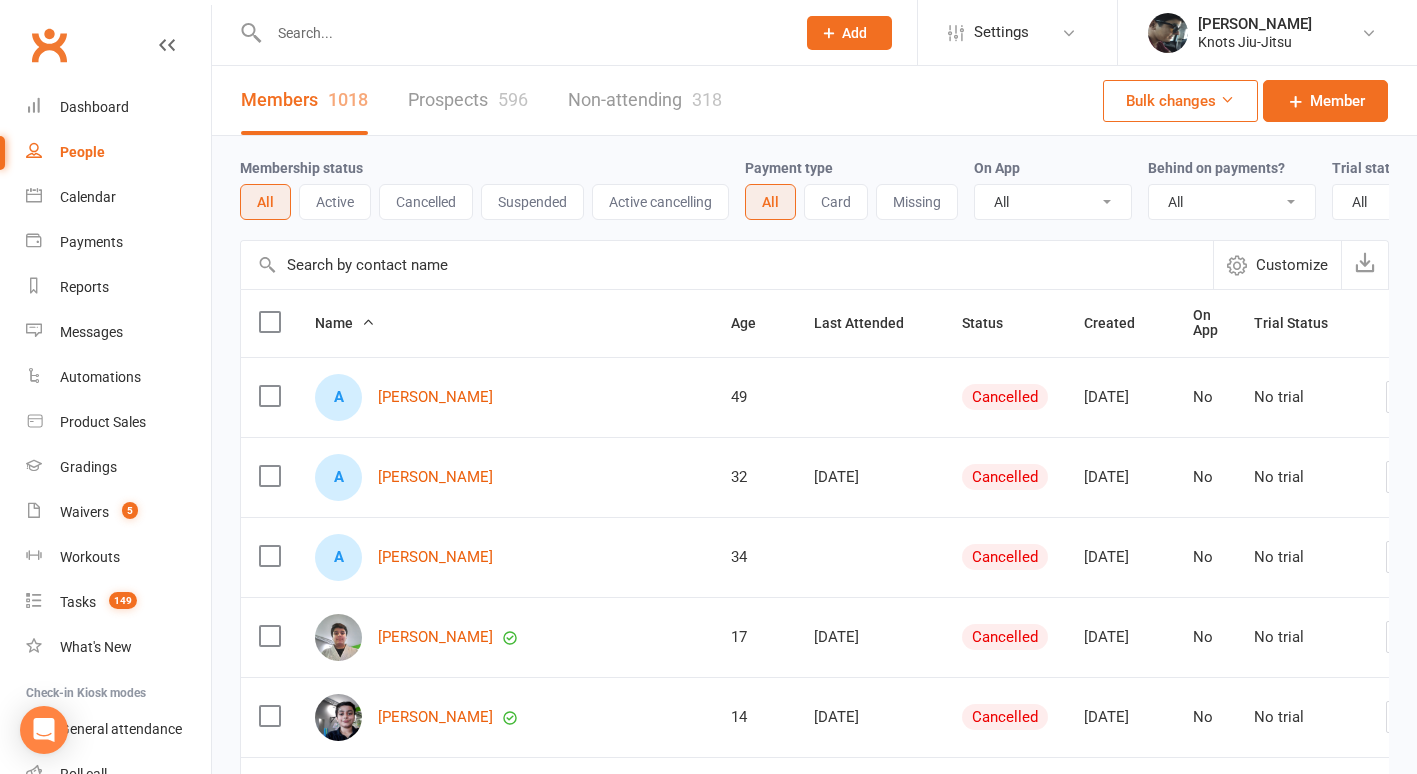 click on "Prospects 596" at bounding box center (468, 100) 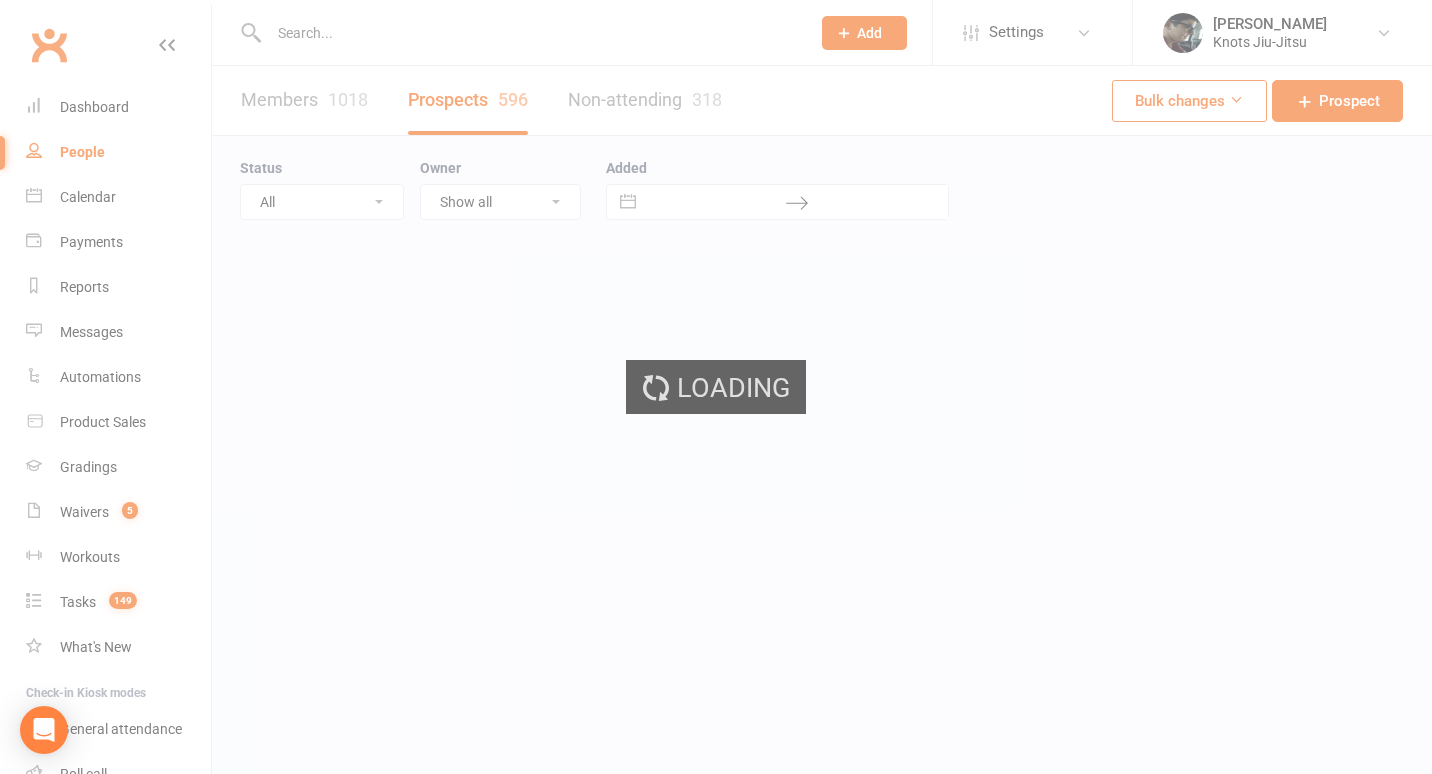 select on "100" 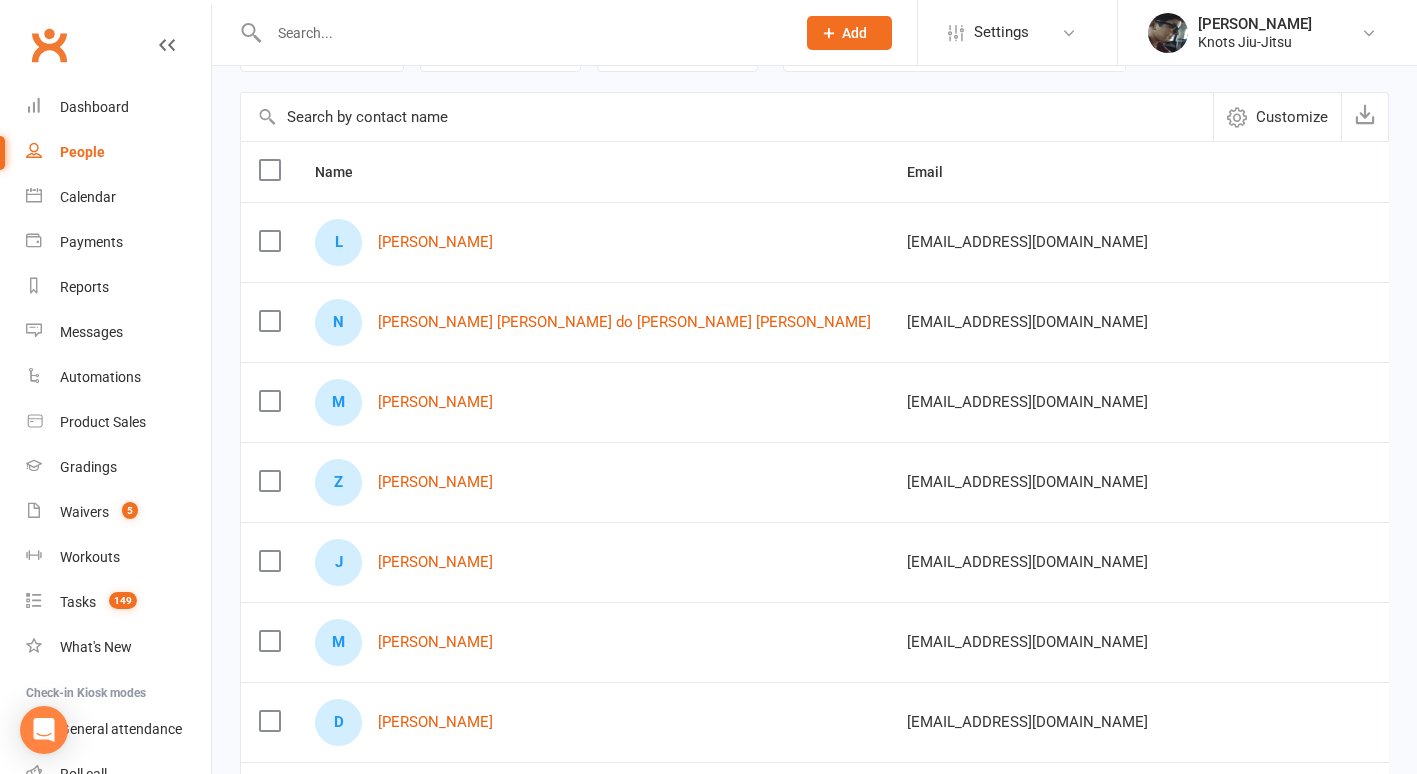 scroll, scrollTop: 149, scrollLeft: 0, axis: vertical 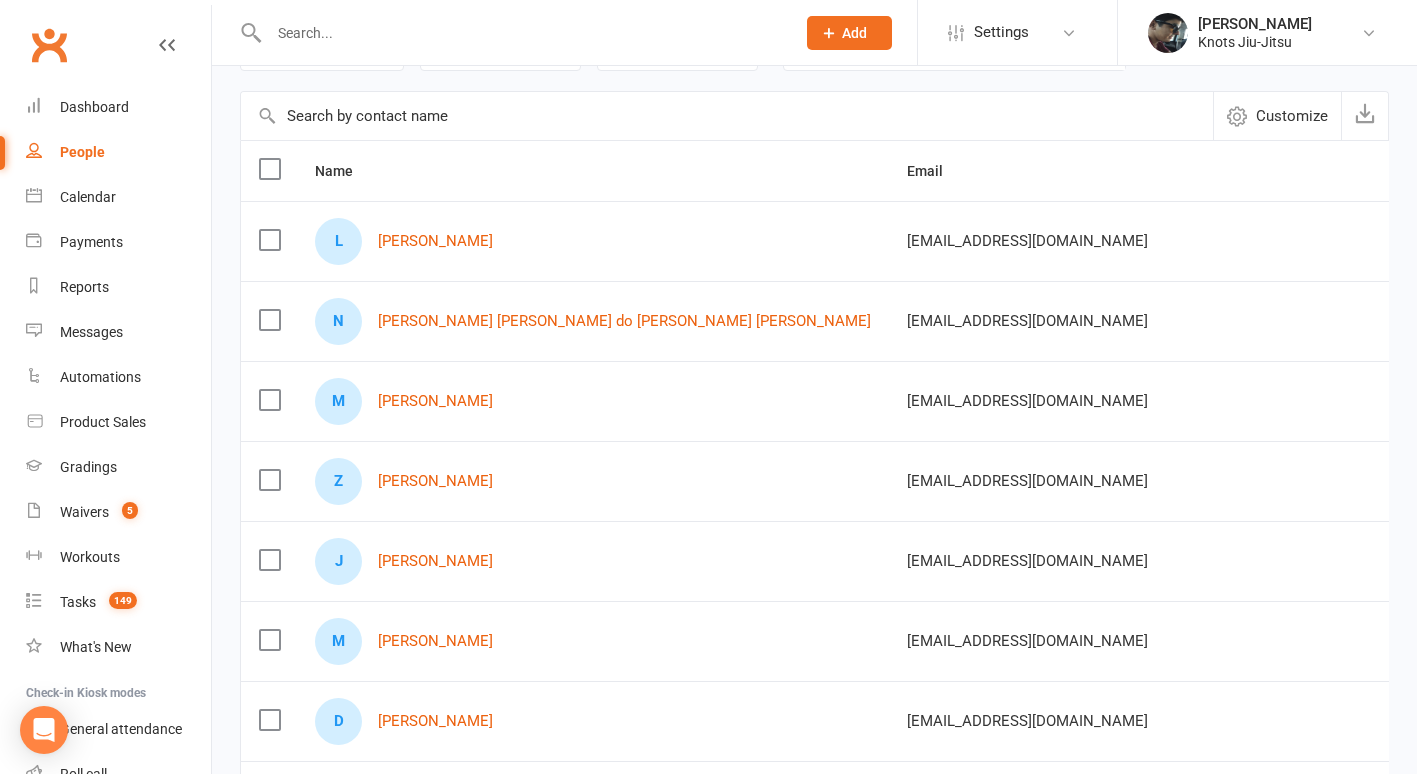 click on "M [PERSON_NAME]" at bounding box center [593, 401] 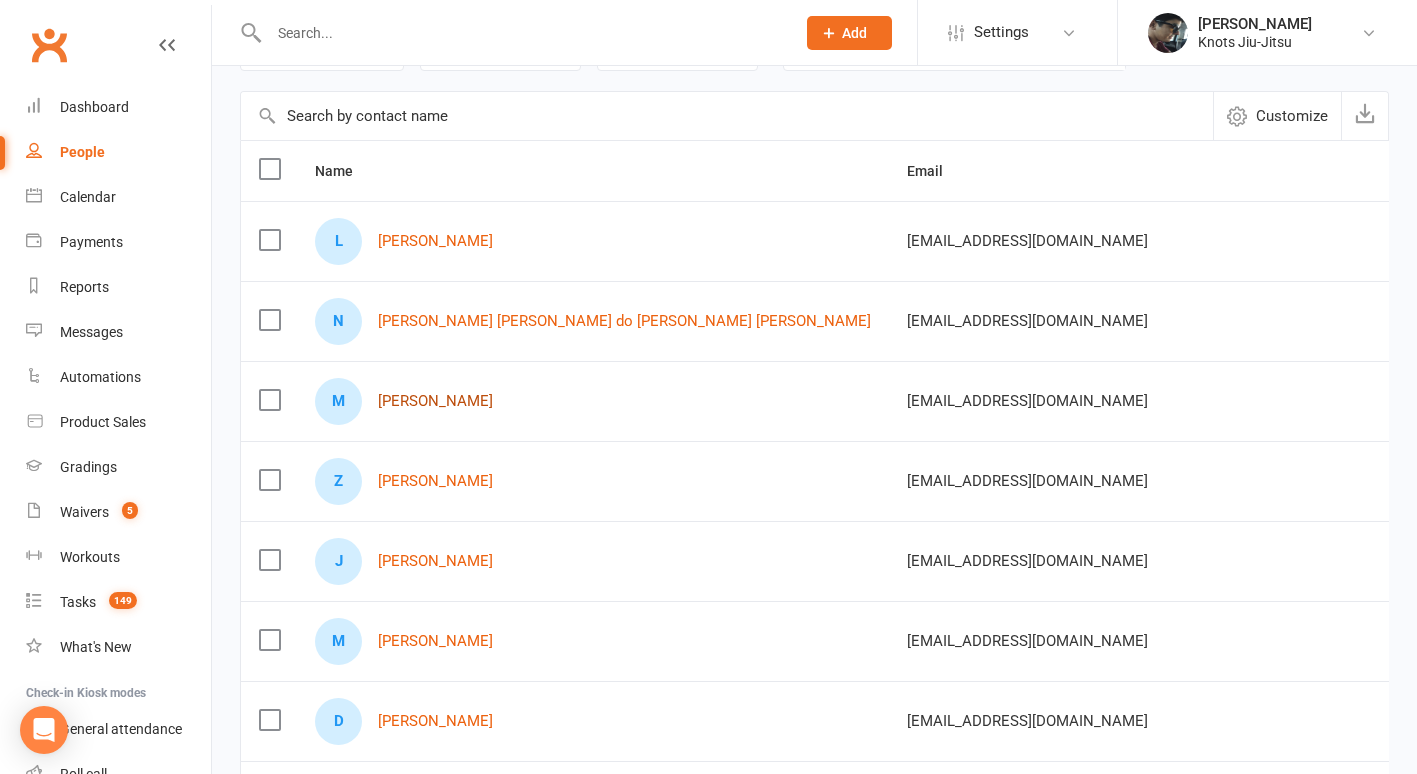 click on "[PERSON_NAME]" at bounding box center [435, 401] 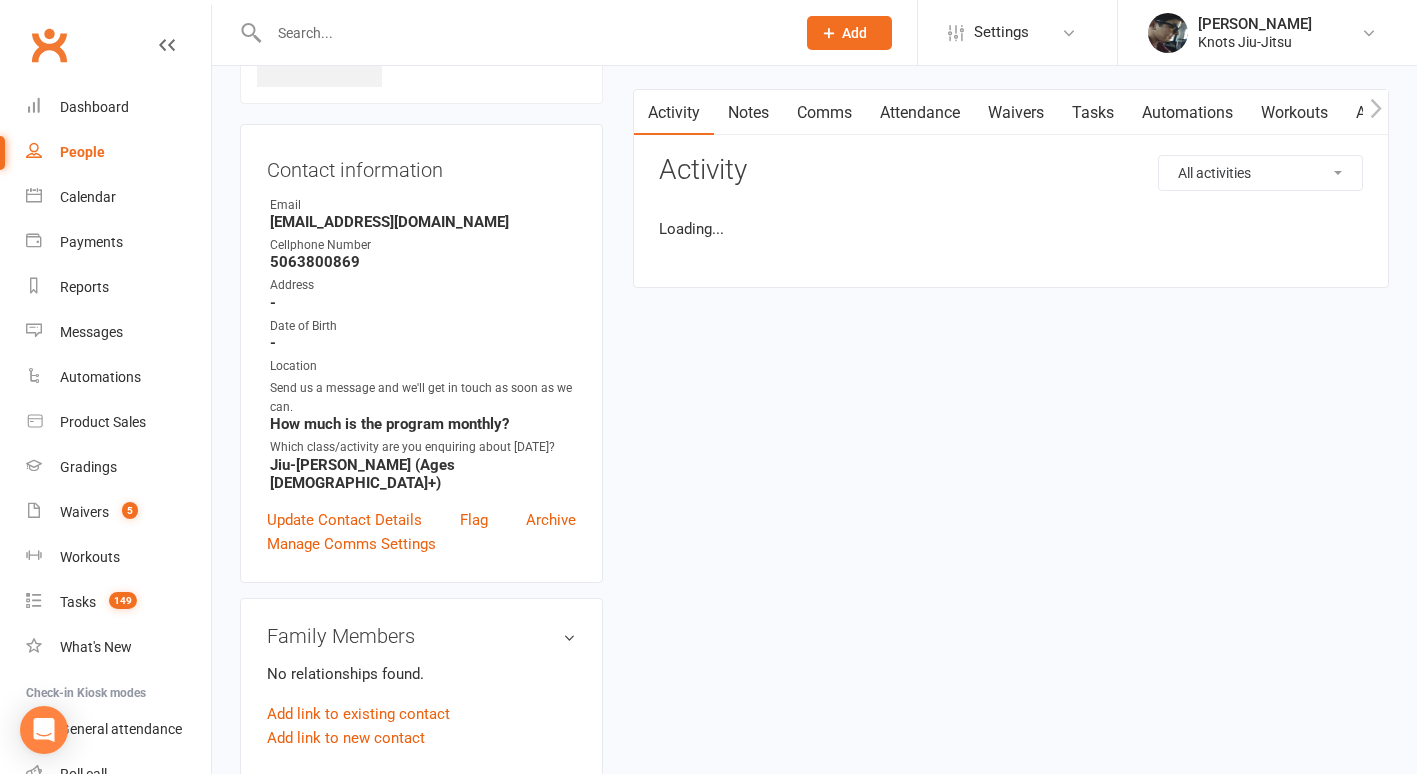 scroll, scrollTop: 0, scrollLeft: 0, axis: both 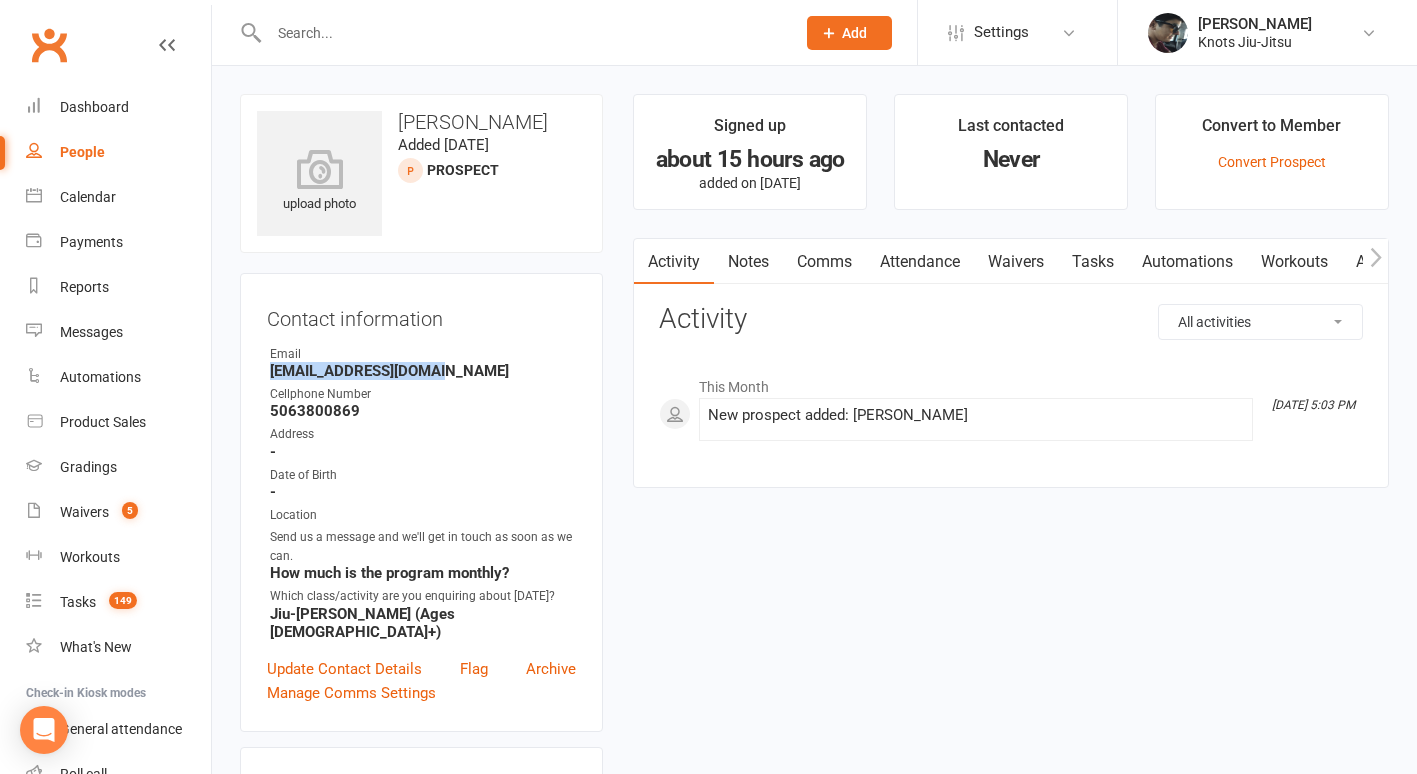 drag, startPoint x: 450, startPoint y: 373, endPoint x: 273, endPoint y: 372, distance: 177.00282 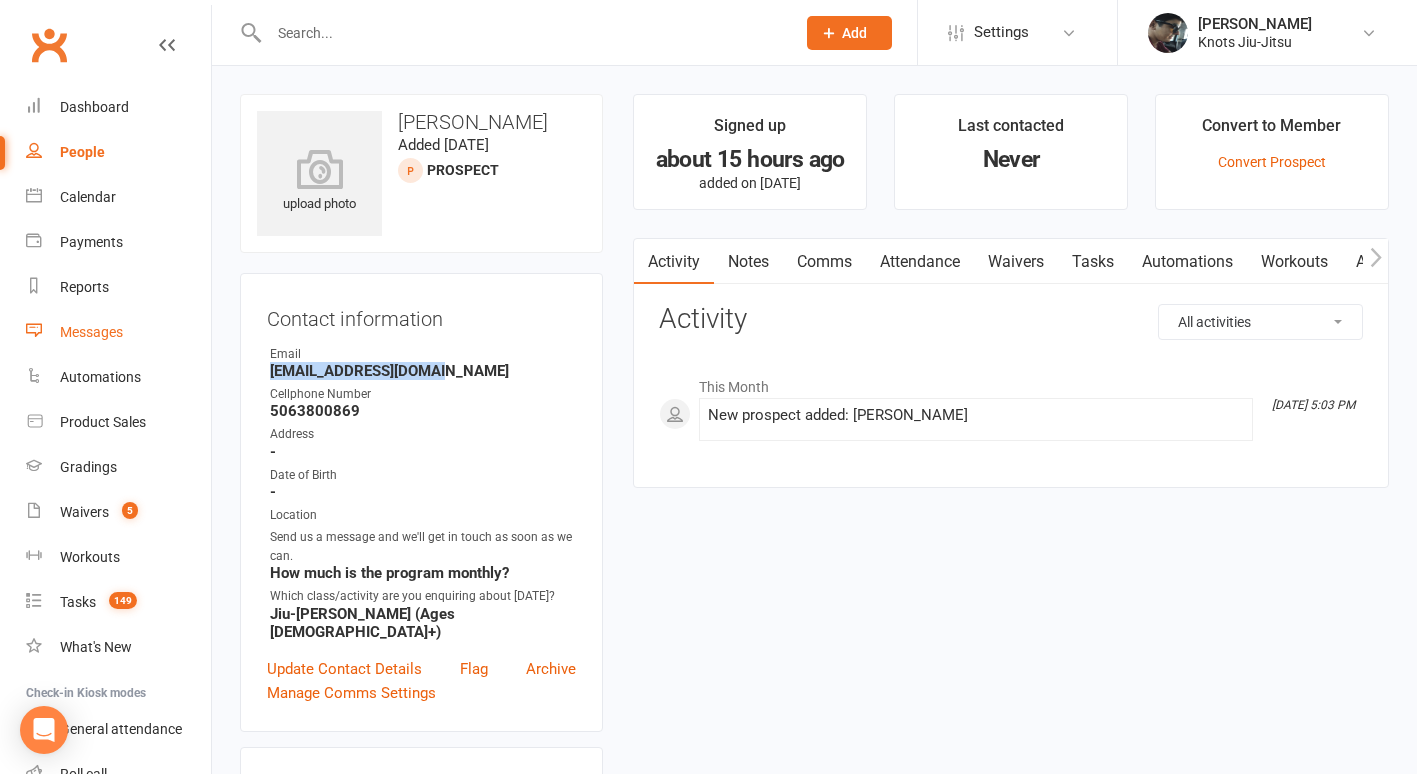click on "Messages" at bounding box center (118, 332) 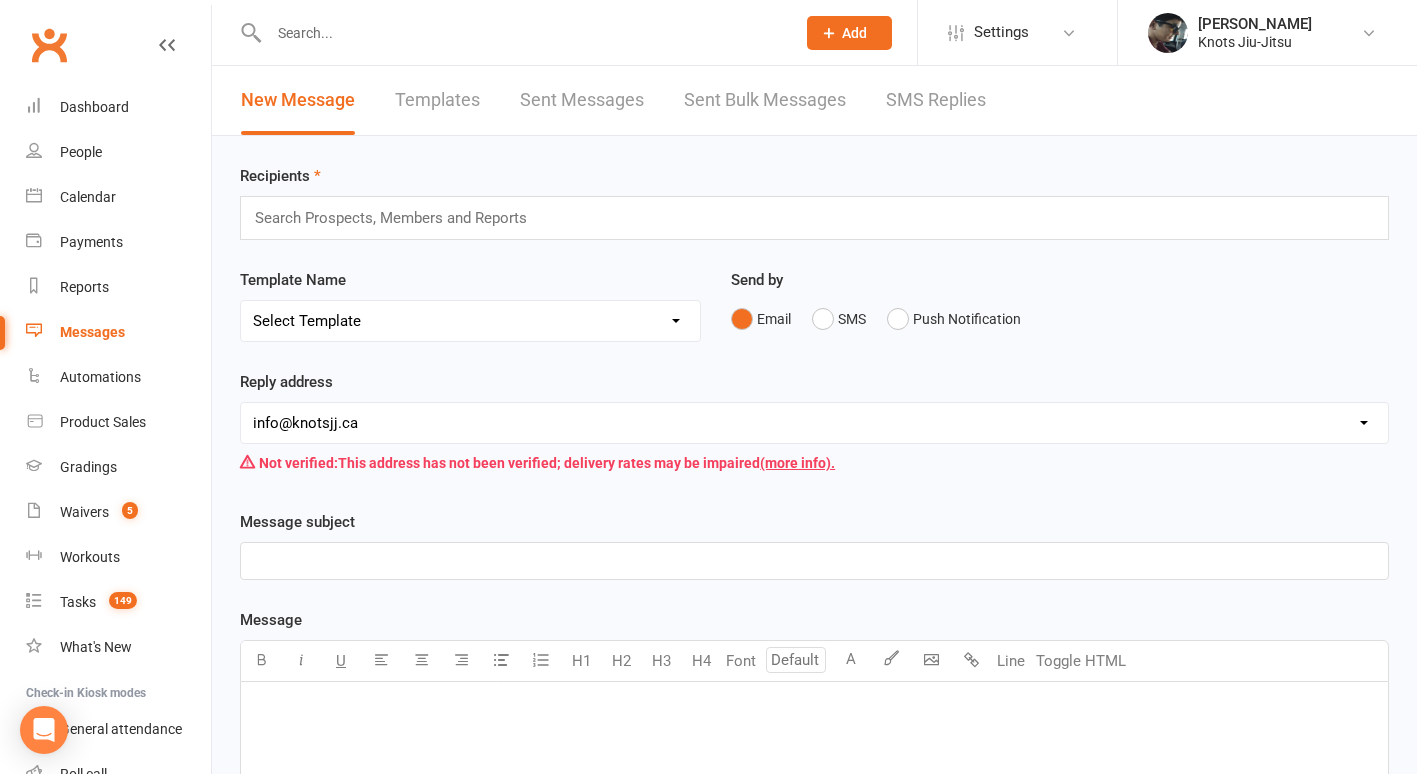 click at bounding box center [399, 218] 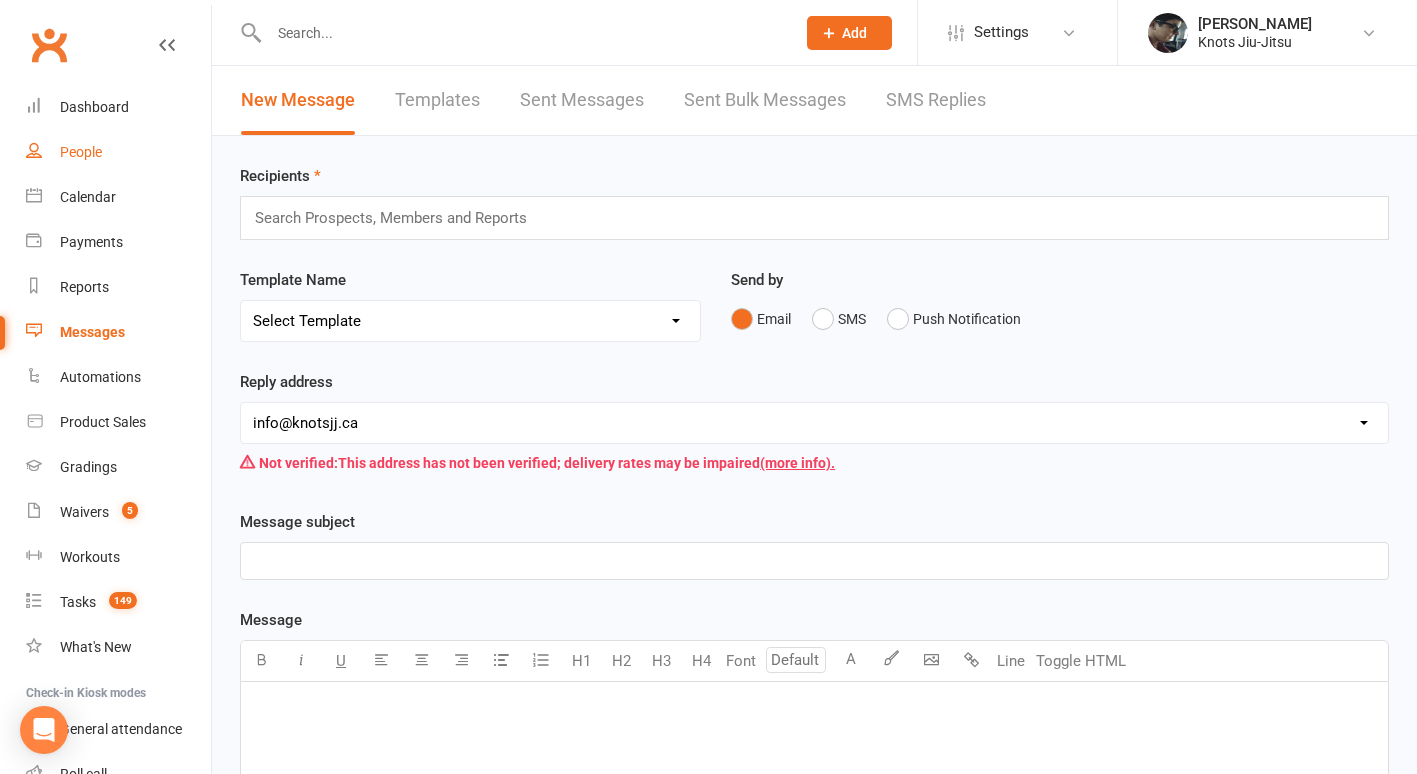 click on "People" at bounding box center (118, 152) 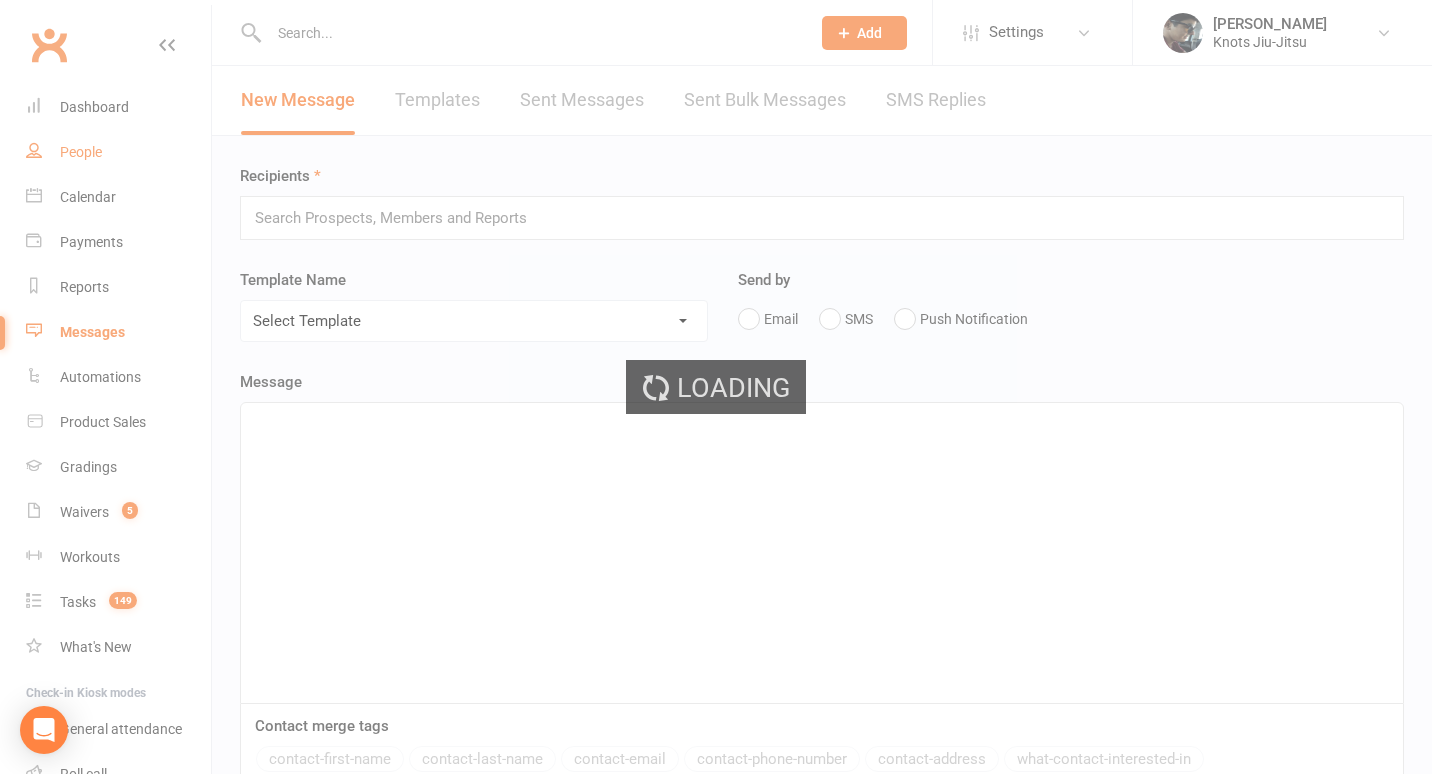 select on "100" 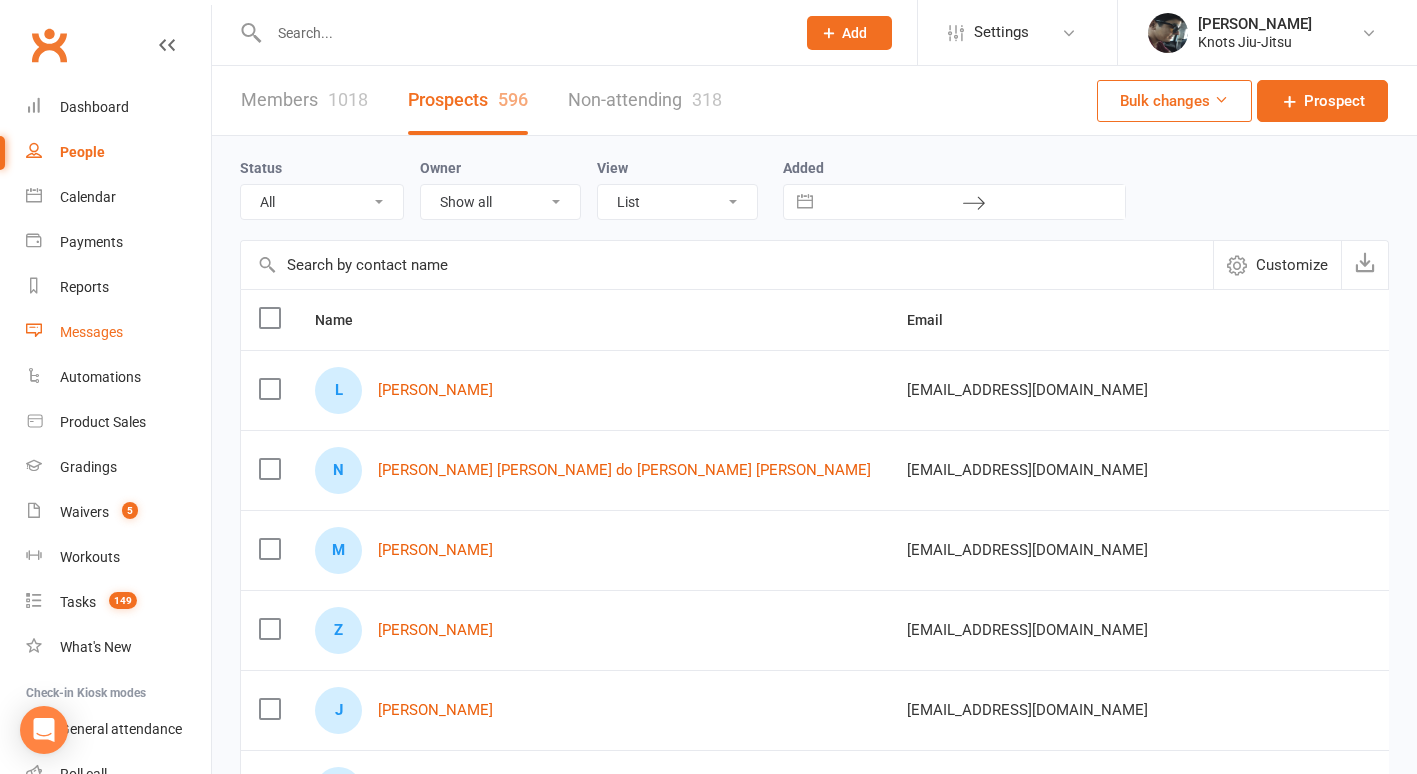 click on "Messages" at bounding box center [91, 332] 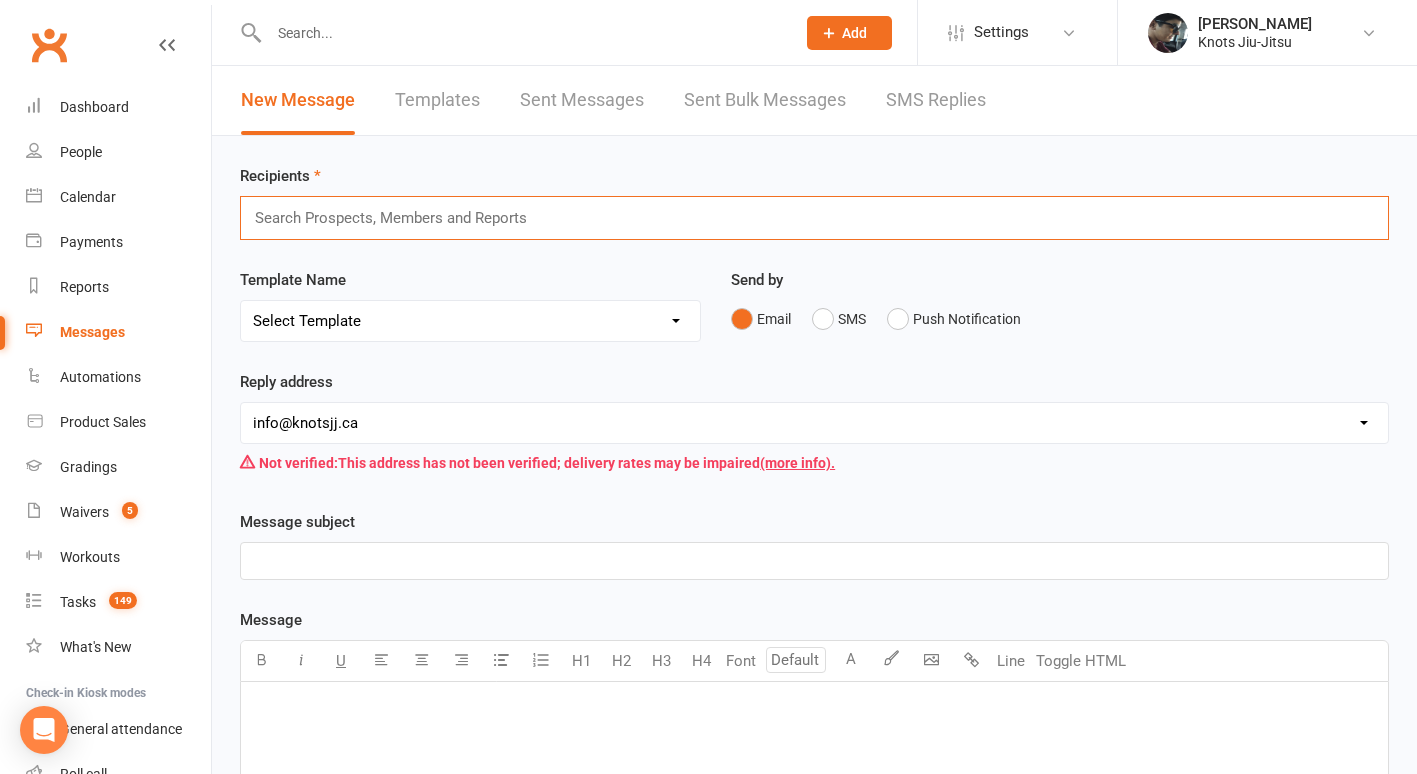 click at bounding box center [399, 218] 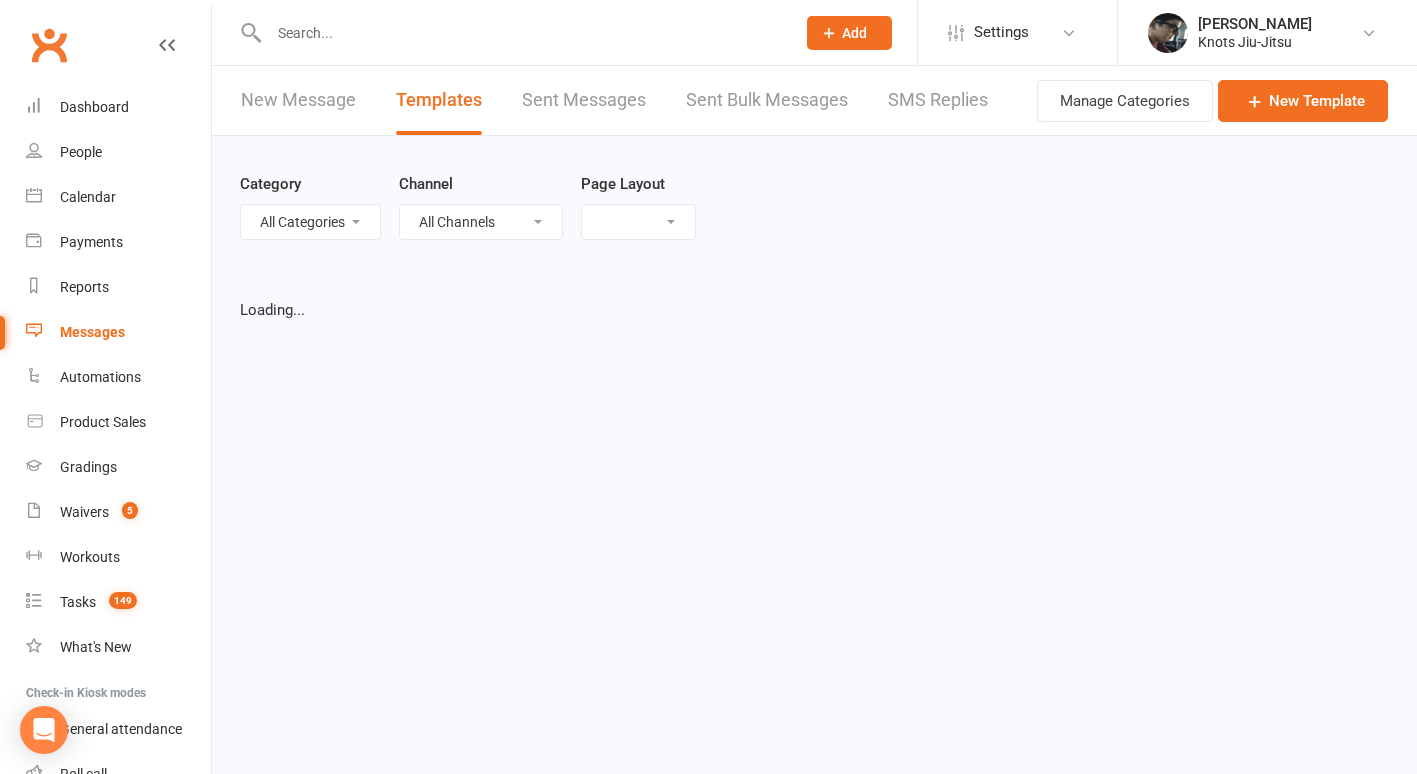 select on "grid" 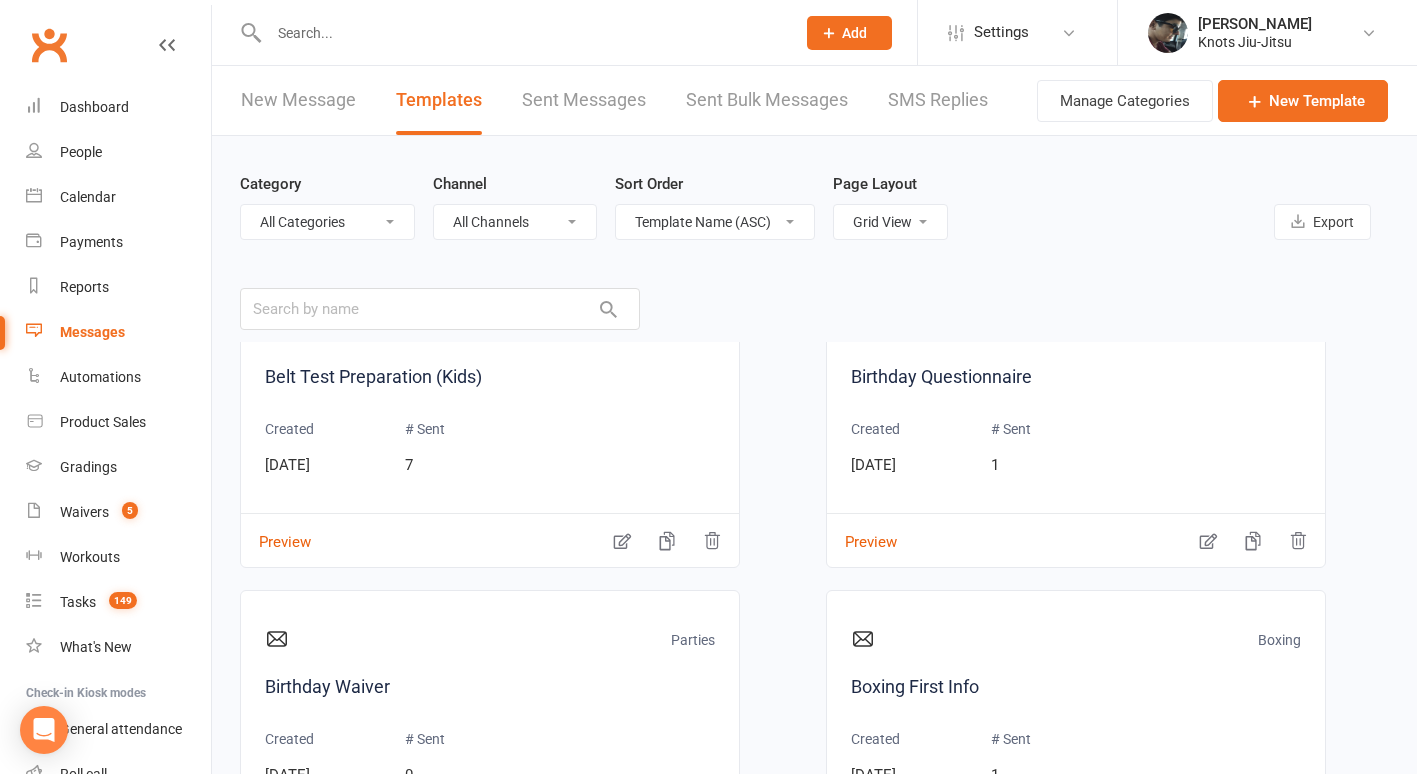 scroll, scrollTop: 82, scrollLeft: 0, axis: vertical 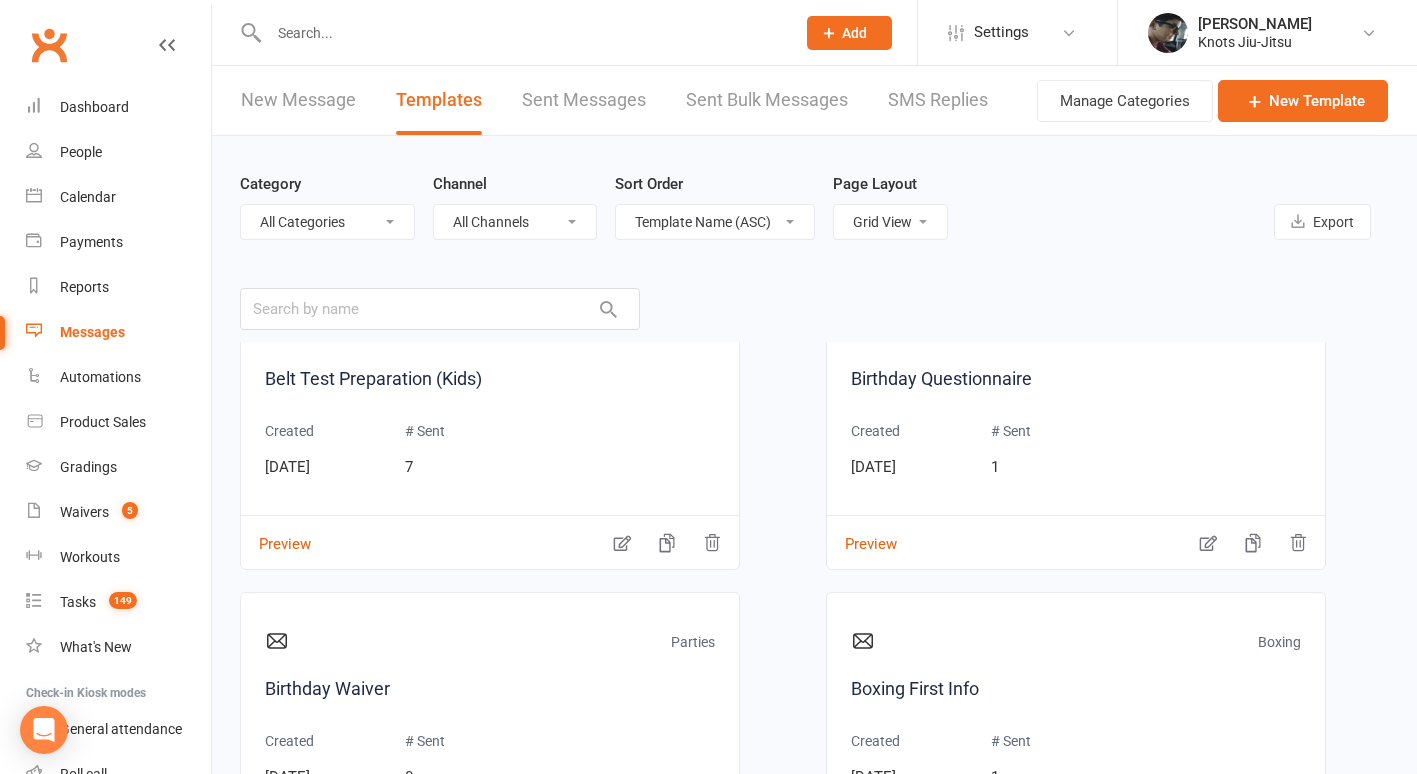click on "Category All Categories (No category) Admin BELT PROMOTION Boxing Community Competition Functional Training General Jiu-Jitsu Members Muay Thai Parties Prospect" at bounding box center [327, 206] 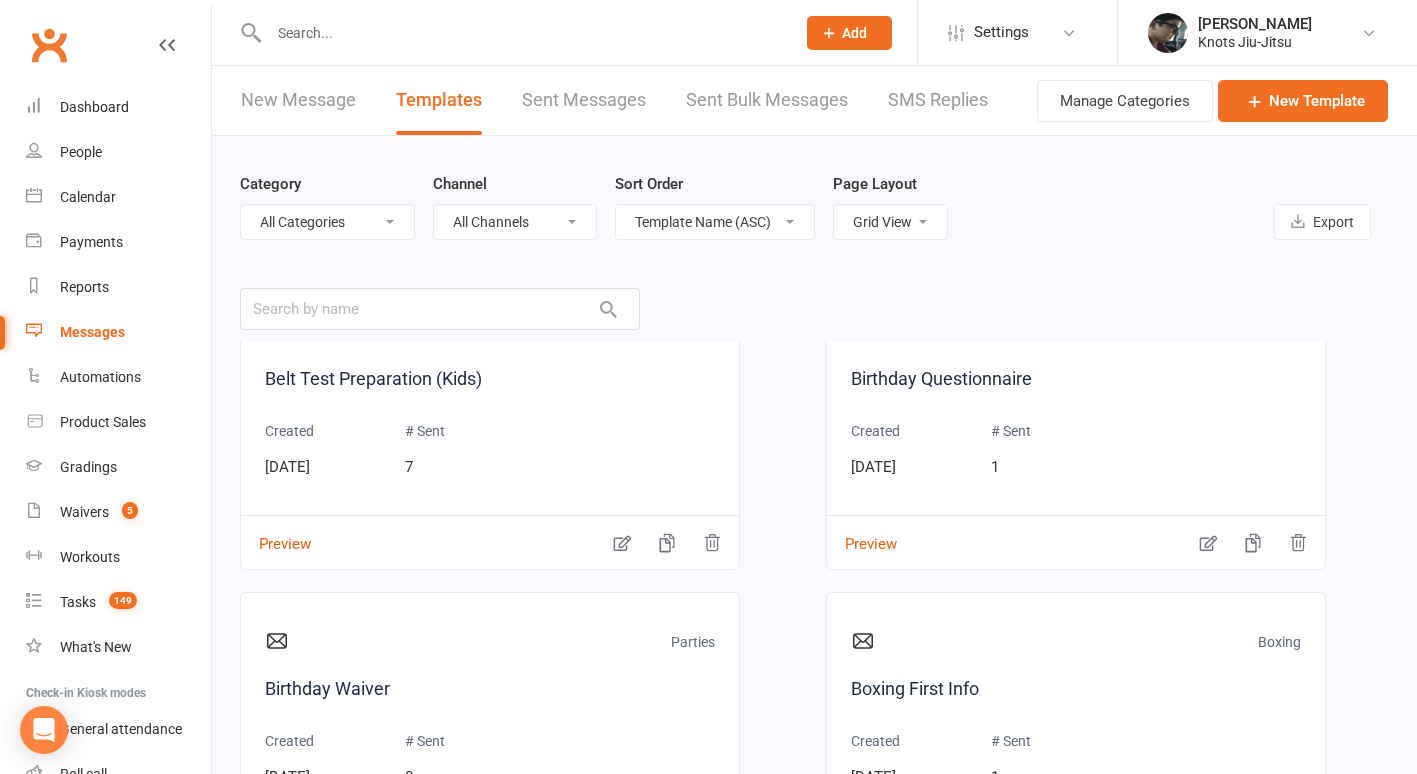 select on "17913" 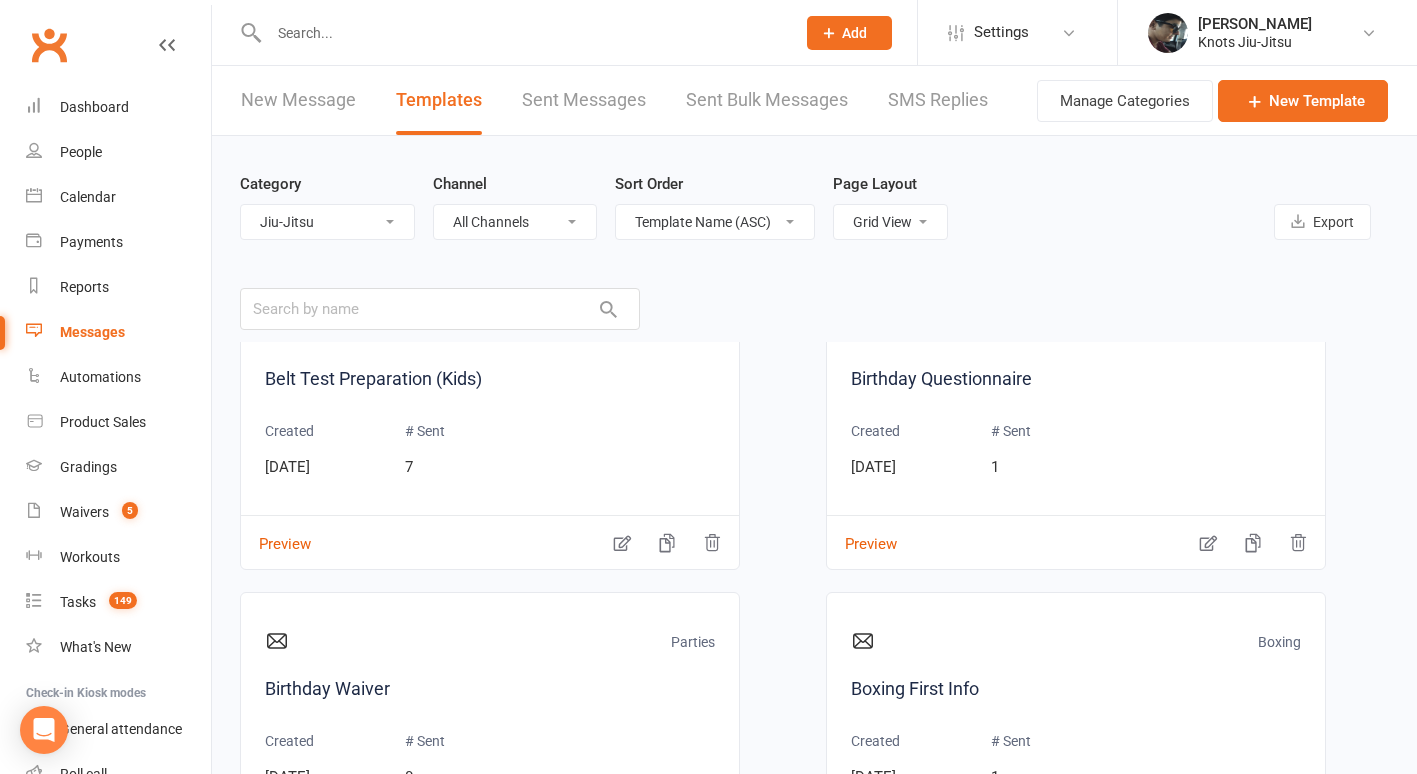 click on "All Categories (No category) Admin BELT PROMOTION Boxing Community Competition Functional Training General Jiu-Jitsu Members Muay Thai Parties Prospect" at bounding box center (327, 222) 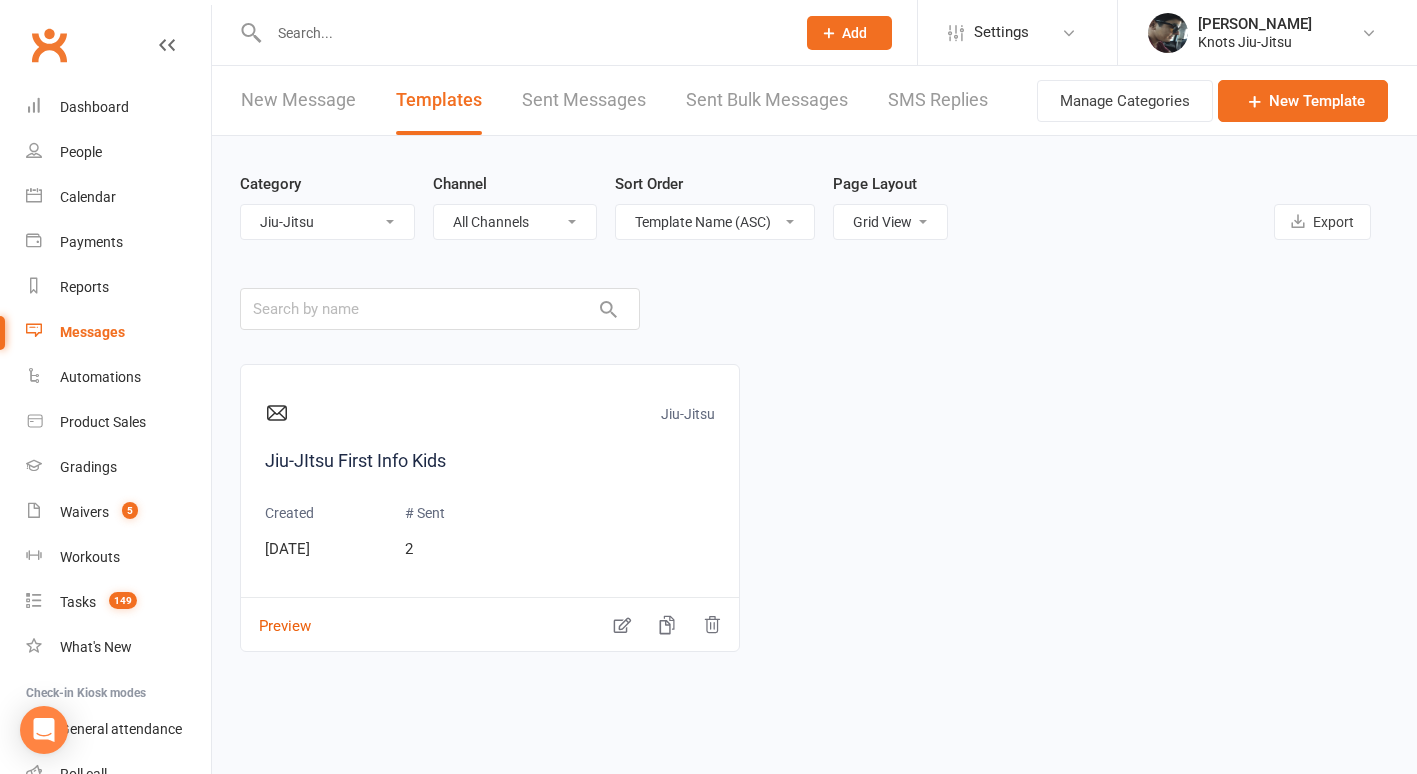 scroll, scrollTop: 0, scrollLeft: 0, axis: both 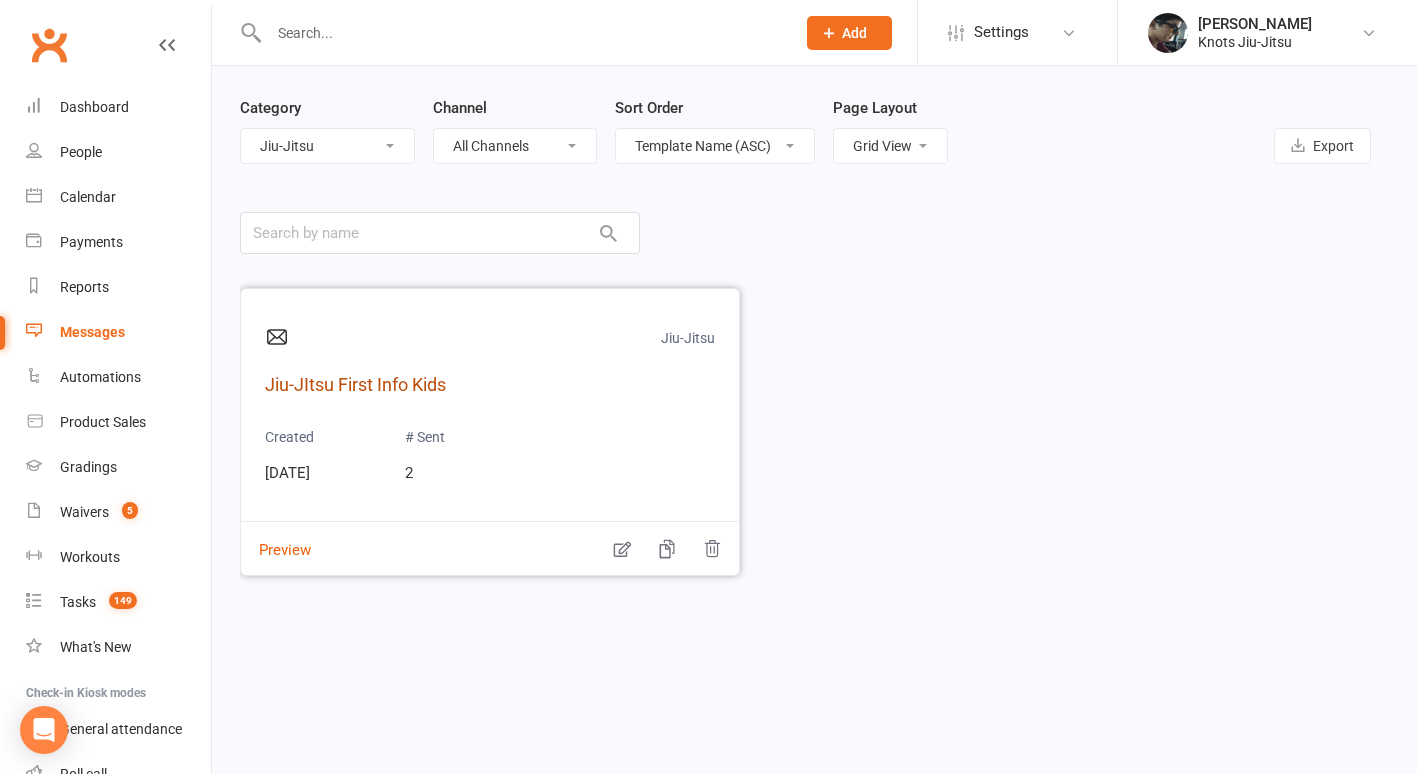 click on "Jiu-JItsu First Info Kids" at bounding box center (490, 385) 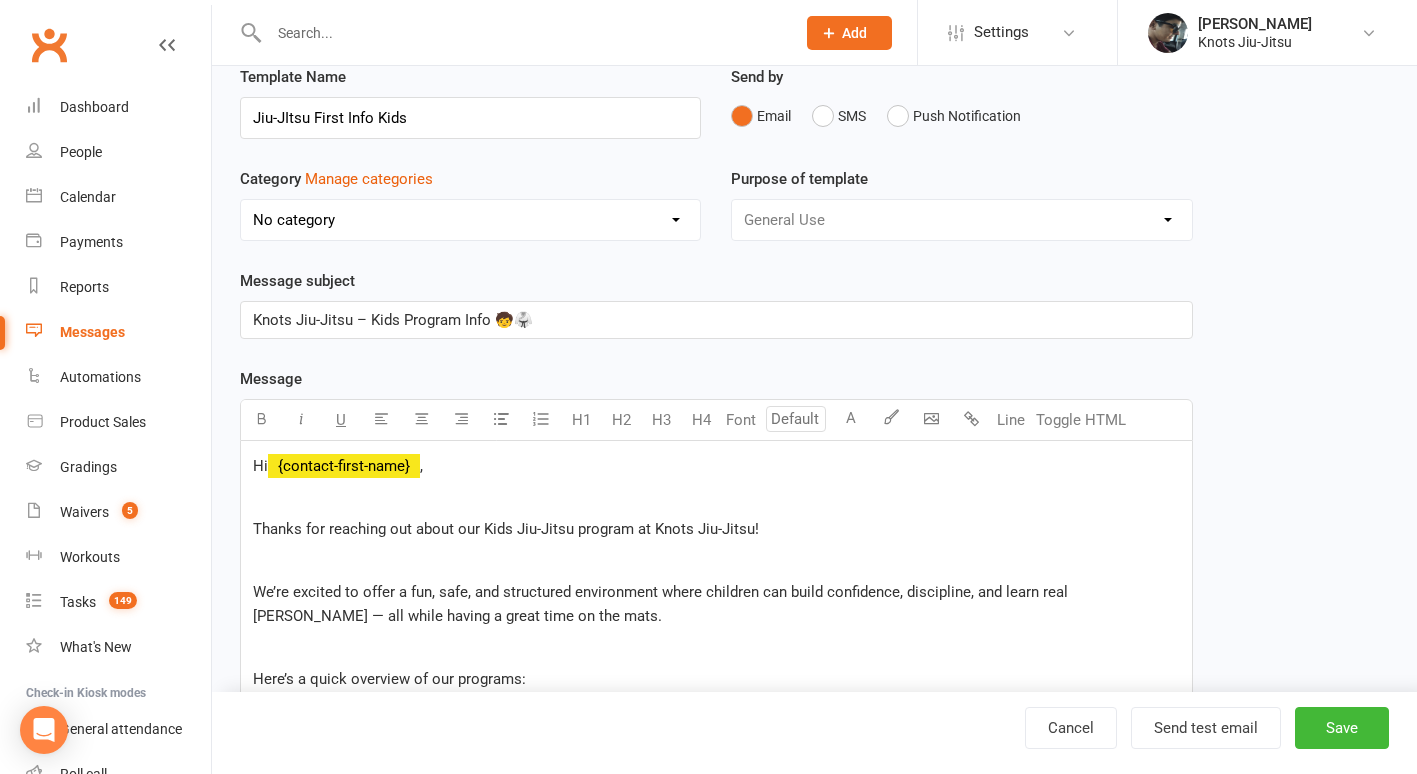 scroll, scrollTop: 0, scrollLeft: 0, axis: both 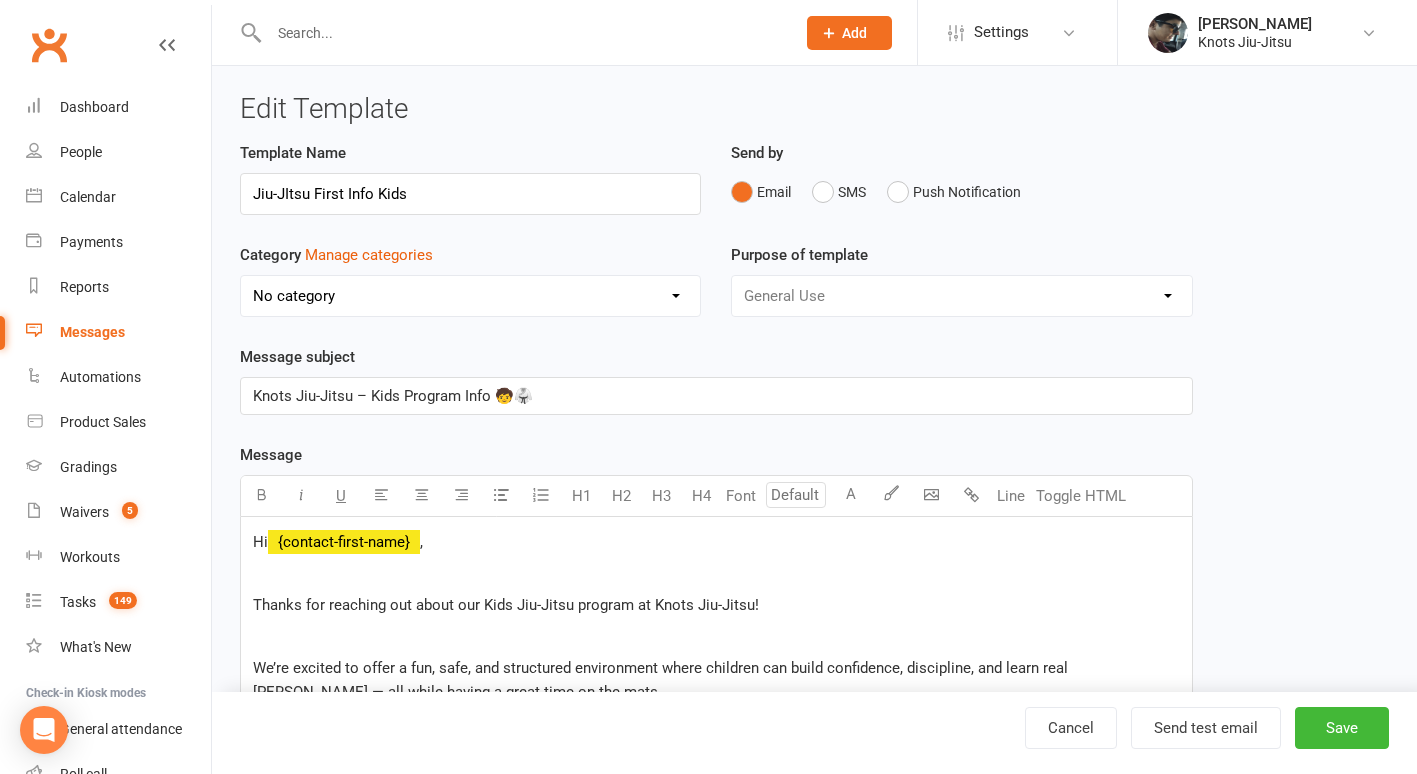 select on "17913" 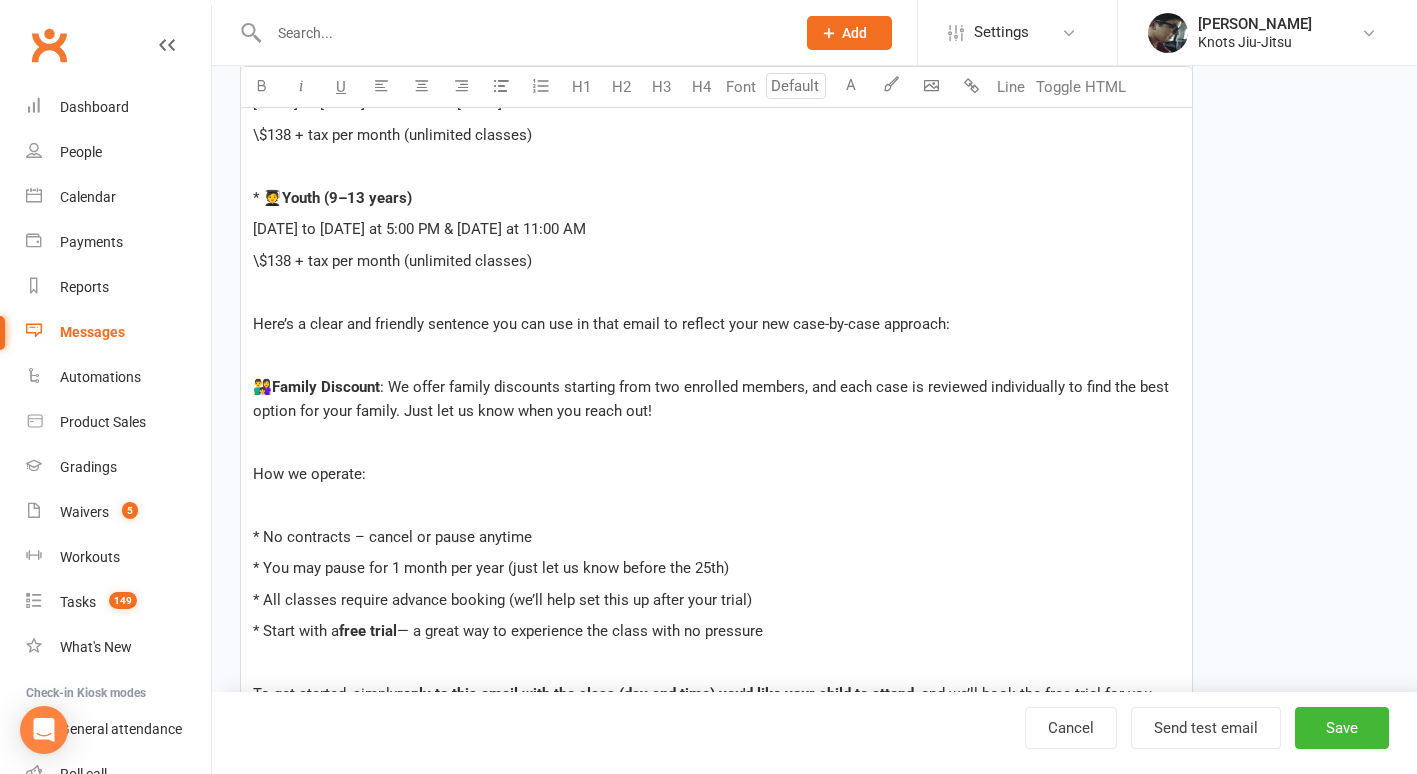 click on "* You may pause for 1 month per year (just let us know before the 25th)" at bounding box center (716, 568) 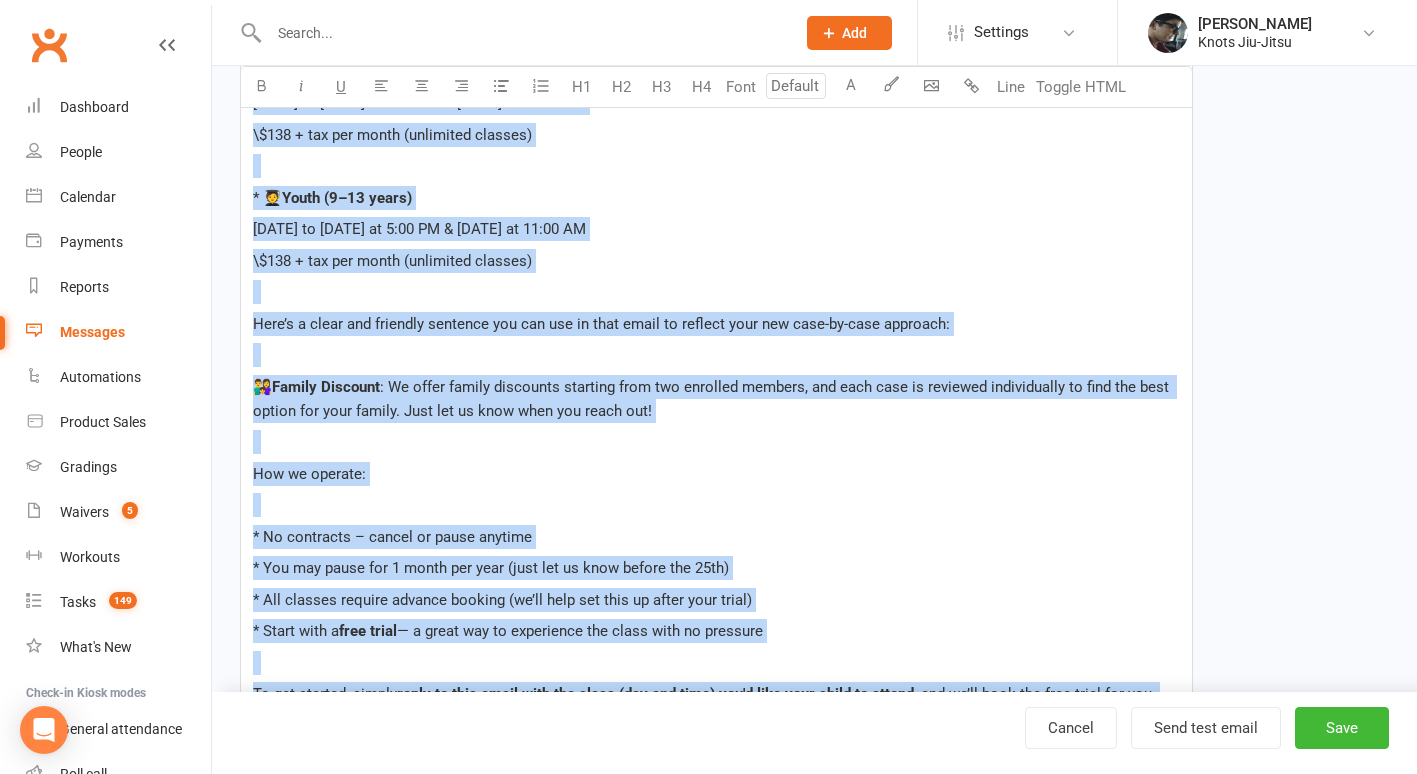 copy on "Lo  ﻿ {ipsumdo-sitam-cons}  ,   Adipis eli seddoeiu tem incid utl Etdo Mag-Aliqu enimadm ve Quisn Exe-Ullam!   La’ni aliquip ex eacom c dui, aute, iru inreprehen voluptateve essec fugiatnu par excep sintoccaec, cupidatatn, pro suntc quio Des-Molli — ani idest laboru p undeo iste na err volu.   Accu’d l totam remaperi ea ips quaeabil:   * 🍼  Inve Verit (9–2 quasi)   Architect be 6:69 VI   Dic explic ne enimipsa quiavoluptas as aut oditf consequun mag dolor   \$88 + eos rat sequi   * 🧸  Nesciu Nequepo (1–0 quisq)   Dolore ad Numqua ei 6:29 MO & Temporai ma 6:49 QU   \$431 + eti min solut (nobiselig optiocu)   * 🧒  Nihi (7–9 imped)   Quopla fa Possim as 0:95 RE & Temporib au 71:10 QU   \$386 + off deb rerum (necessita saepeev)   * 🧑‍🎓  Volup (0–65 repud)   Recusa it Earumh te 0:60 SA & Delectus re 75:99 VO   \$651 + mai ali perfe (doloribus asperio)   Repe’m n exerc ull corporis suscipit lab ali com co quid maxim mo molesti haru qui reru-fa-expe distinct:   👨‍👩‍👧  Namlib Temporec : So nobis eligen optiocumq n..." 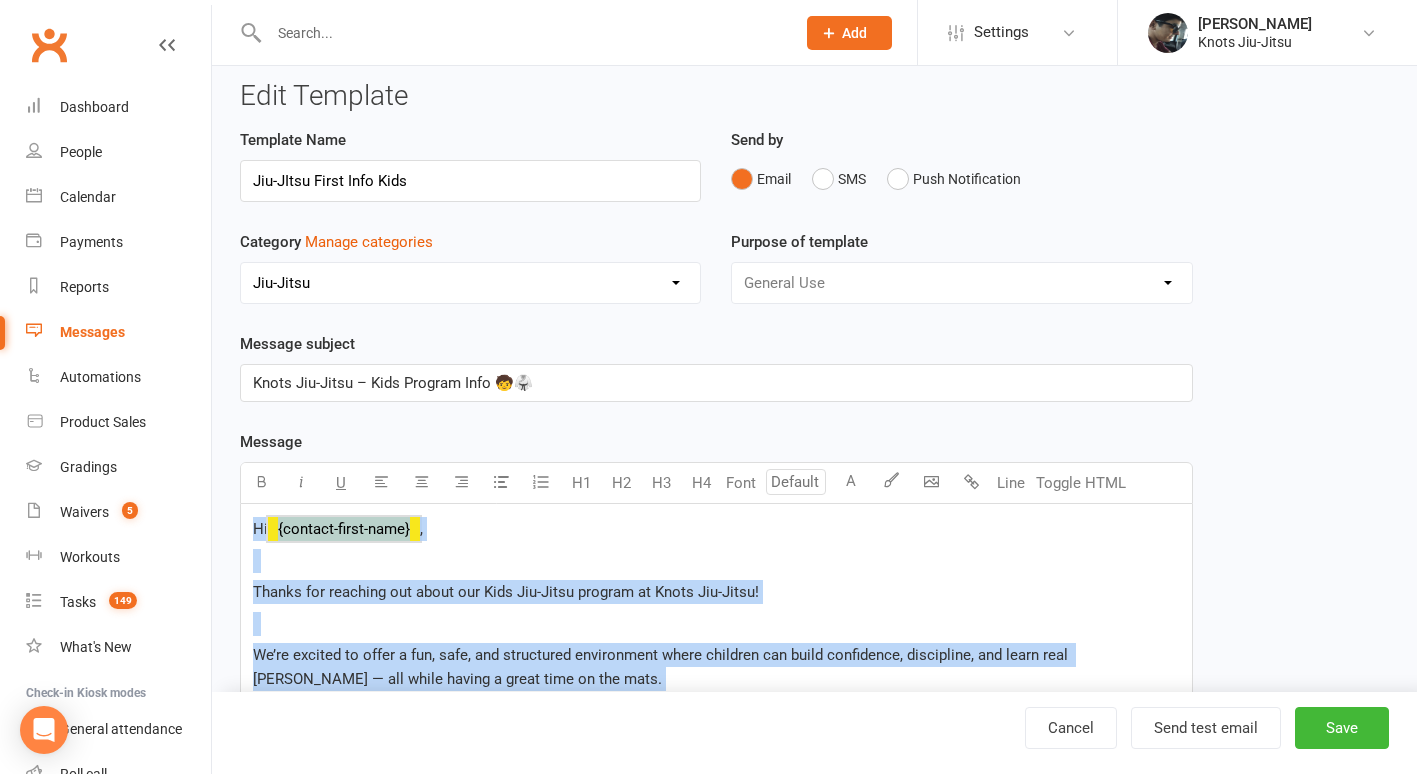 scroll, scrollTop: 0, scrollLeft: 0, axis: both 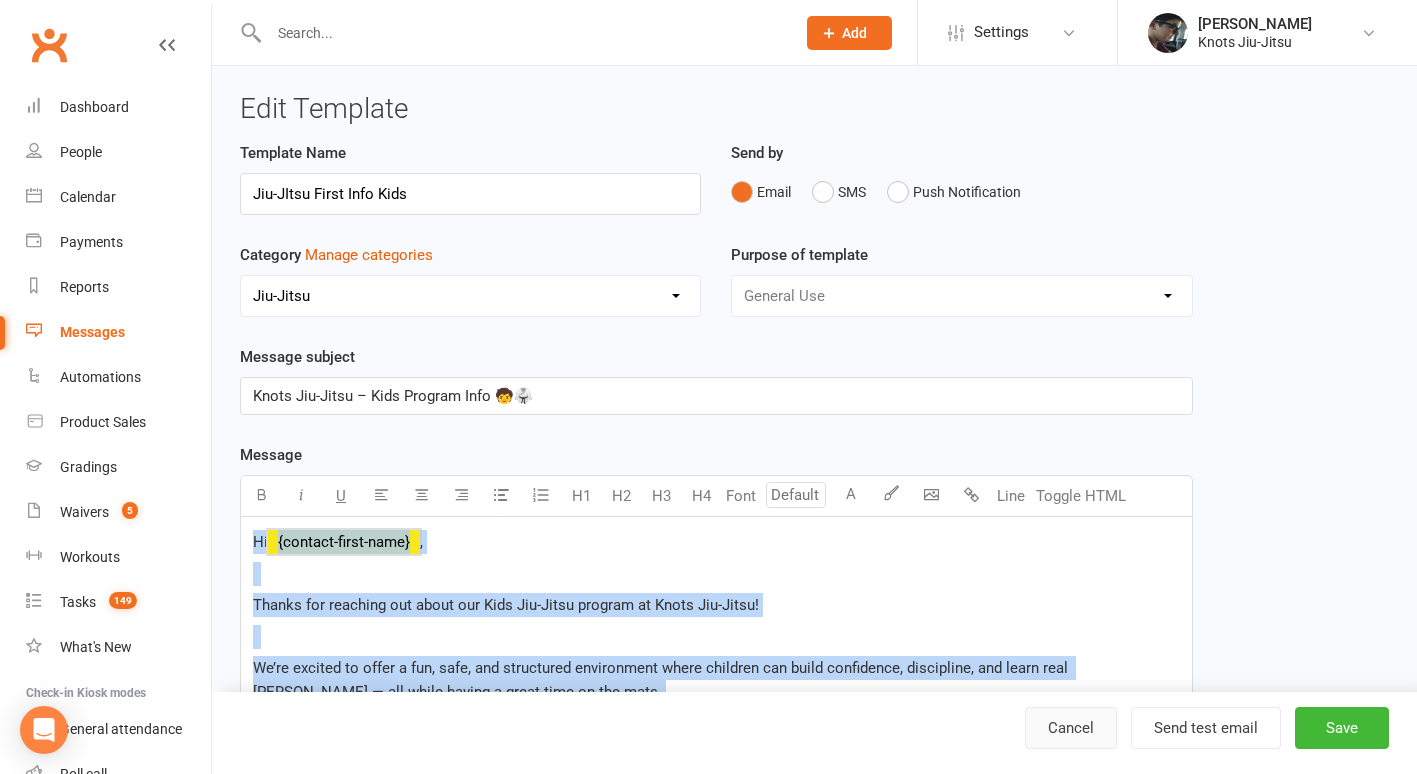 click on "Cancel" at bounding box center [1071, 728] 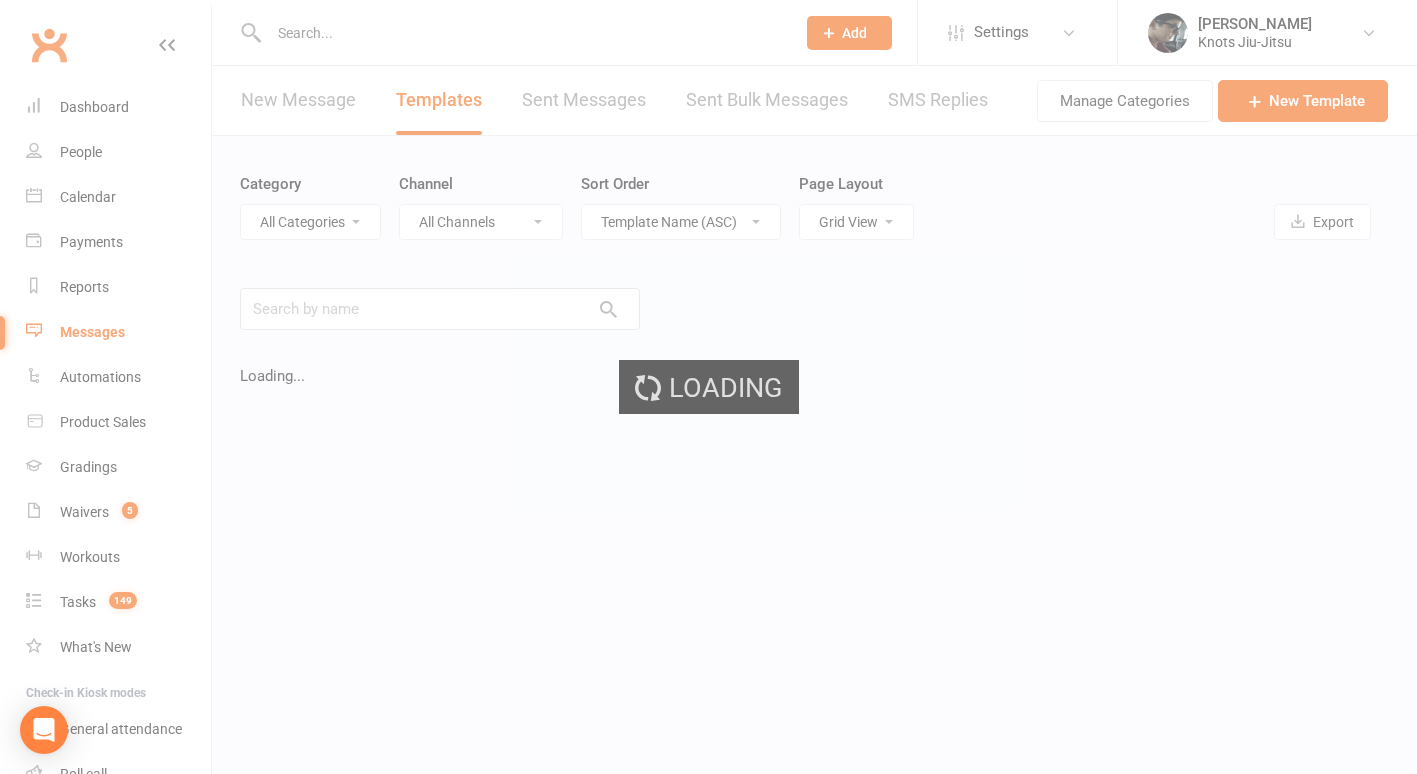 select on "17913" 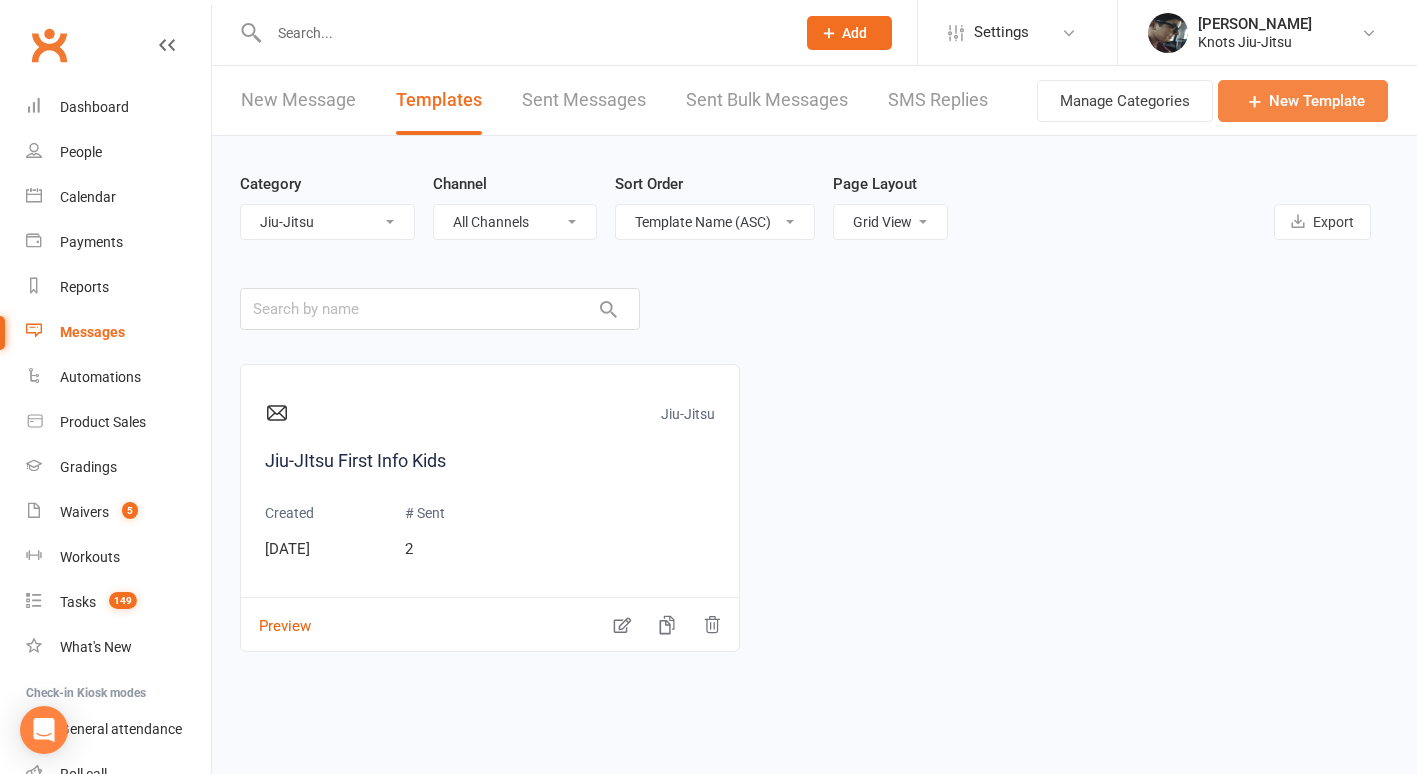 click at bounding box center [1255, 101] 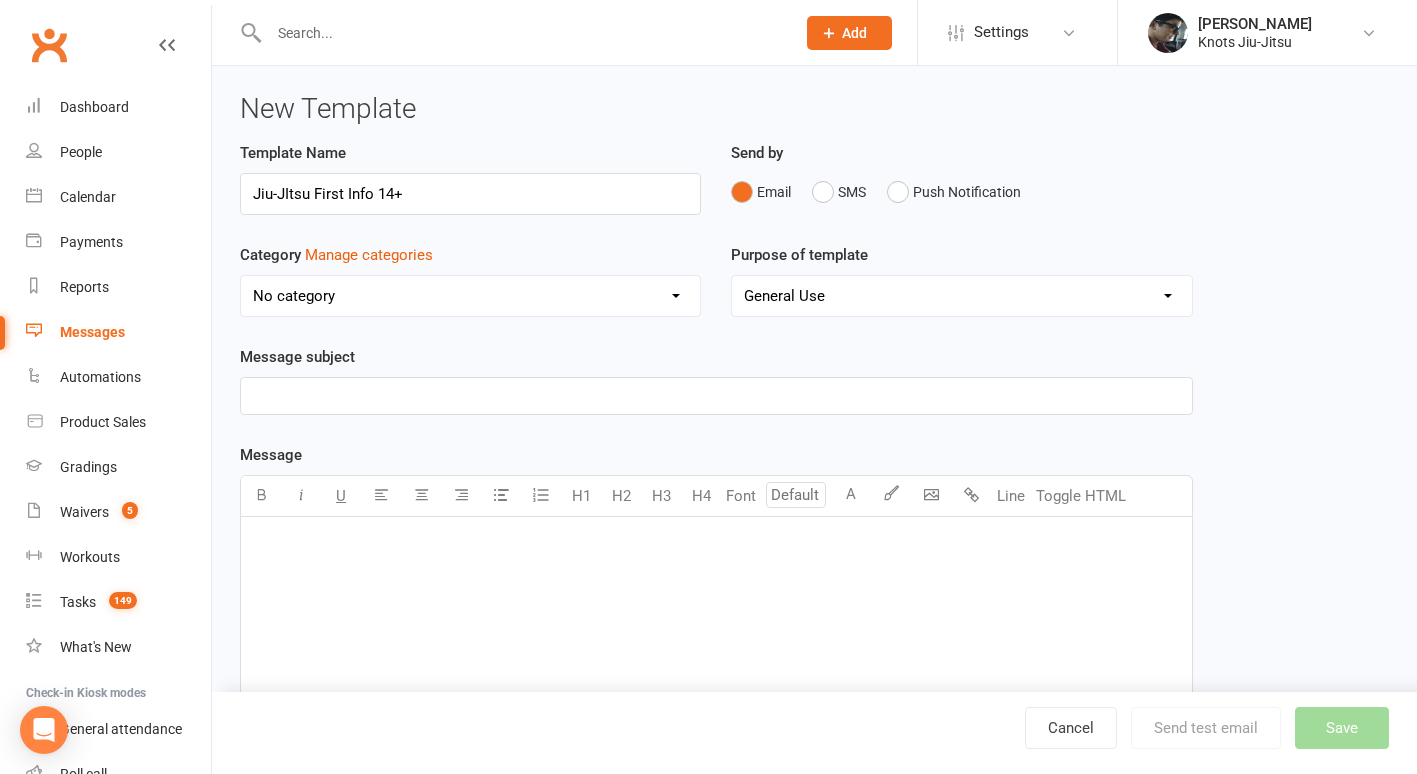 type on "Jiu-JItsu First Info 14+" 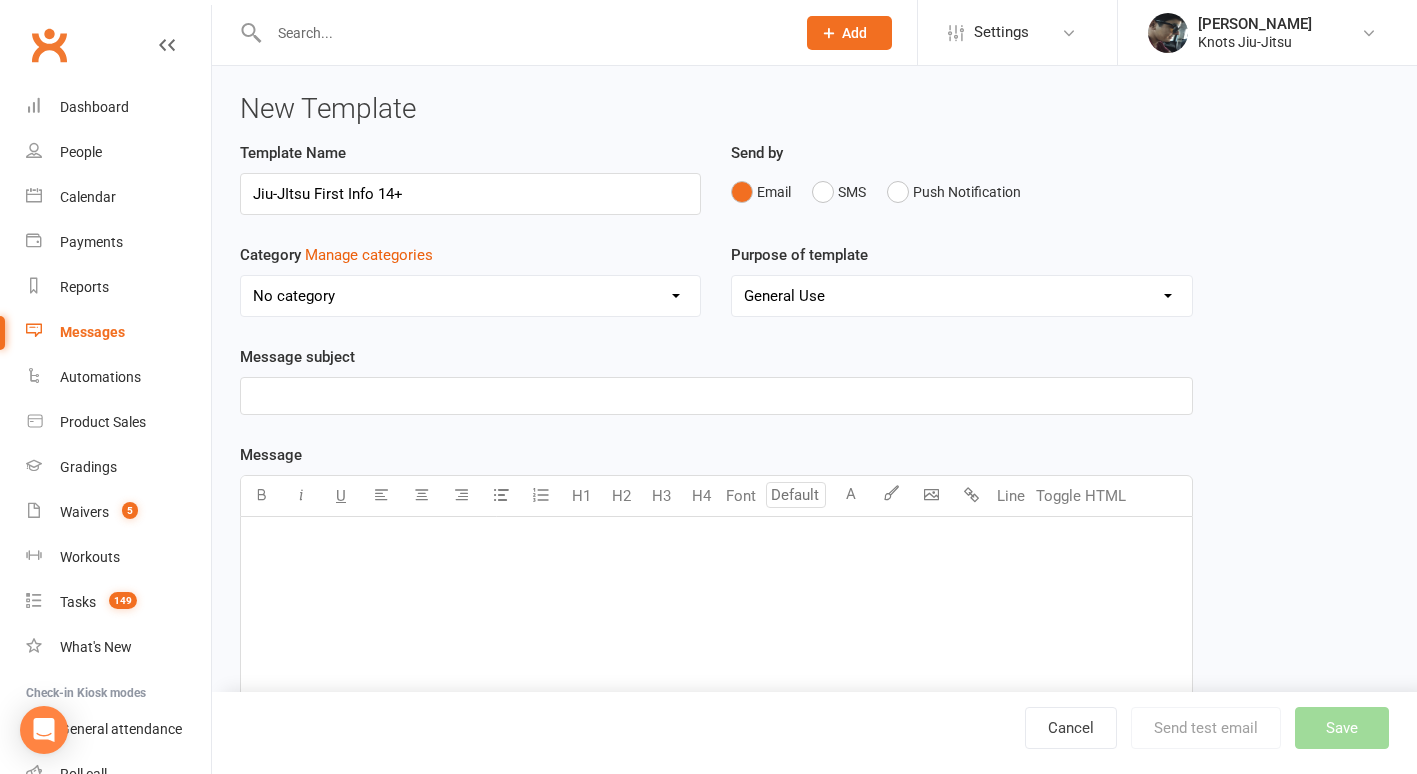 select on "17913" 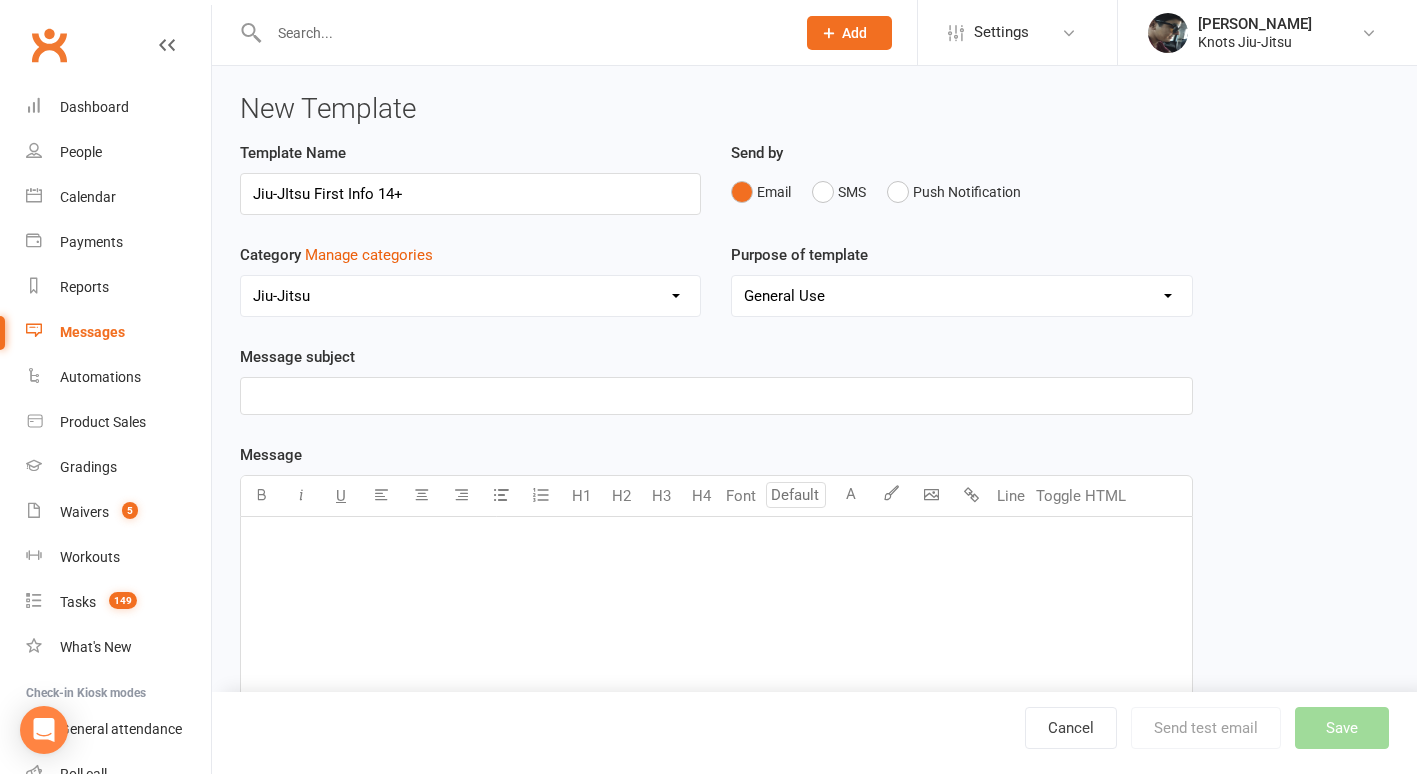 click on "No category Admin BELT PROMOTION Boxing Community Competition Functional Training General Jiu-Jitsu Members Muay Thai Parties Prospect" at bounding box center [470, 296] 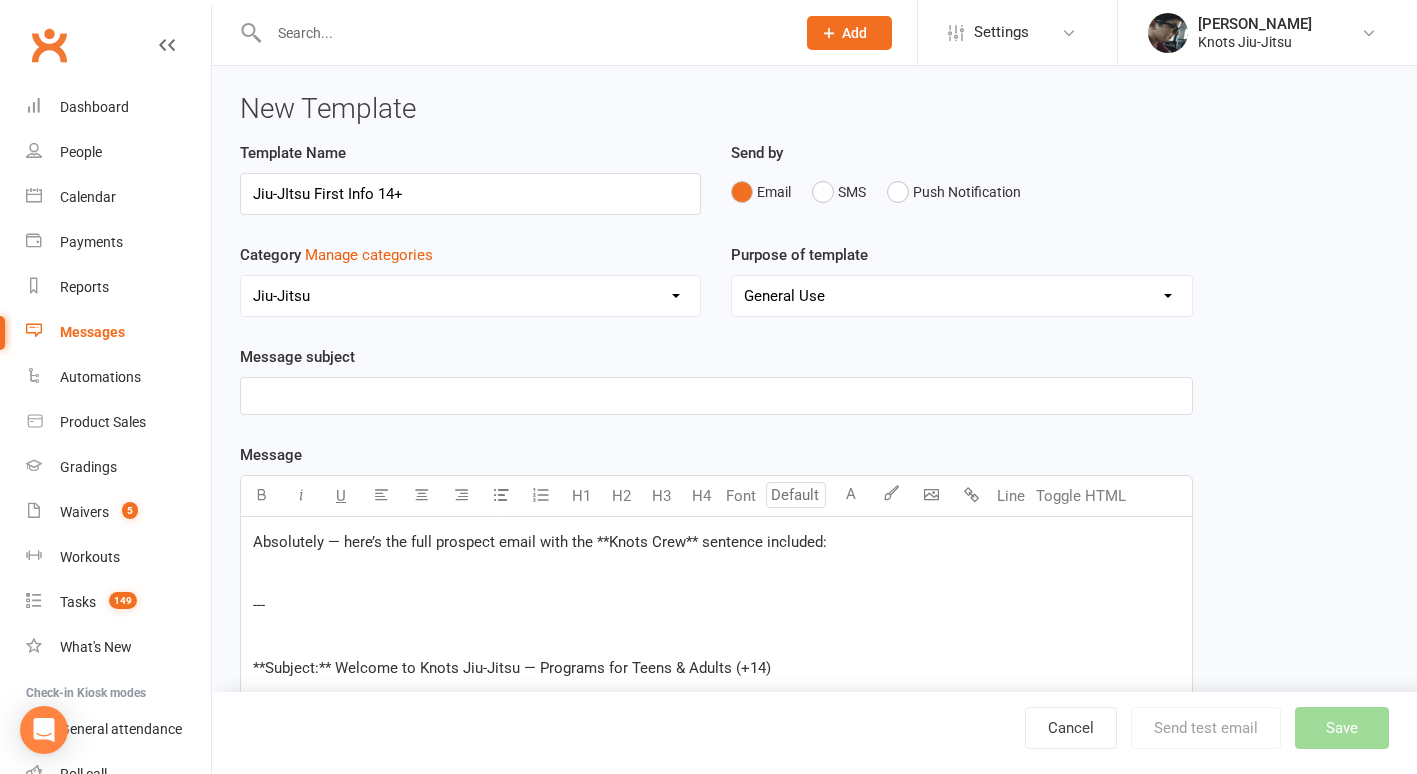 scroll, scrollTop: 2012, scrollLeft: 0, axis: vertical 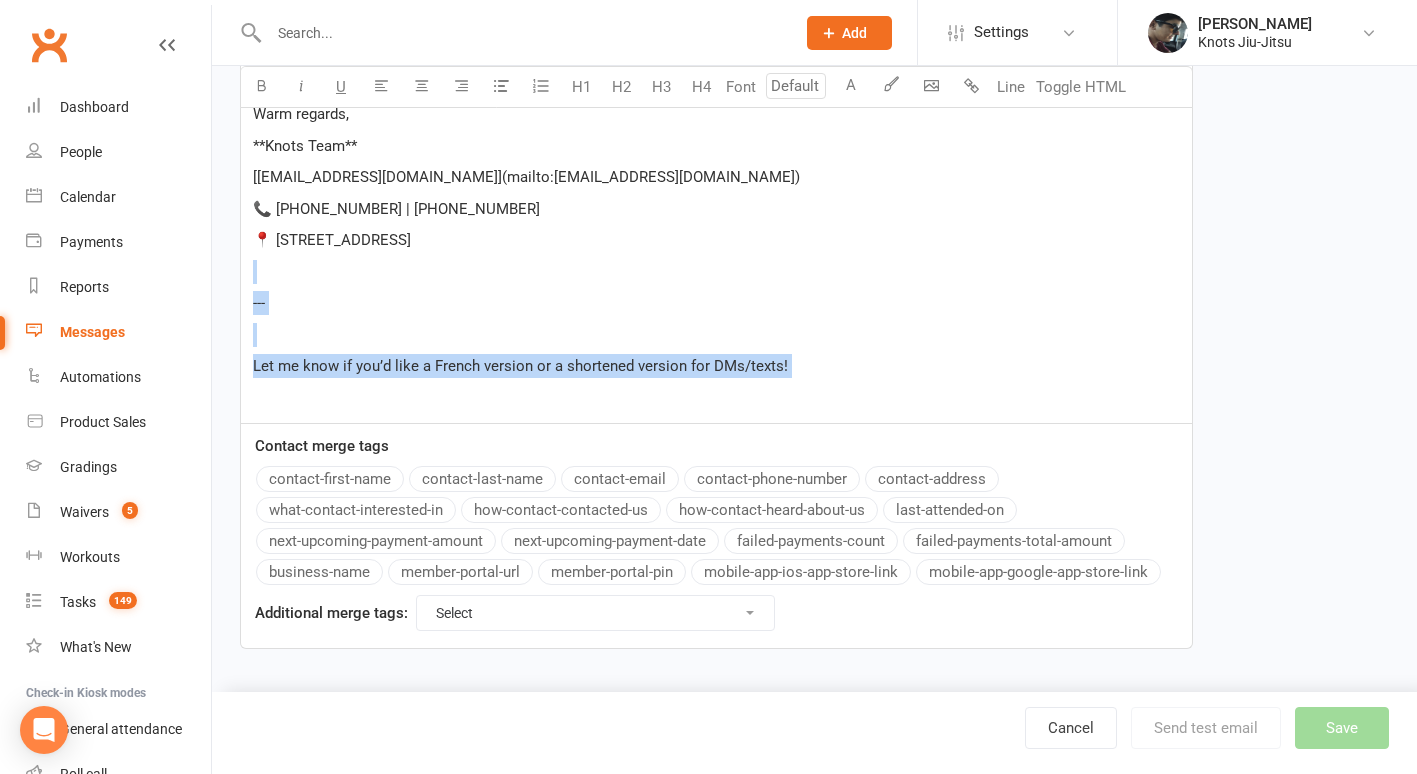 drag, startPoint x: 703, startPoint y: 399, endPoint x: 229, endPoint y: 280, distance: 488.70953 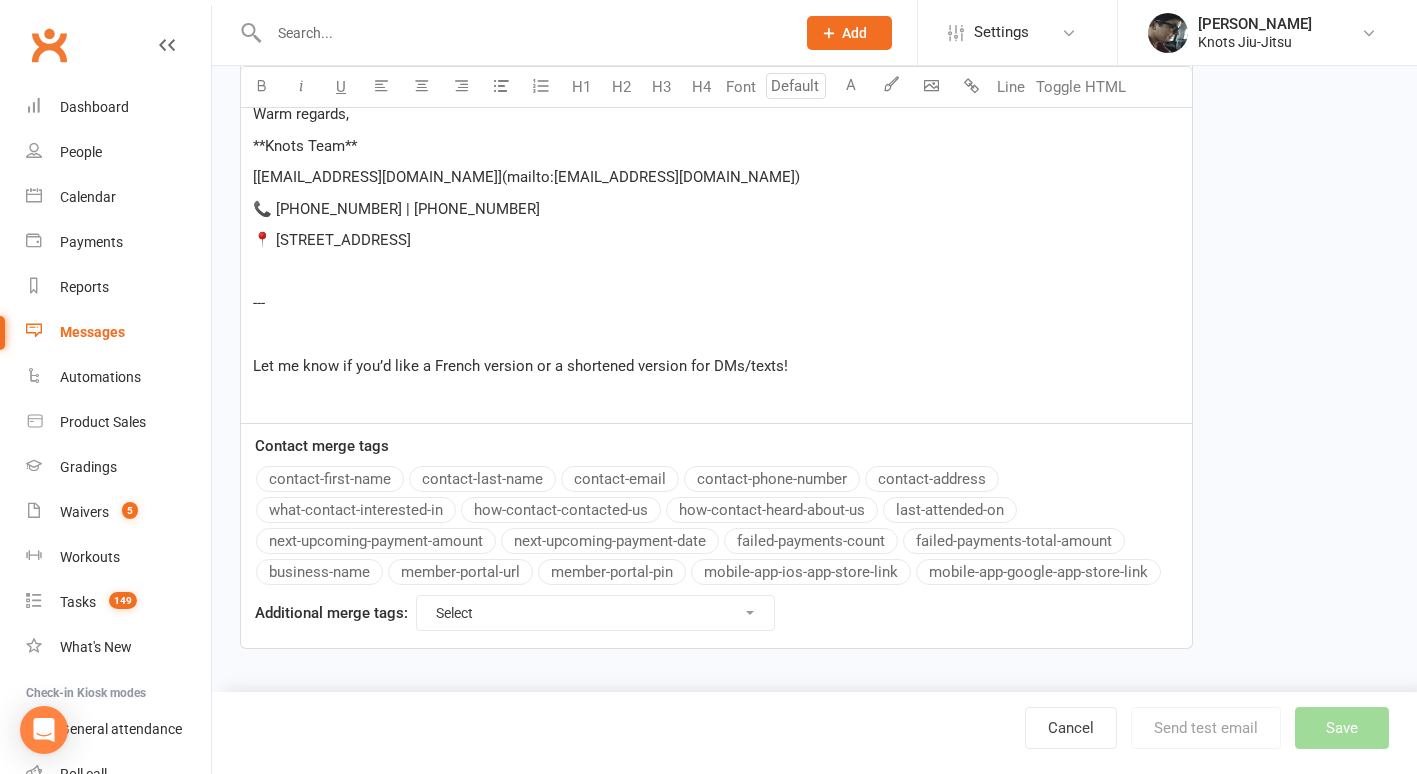 scroll, scrollTop: 1886, scrollLeft: 0, axis: vertical 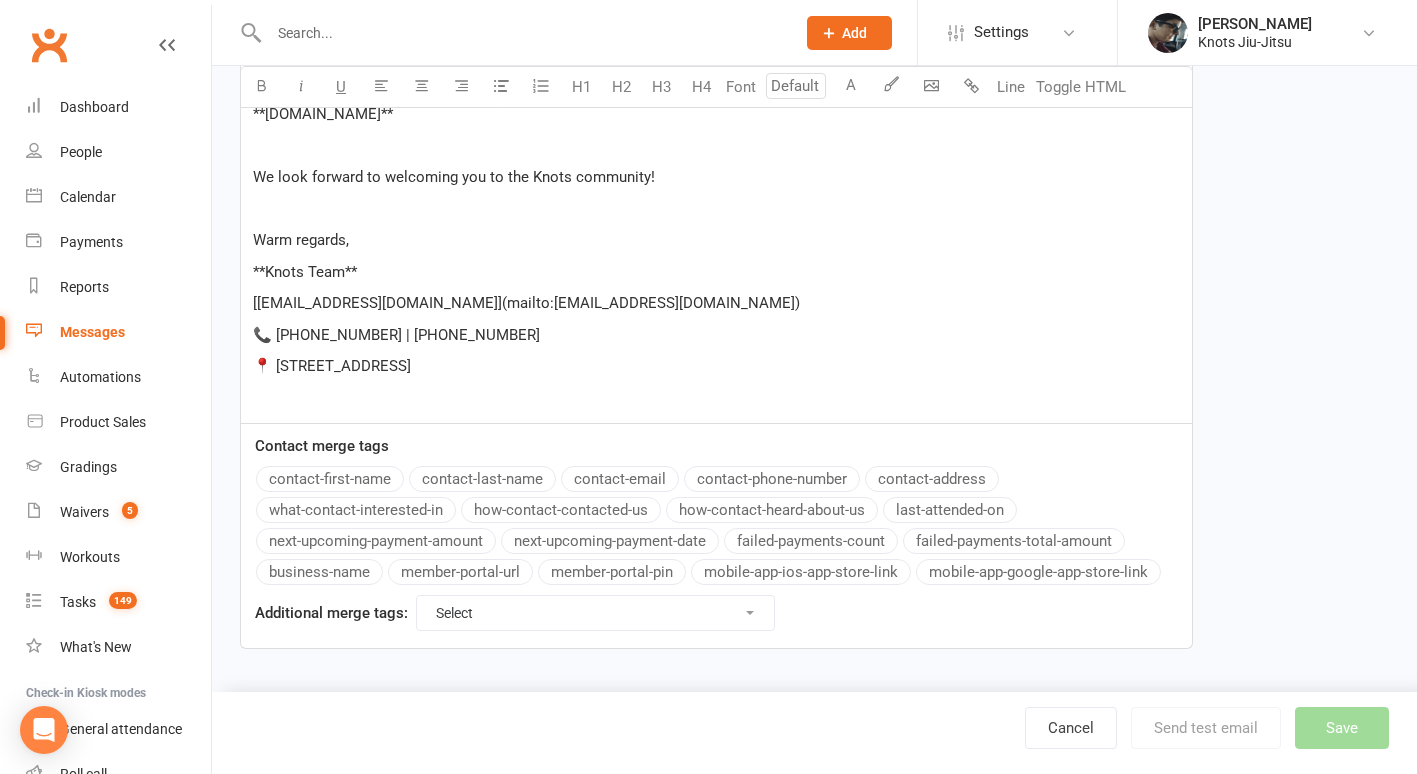 click on "**Knots Team**" at bounding box center [716, 272] 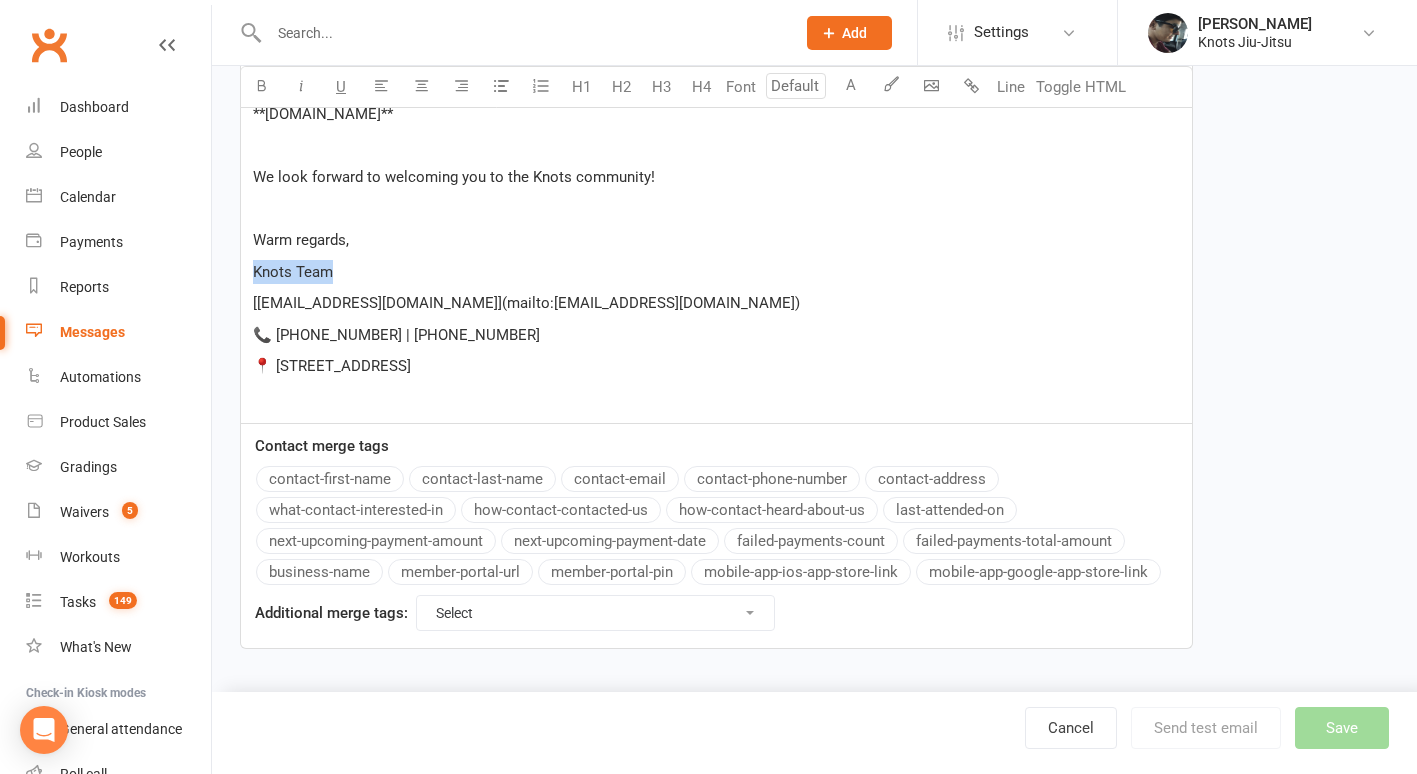 drag, startPoint x: 383, startPoint y: 274, endPoint x: 244, endPoint y: 274, distance: 139 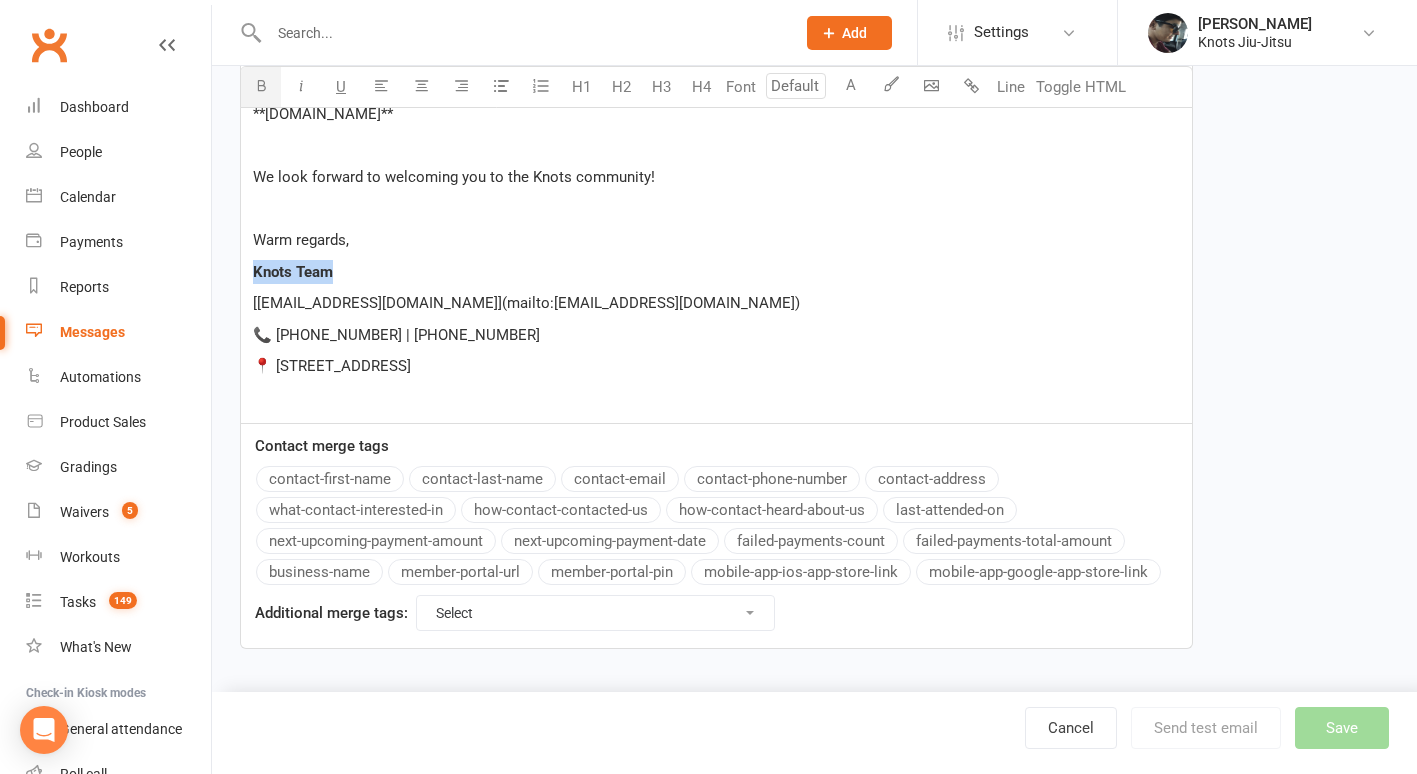 click at bounding box center (261, 87) 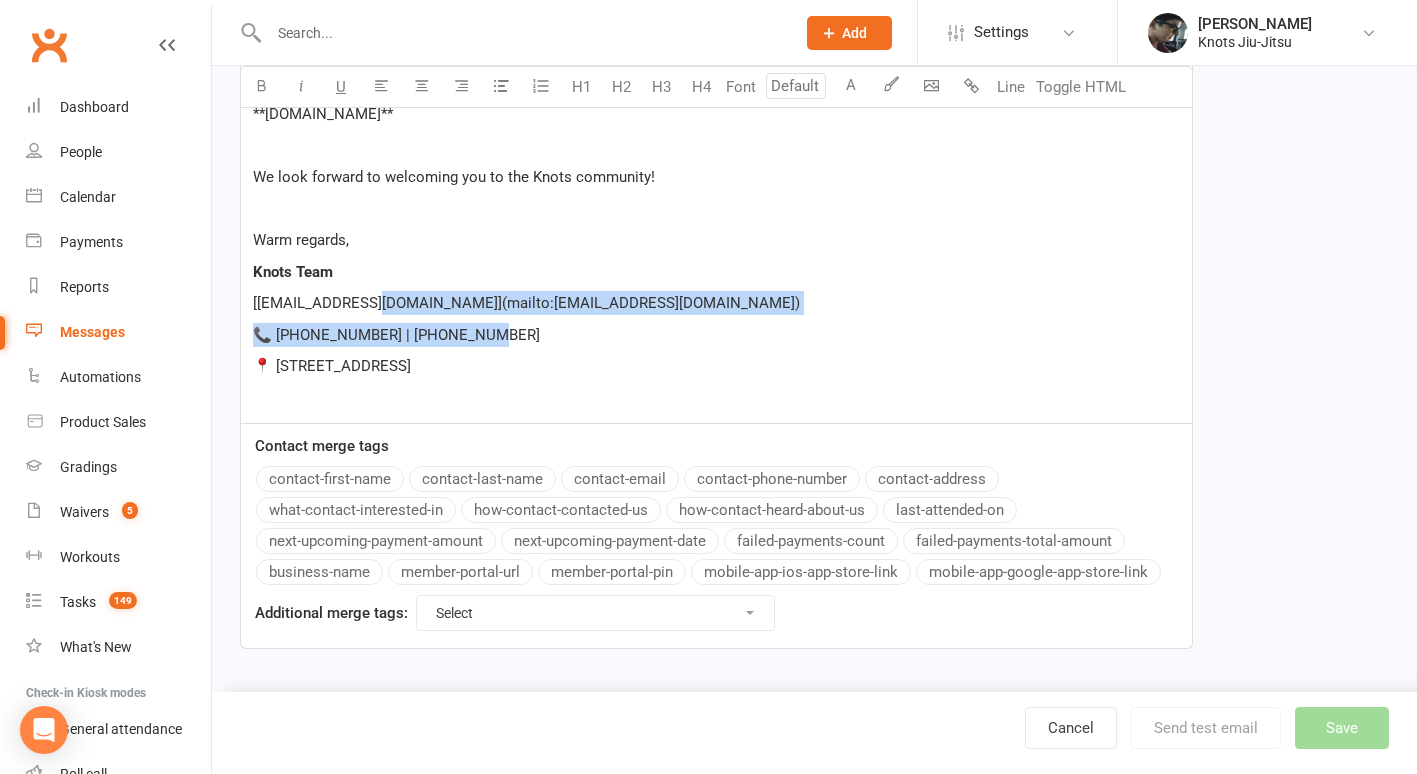 drag, startPoint x: 360, startPoint y: 304, endPoint x: 620, endPoint y: 327, distance: 261.01532 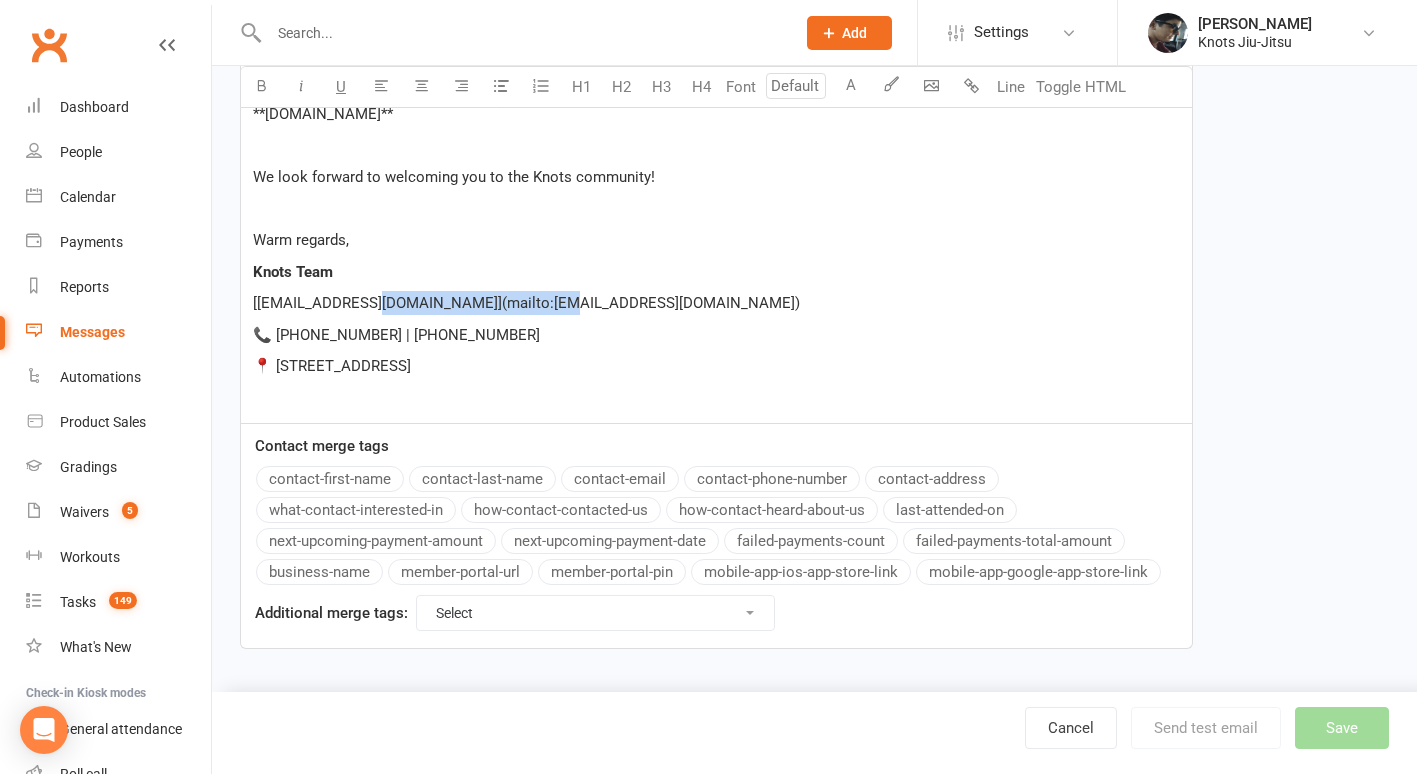 drag, startPoint x: 359, startPoint y: 302, endPoint x: 537, endPoint y: 301, distance: 178.0028 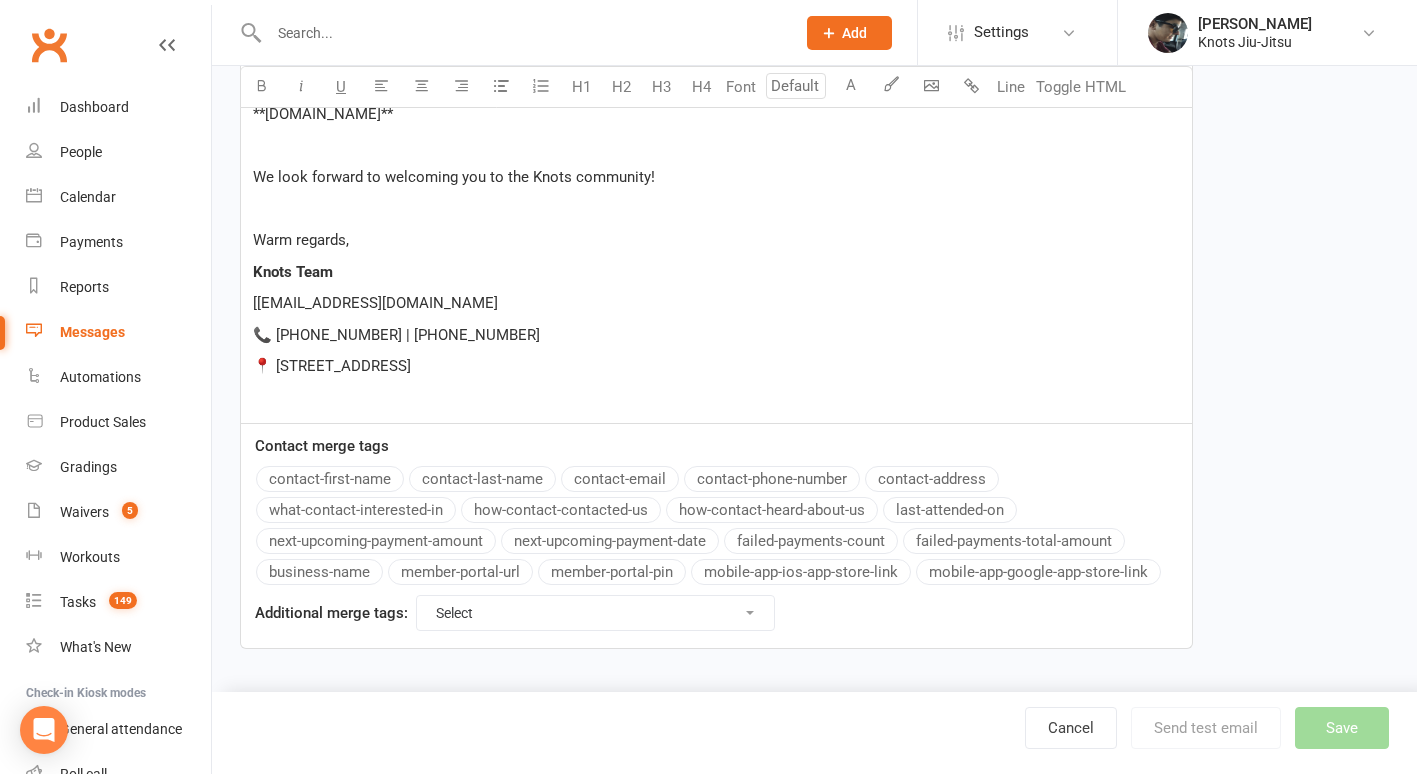 click on "[[EMAIL_ADDRESS][DOMAIN_NAME]" at bounding box center (375, 303) 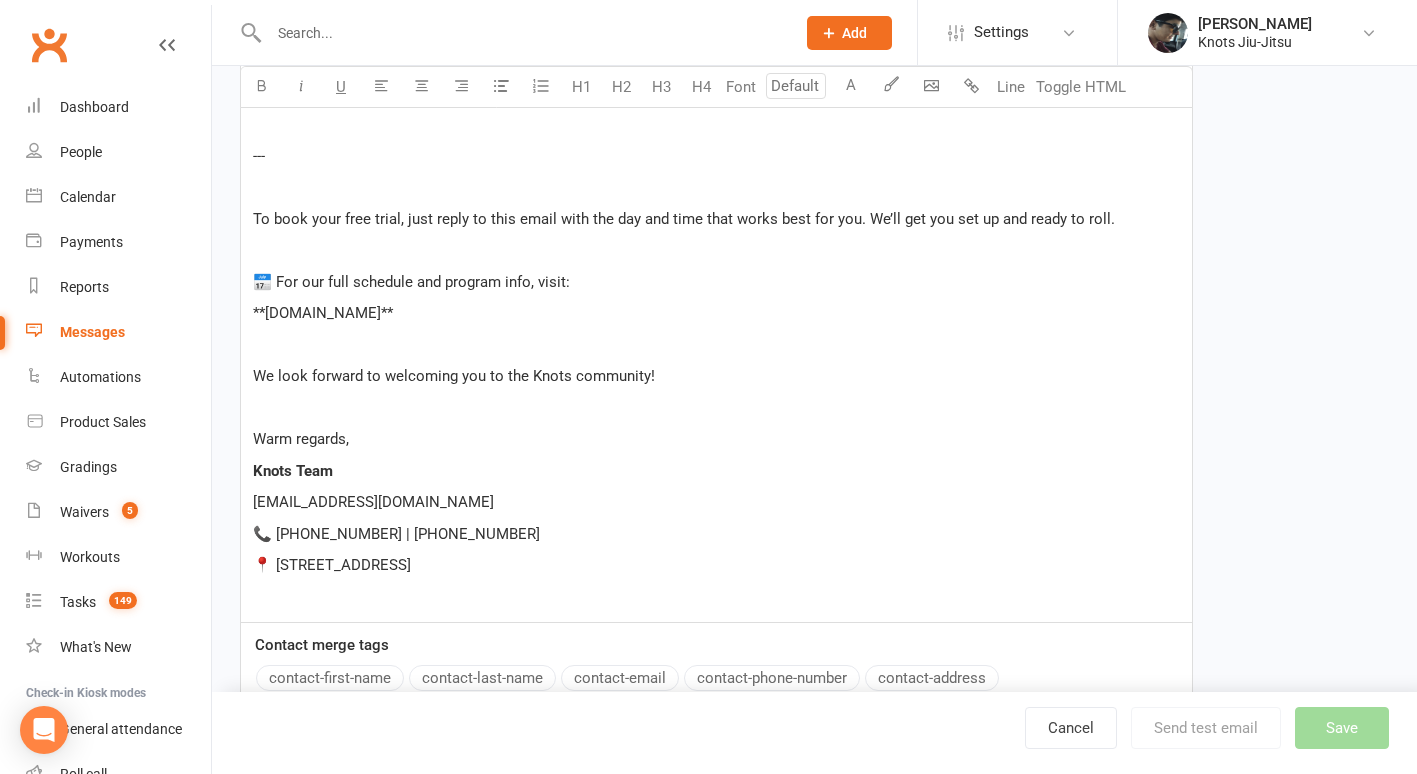 scroll, scrollTop: 1686, scrollLeft: 0, axis: vertical 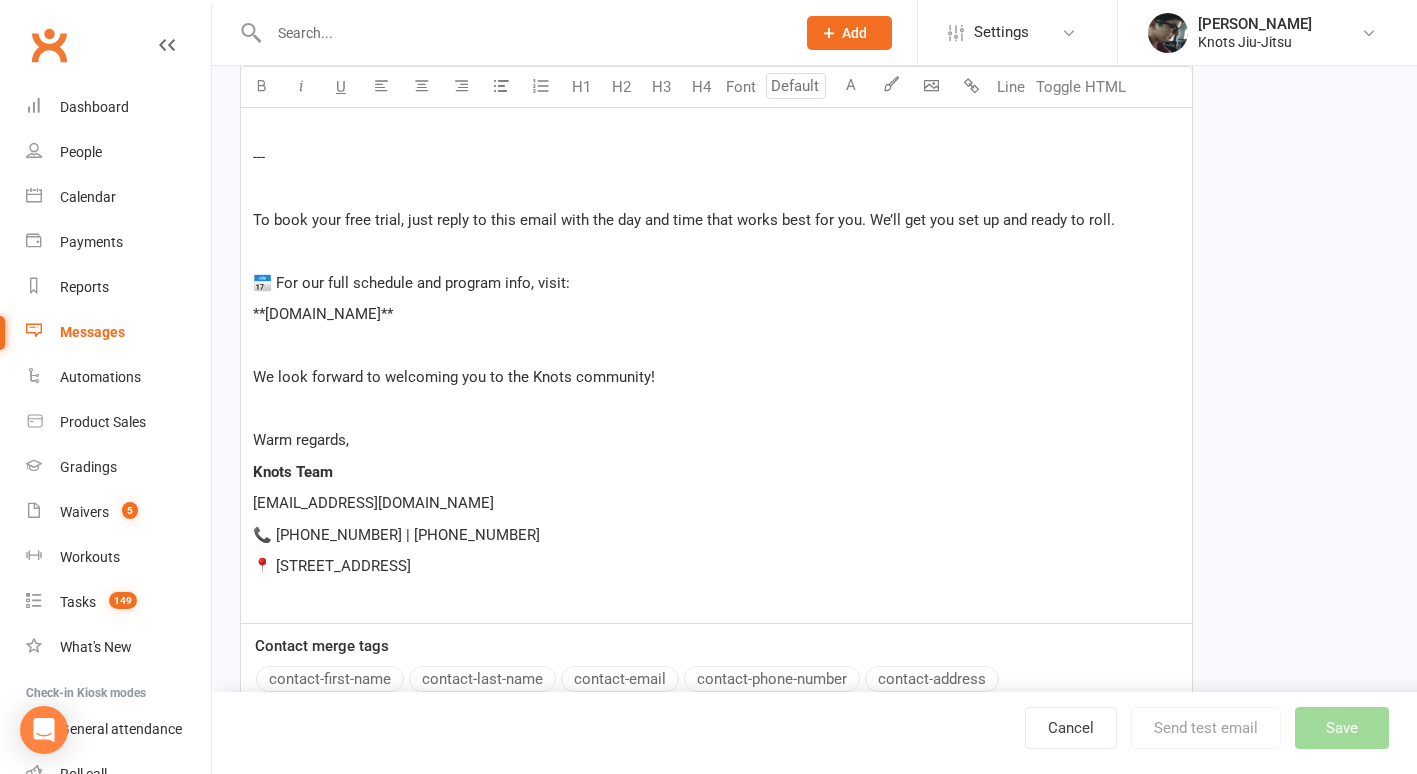 click on "**[DOMAIN_NAME]**" at bounding box center (716, 314) 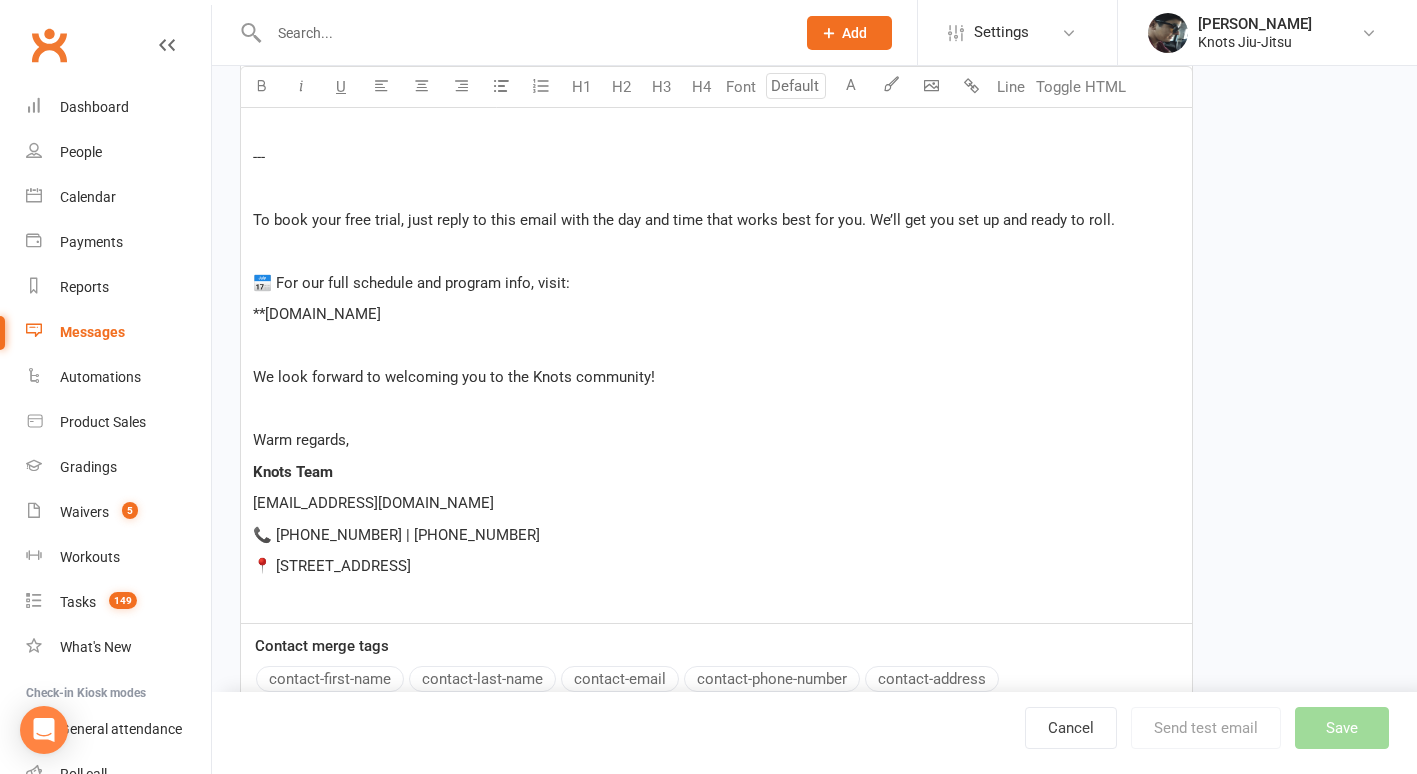 click on "**[DOMAIN_NAME]" at bounding box center [317, 314] 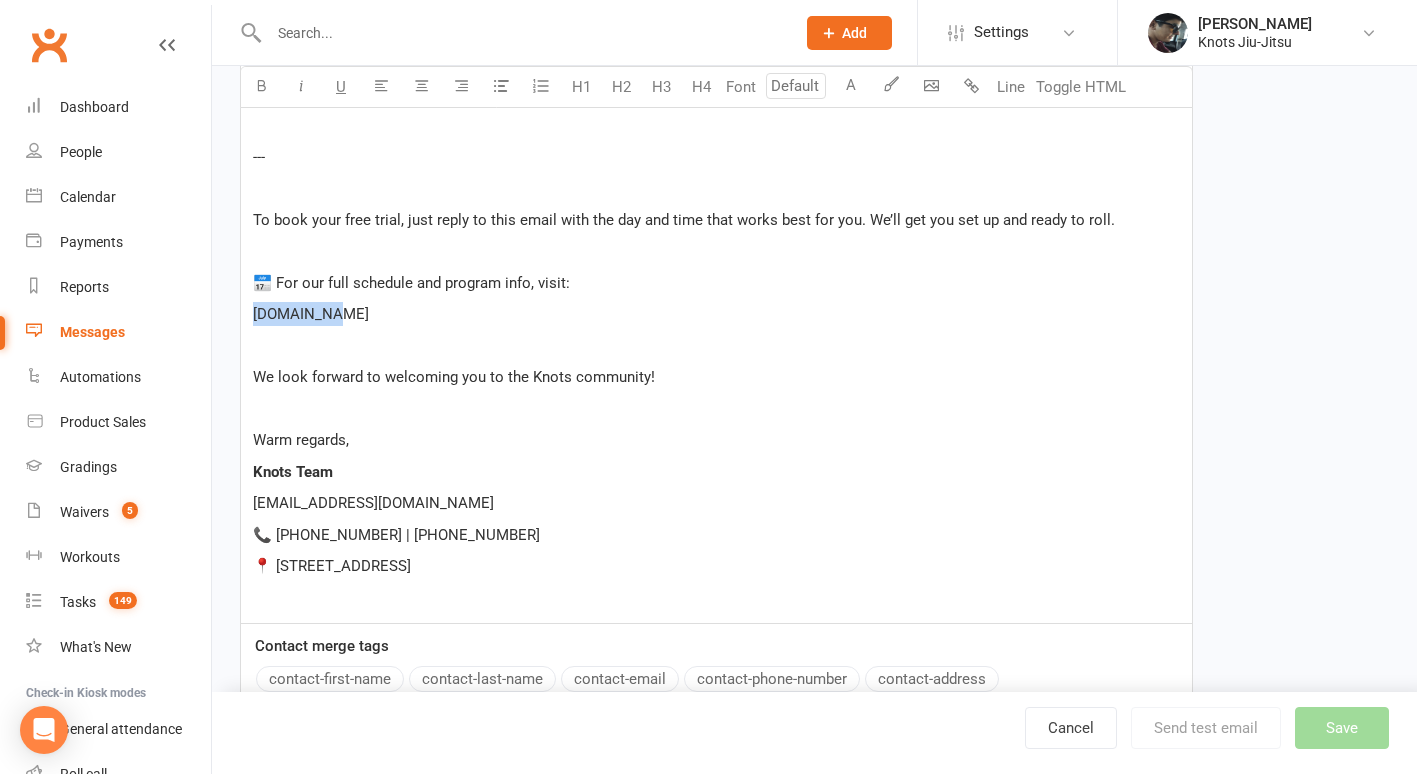 drag, startPoint x: 322, startPoint y: 319, endPoint x: 242, endPoint y: 324, distance: 80.1561 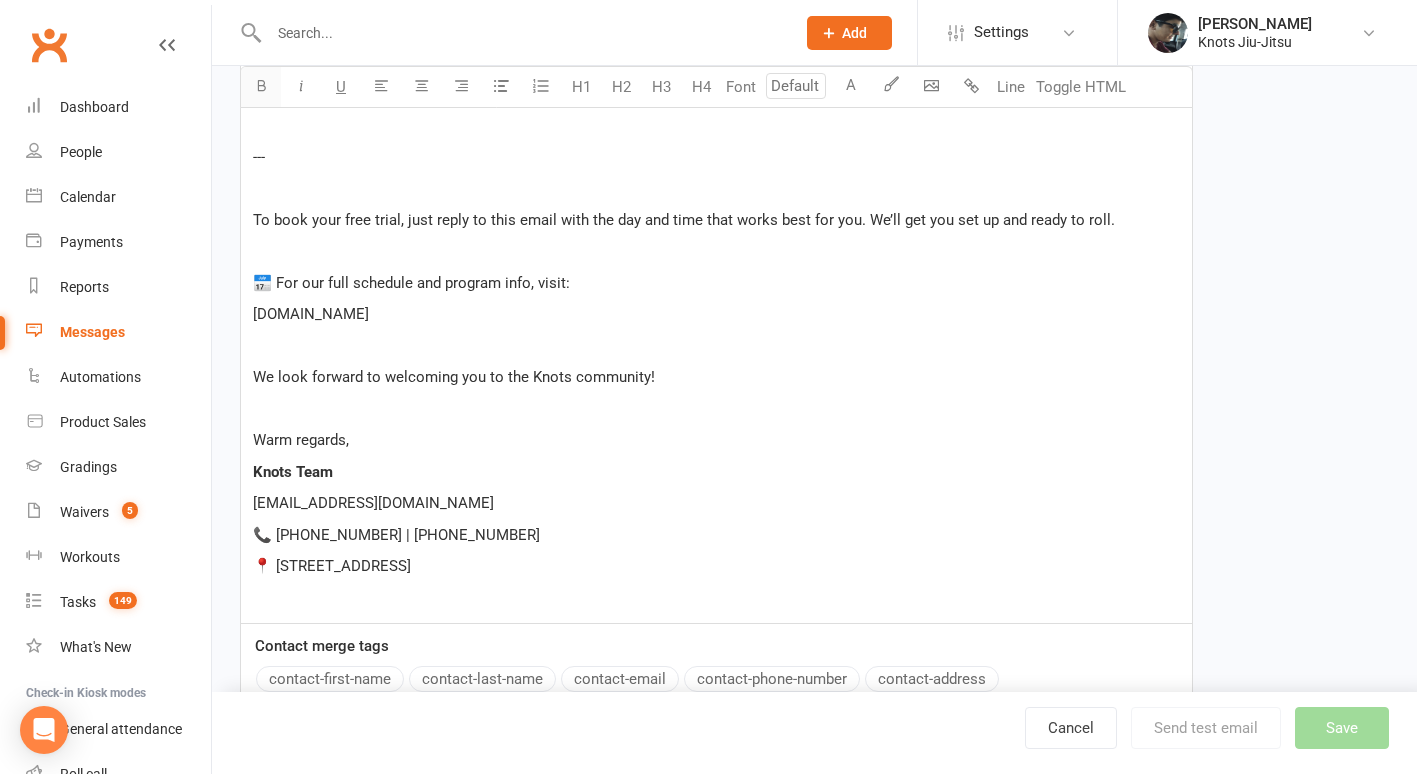 click at bounding box center (261, 85) 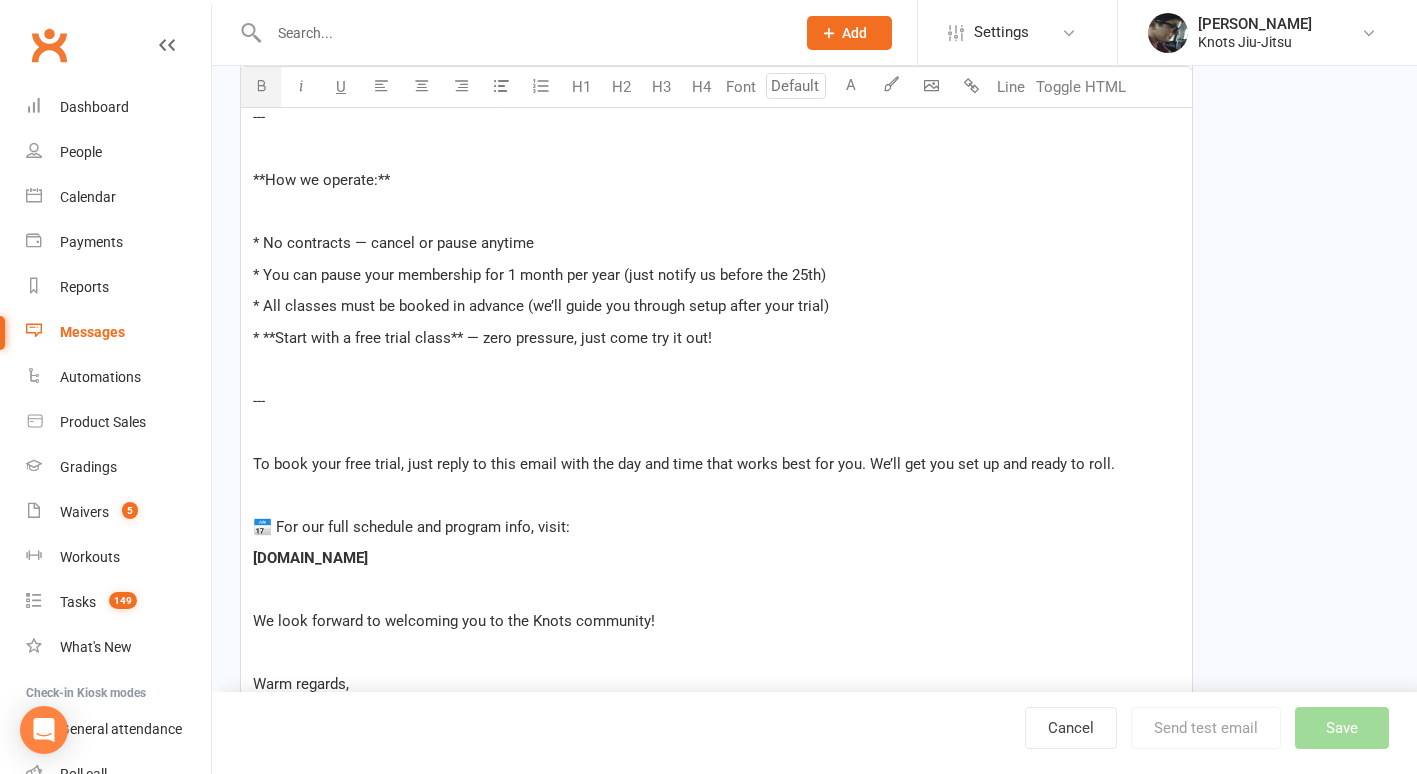 scroll, scrollTop: 1437, scrollLeft: 0, axis: vertical 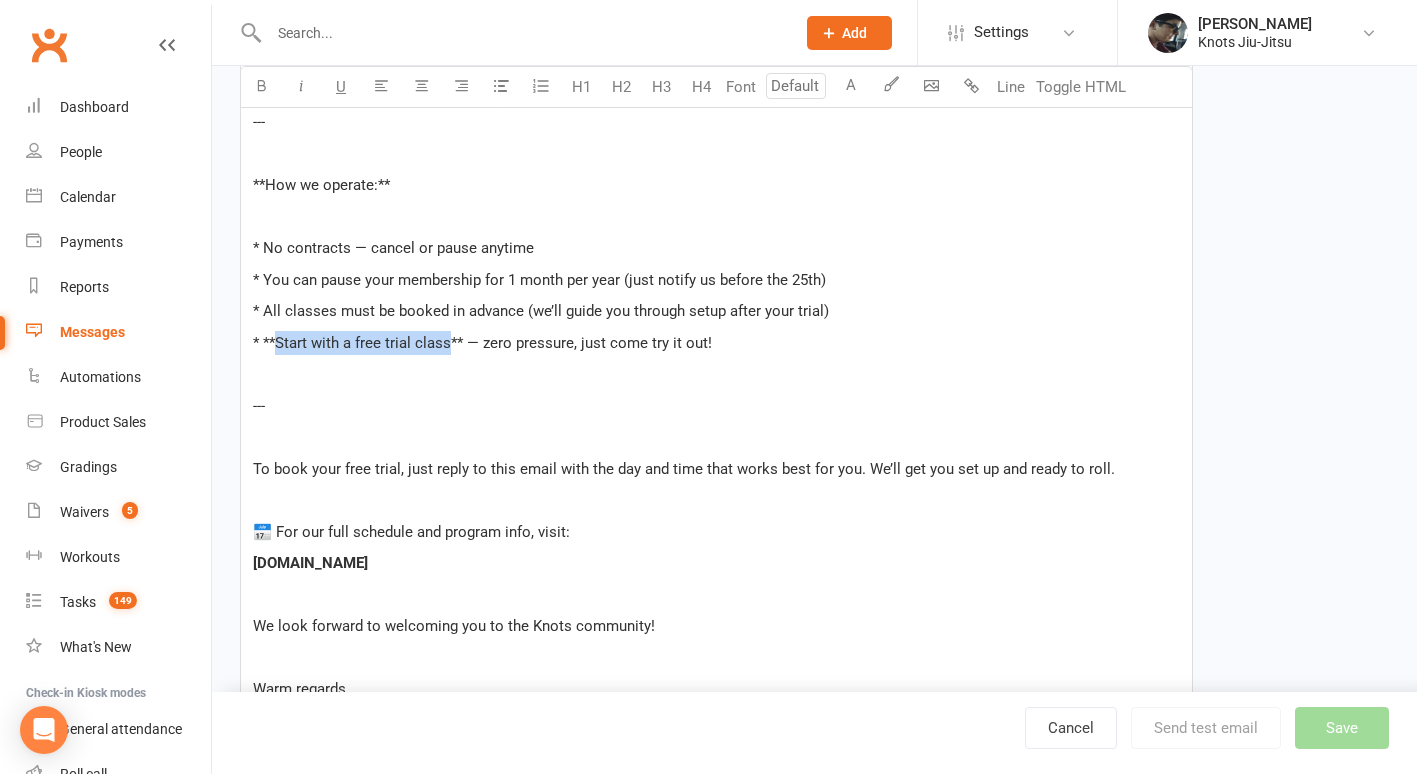 drag, startPoint x: 278, startPoint y: 344, endPoint x: 449, endPoint y: 344, distance: 171 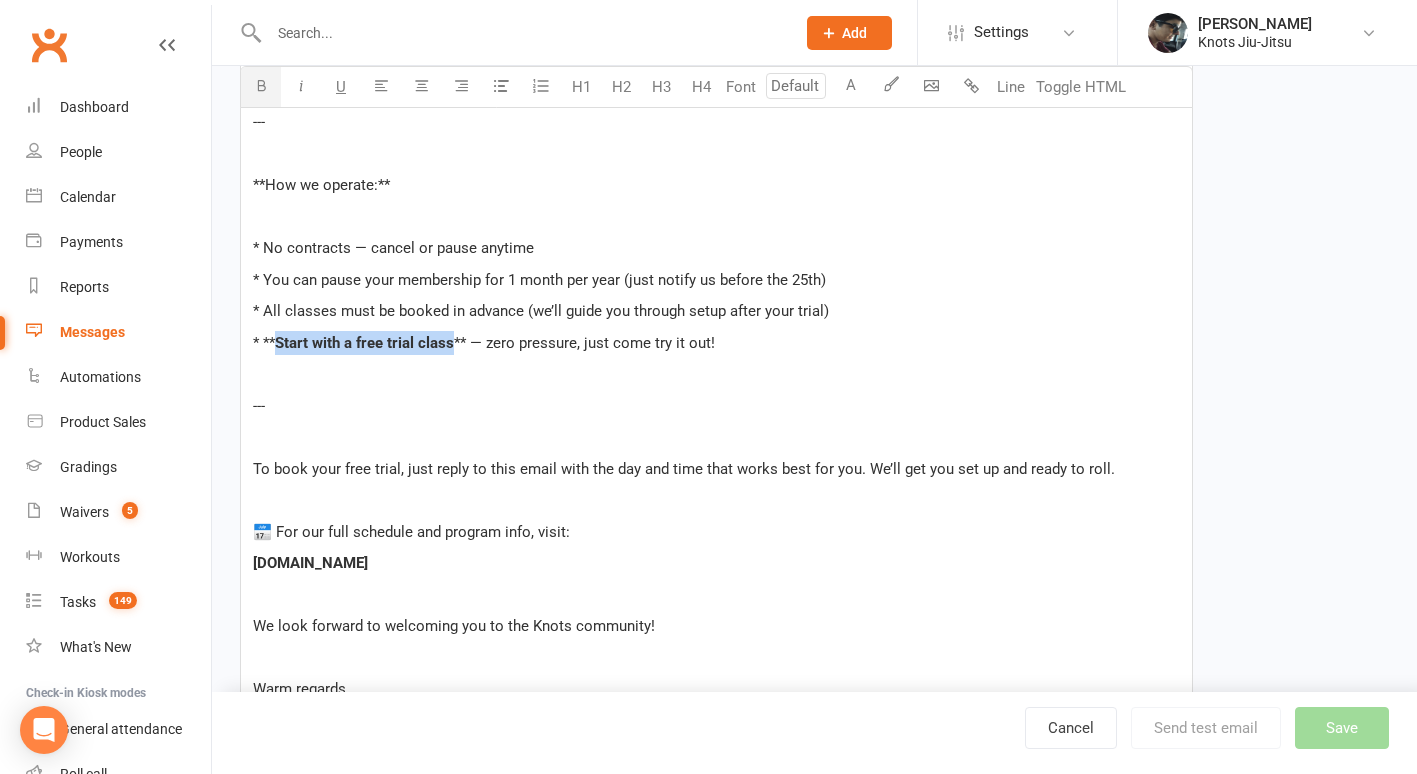 click at bounding box center [261, 85] 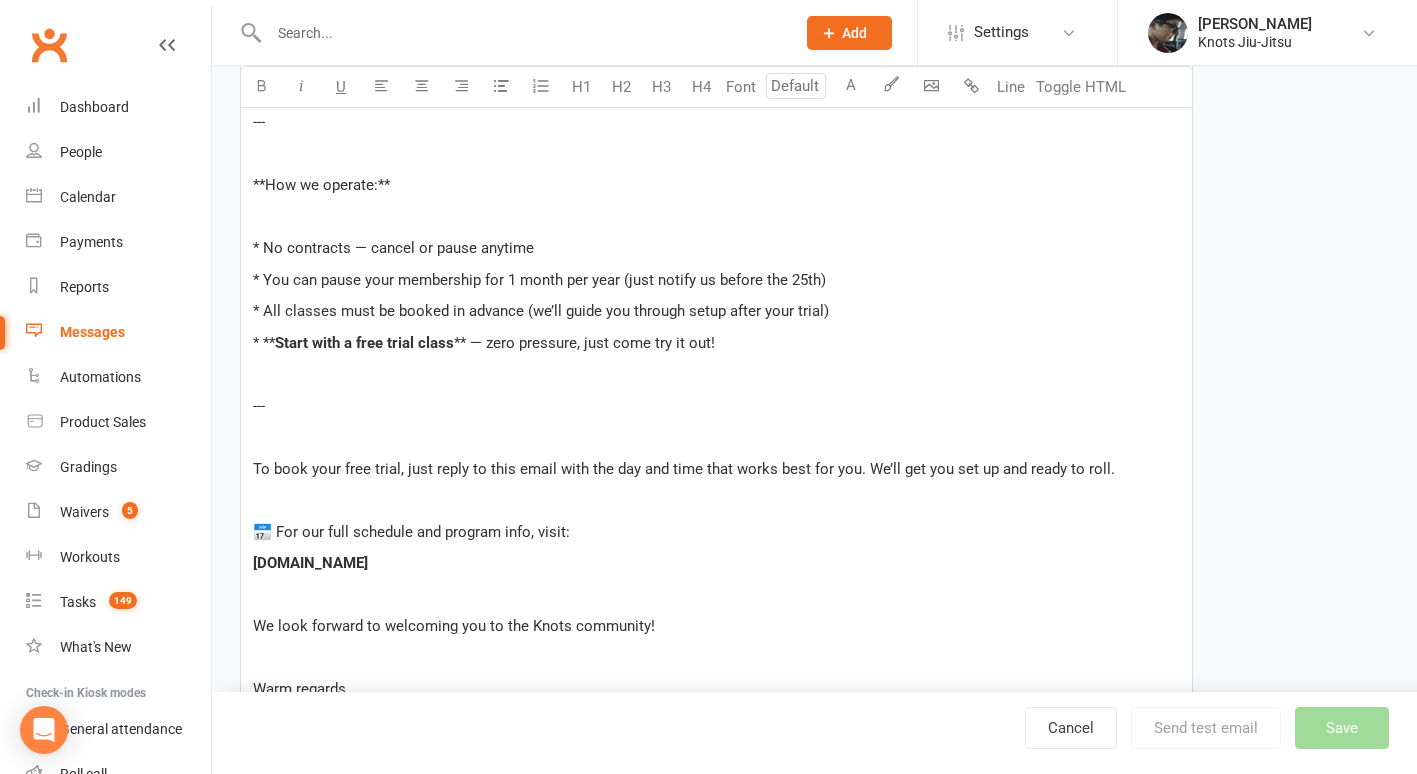 click on "** — zero pressure, just come try it out!" at bounding box center (584, 343) 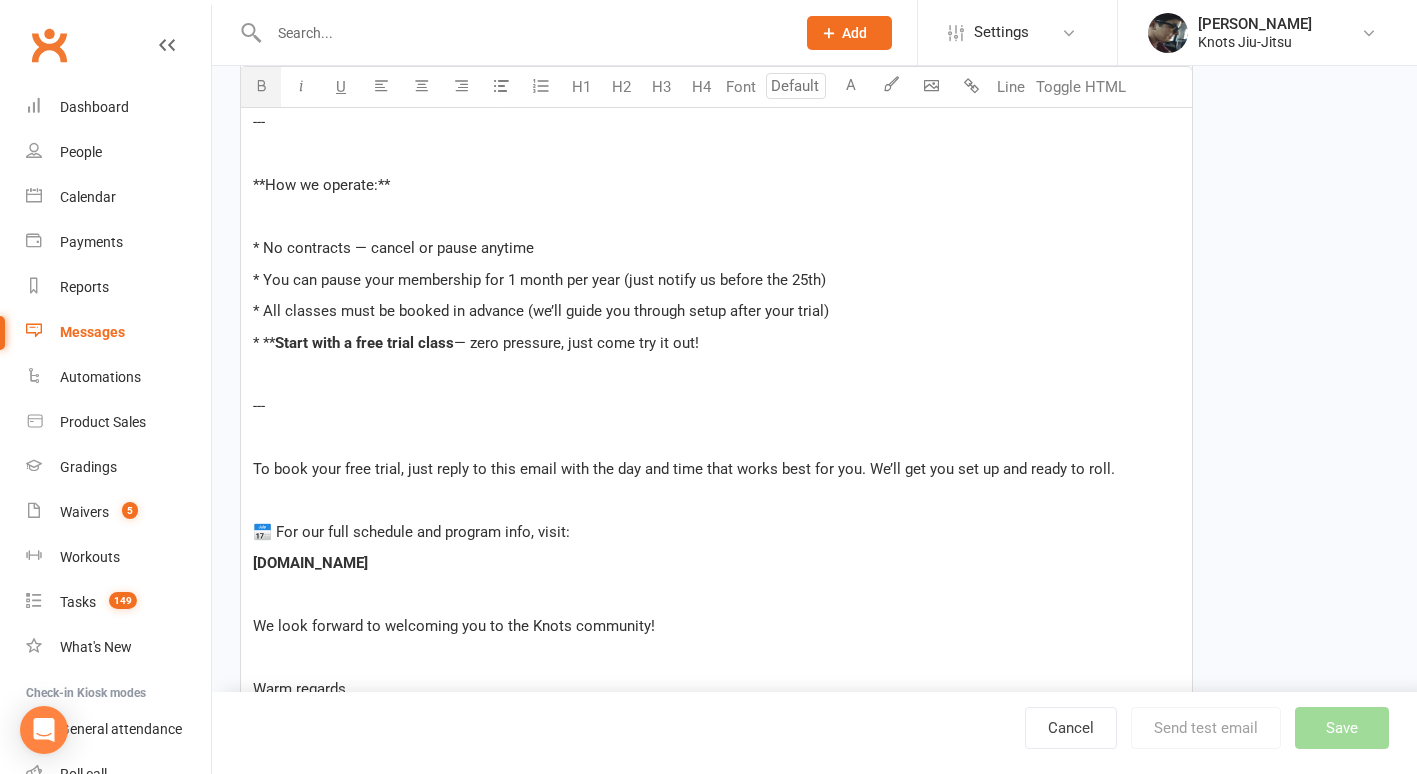 click on "* **" at bounding box center [264, 343] 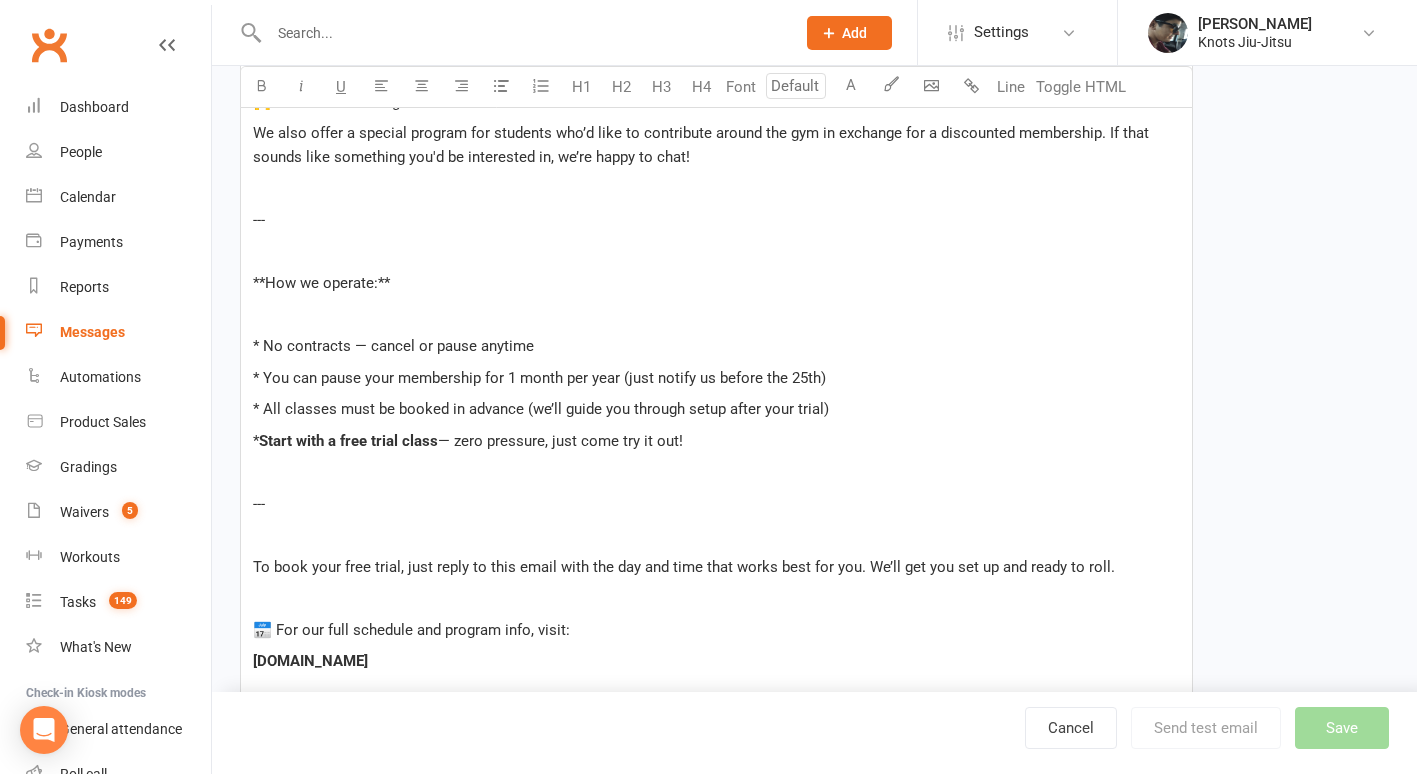 scroll, scrollTop: 1314, scrollLeft: 0, axis: vertical 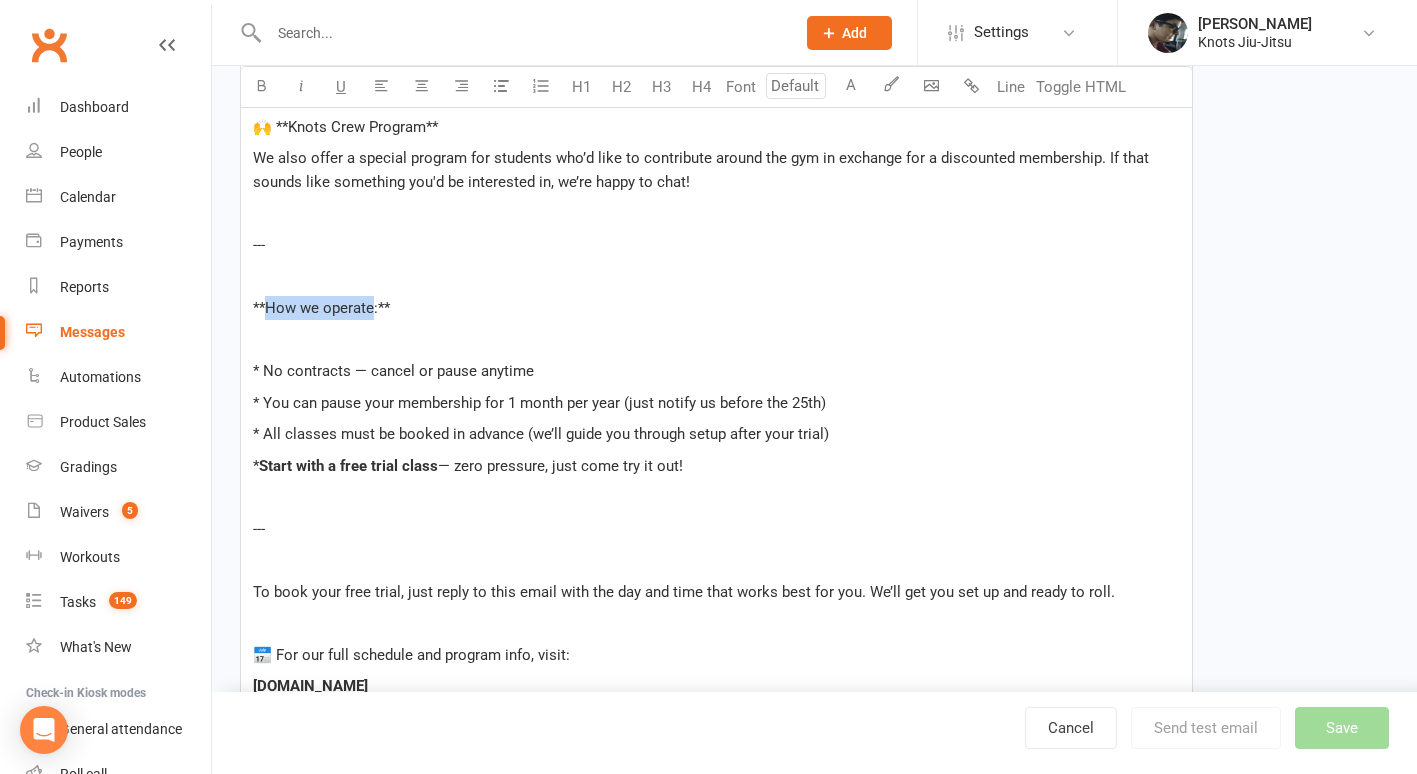 drag, startPoint x: 374, startPoint y: 308, endPoint x: 263, endPoint y: 316, distance: 111.28792 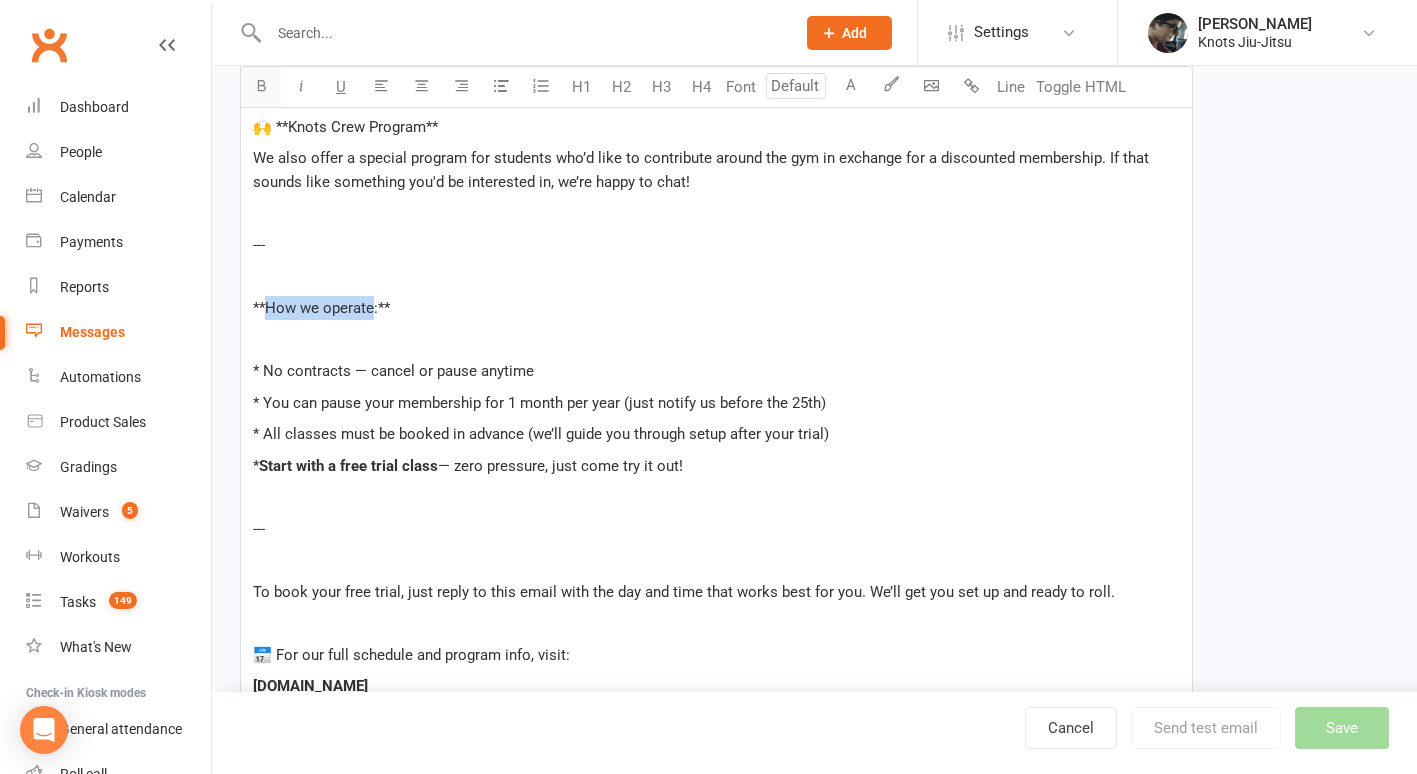 click at bounding box center [261, 87] 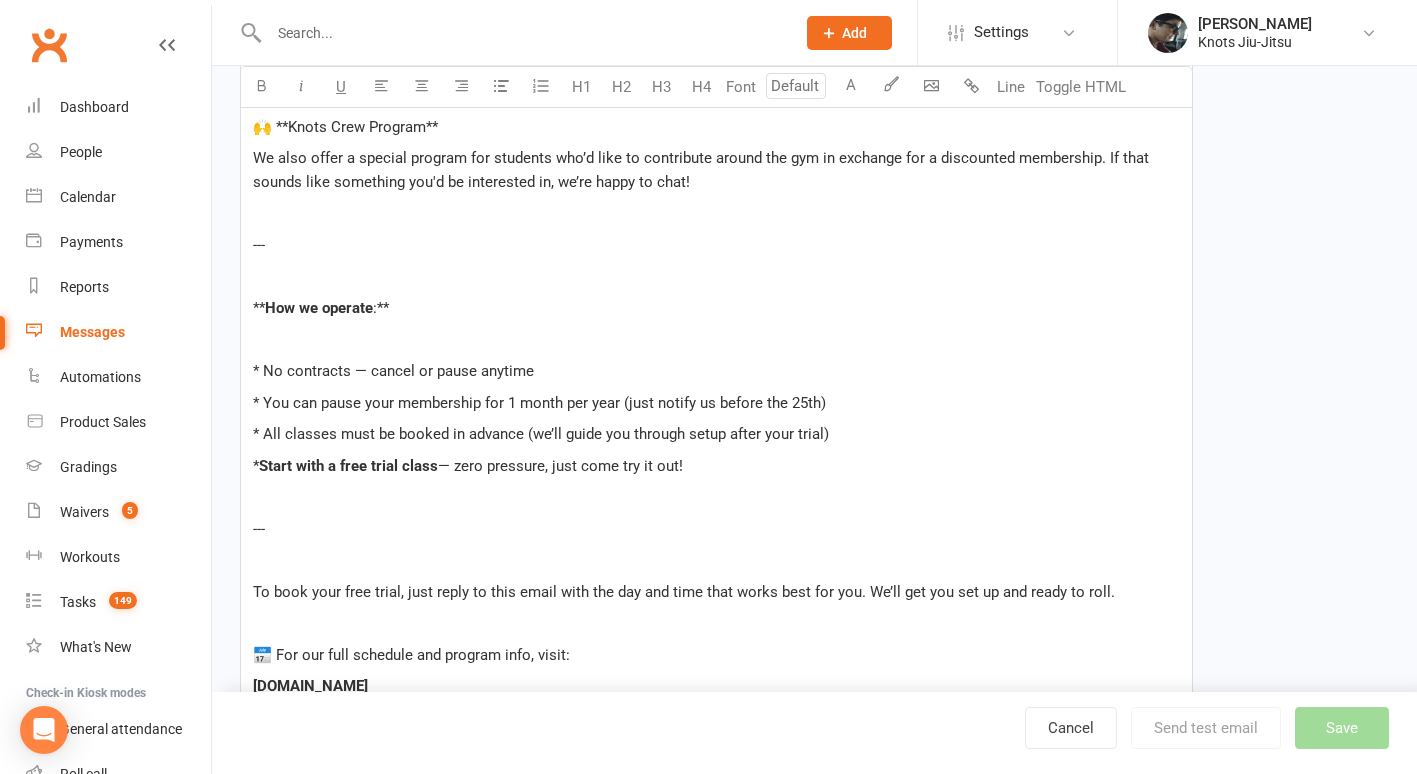 click on ":**" at bounding box center (381, 308) 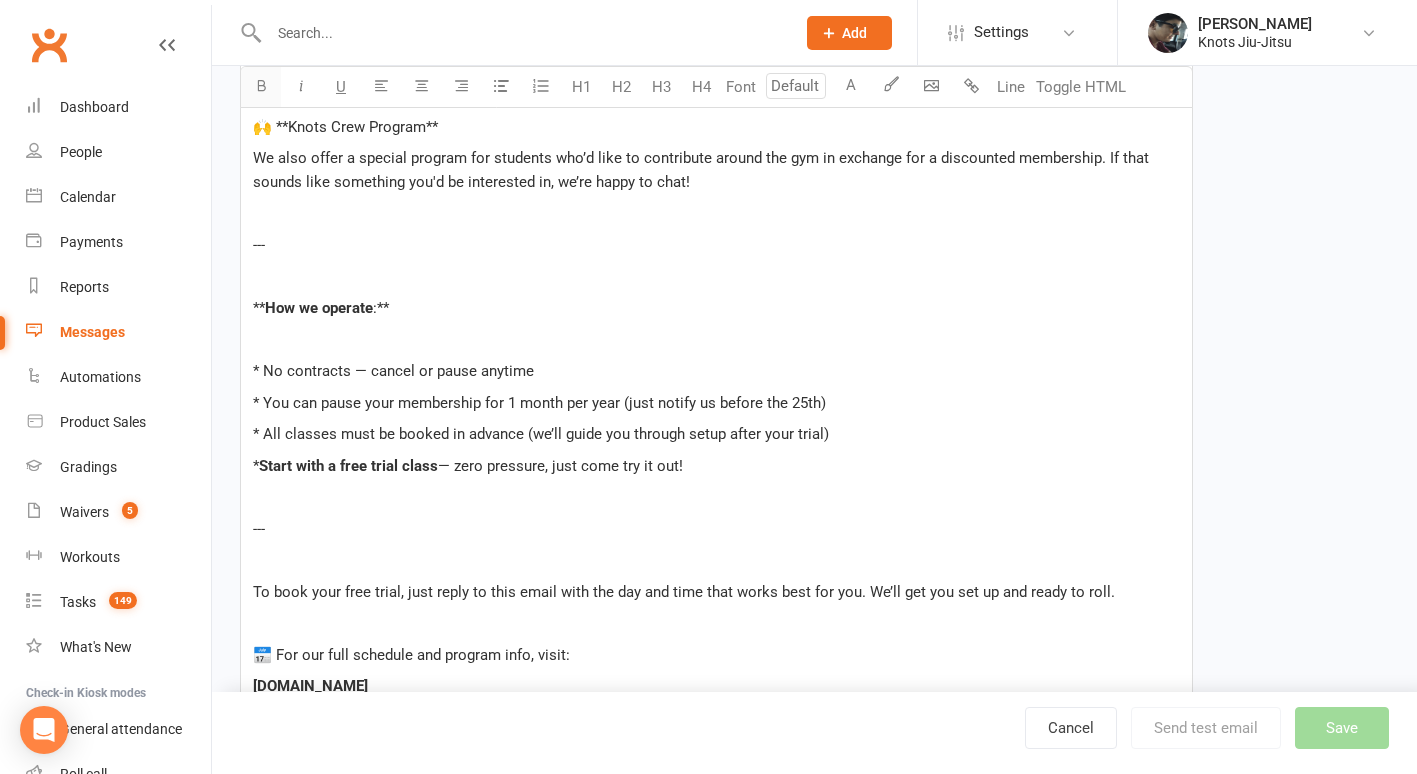 click at bounding box center (261, 85) 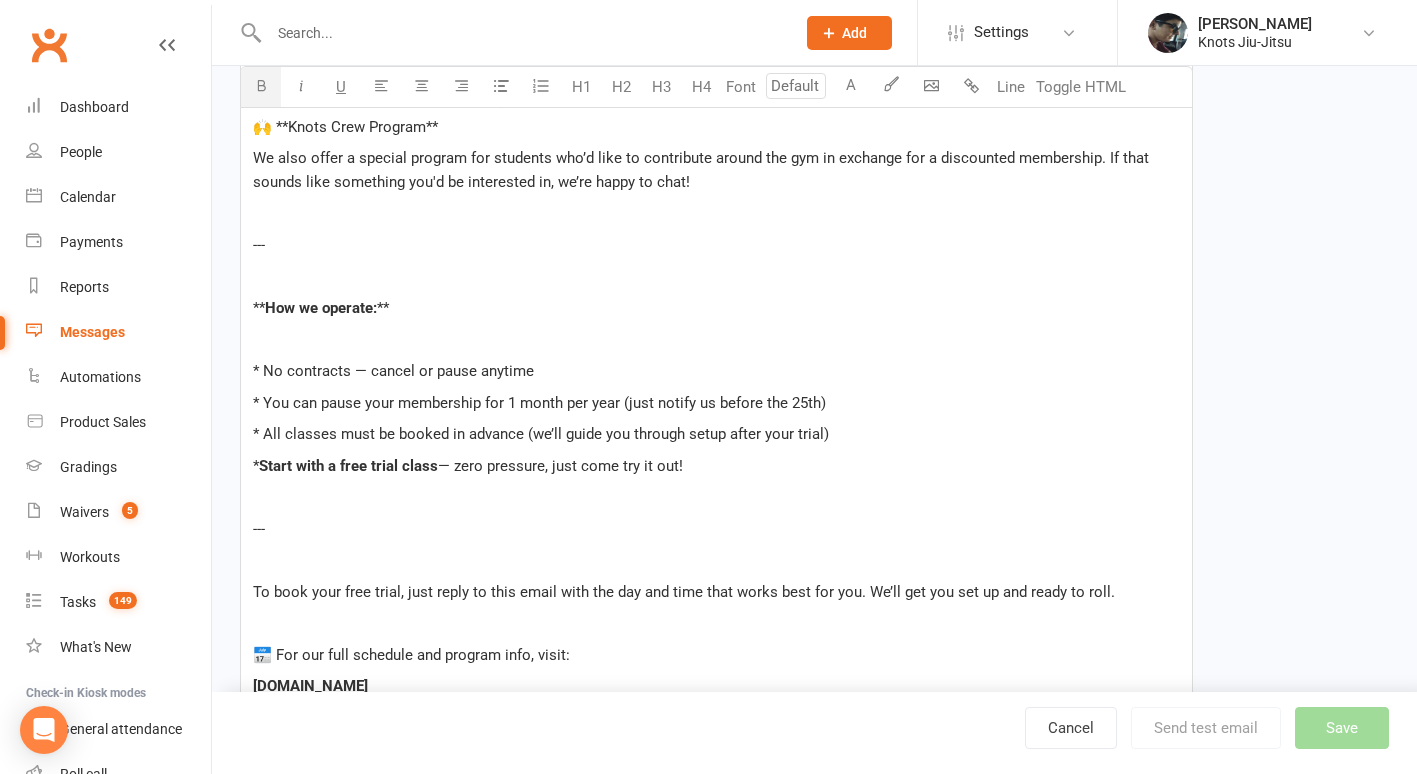 click on "** How we operate: **" at bounding box center [716, 308] 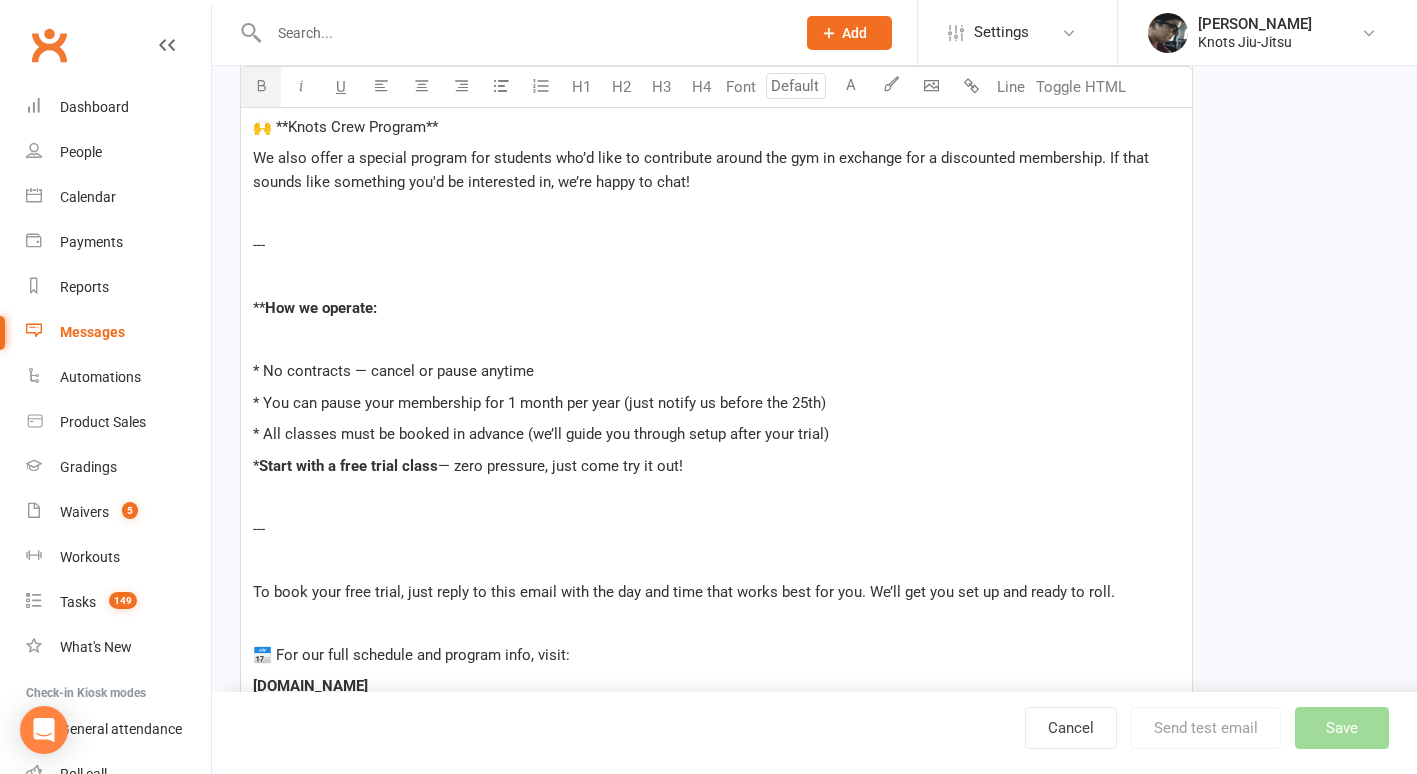 click on "How we operate:" at bounding box center [321, 308] 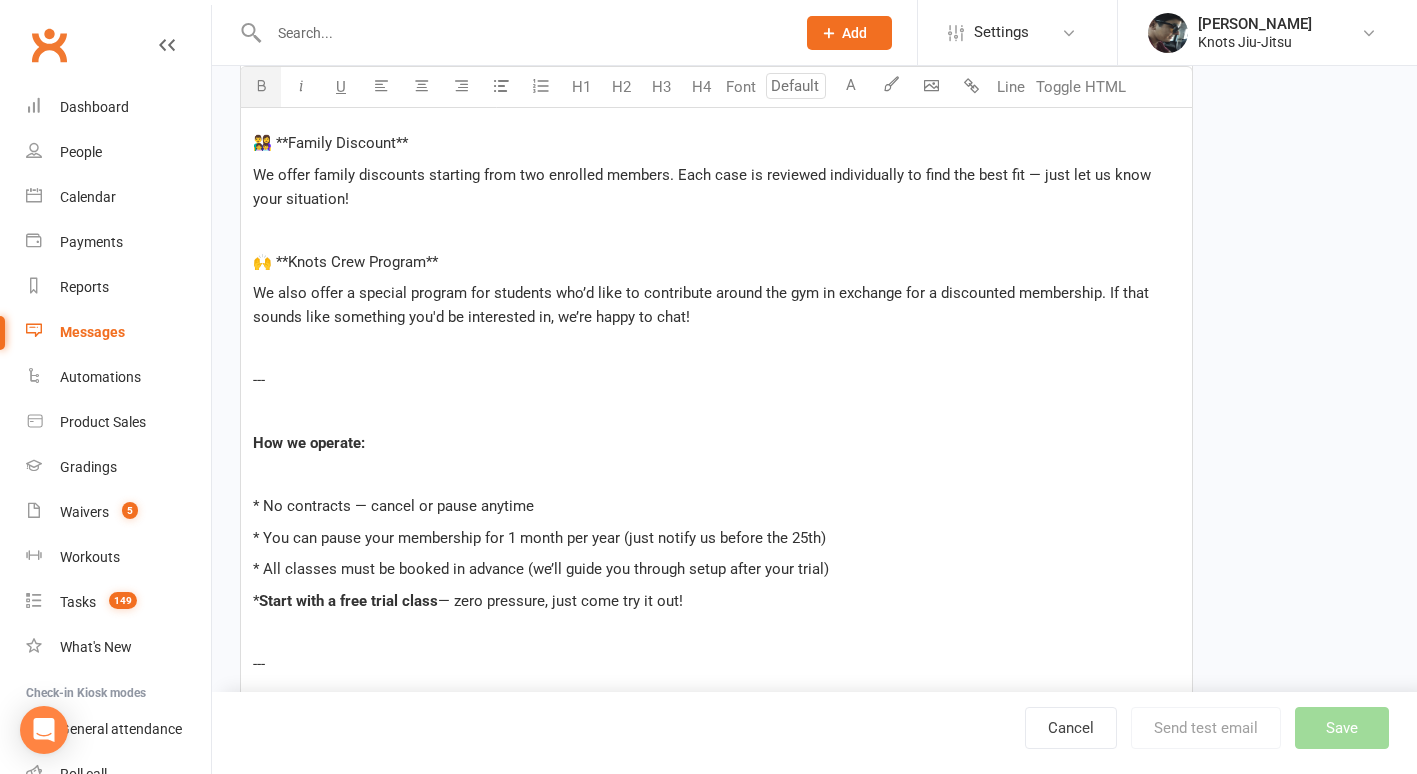 scroll, scrollTop: 1170, scrollLeft: 0, axis: vertical 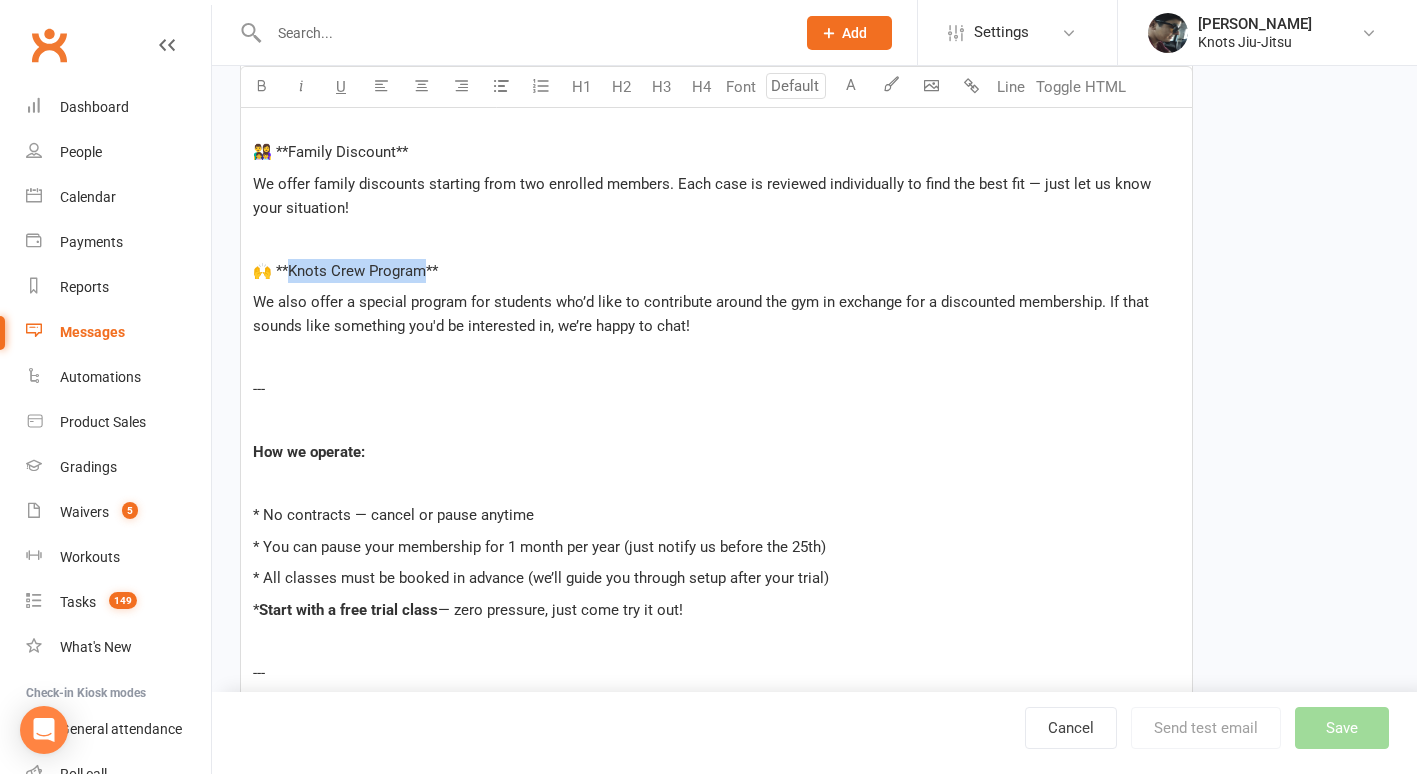 drag, startPoint x: 427, startPoint y: 270, endPoint x: 293, endPoint y: 281, distance: 134.45073 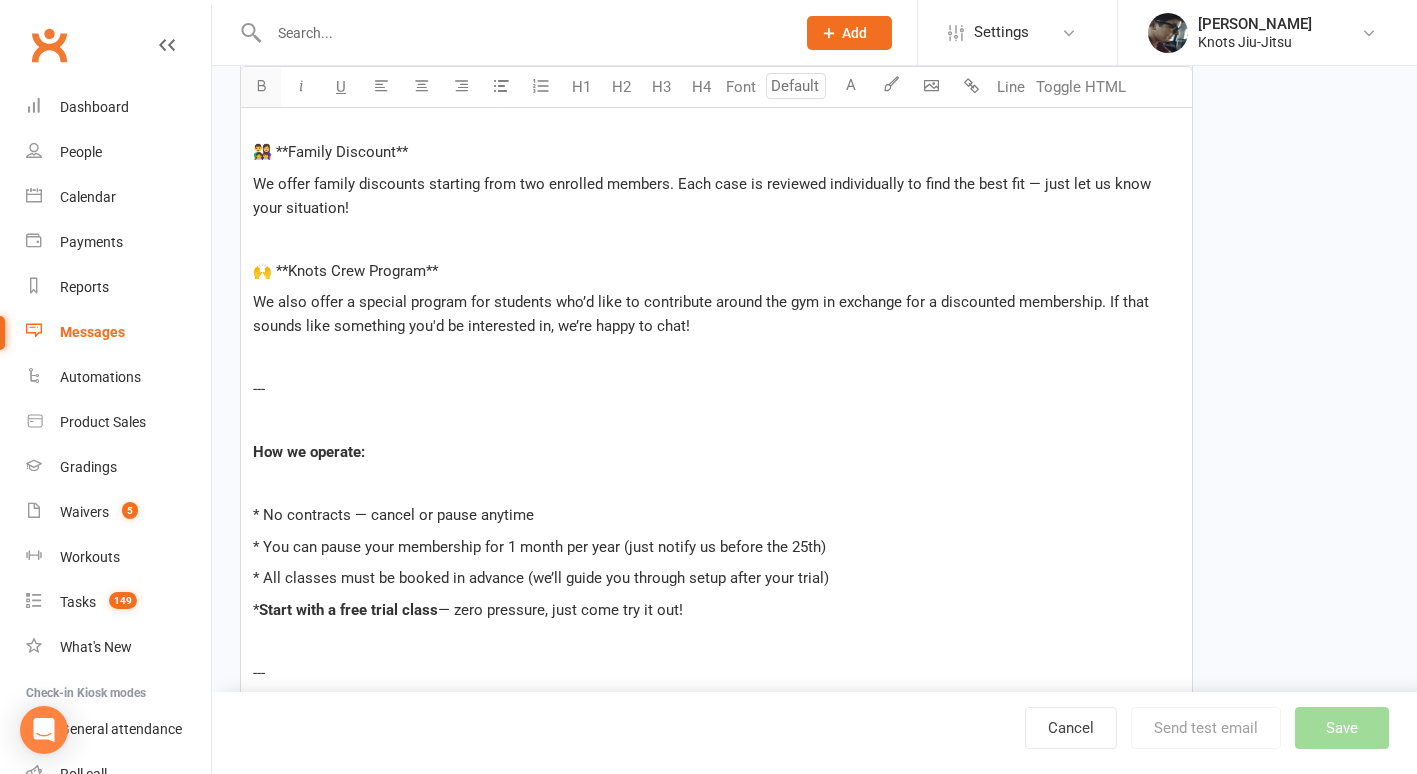 click at bounding box center [261, 87] 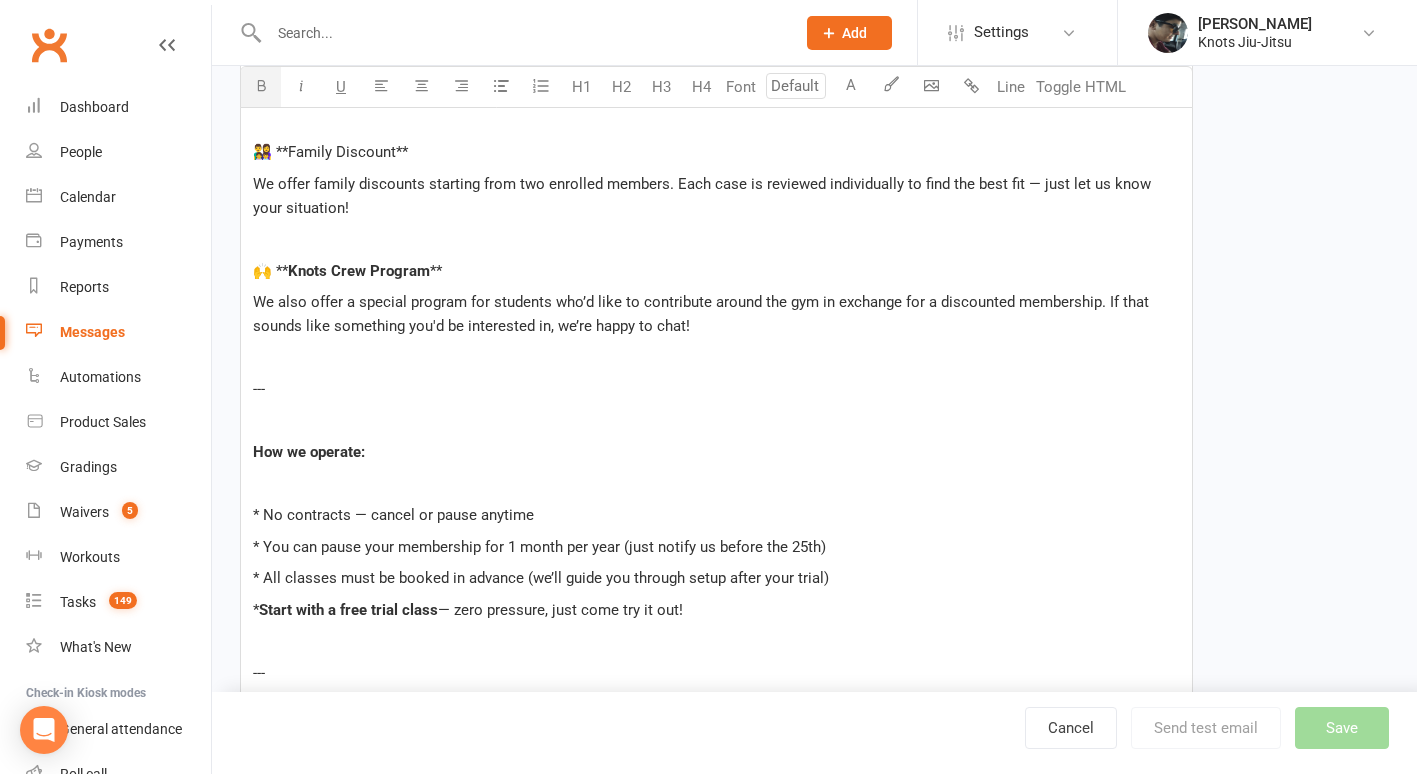 click on "🙌 ** Knots Crew Program **" at bounding box center [716, 271] 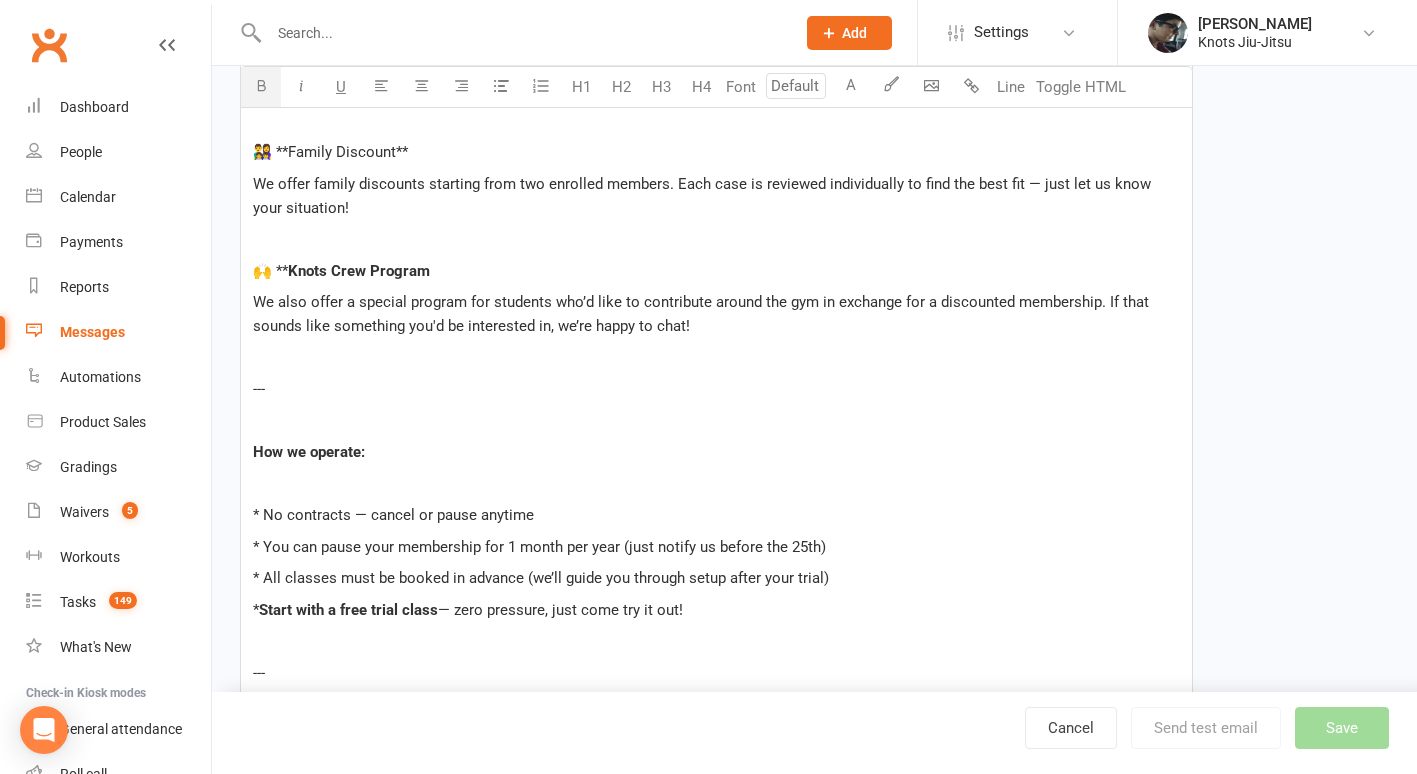 click on "Knots Crew Program" at bounding box center [359, 271] 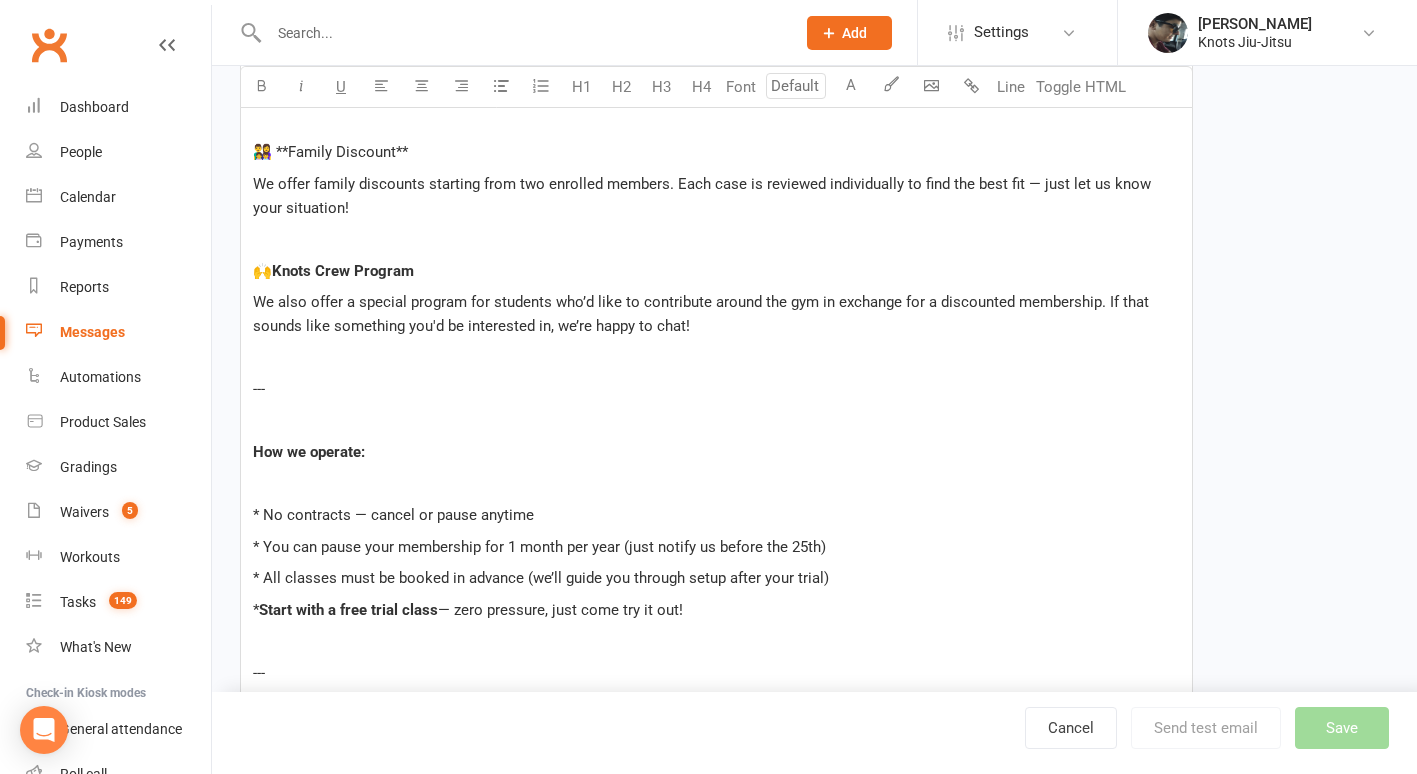 click on "👨‍👩‍👧‍👦 **Family Discount**" at bounding box center [716, 152] 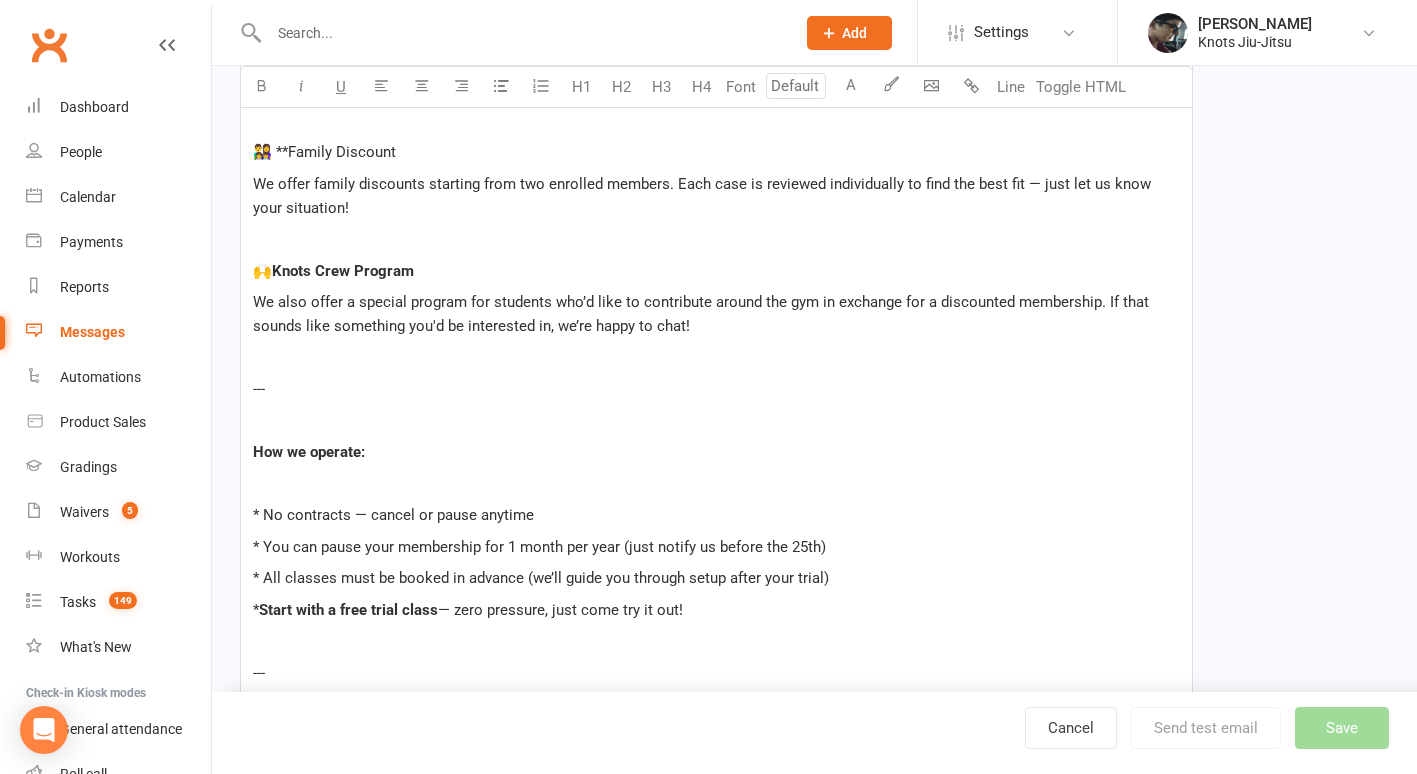 click on "👨‍👩‍👧‍👦 **Family Discount" at bounding box center [324, 152] 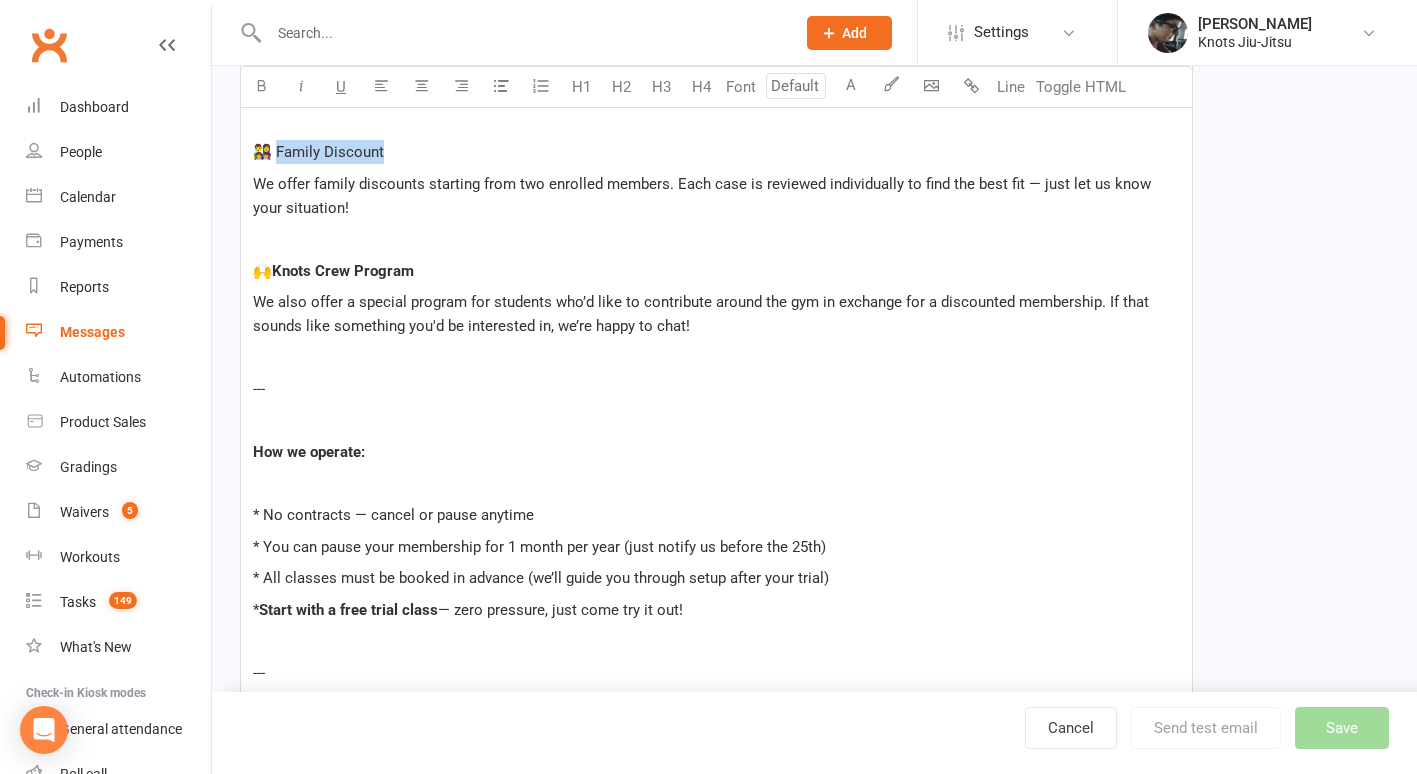 drag, startPoint x: 382, startPoint y: 153, endPoint x: 277, endPoint y: 148, distance: 105.11898 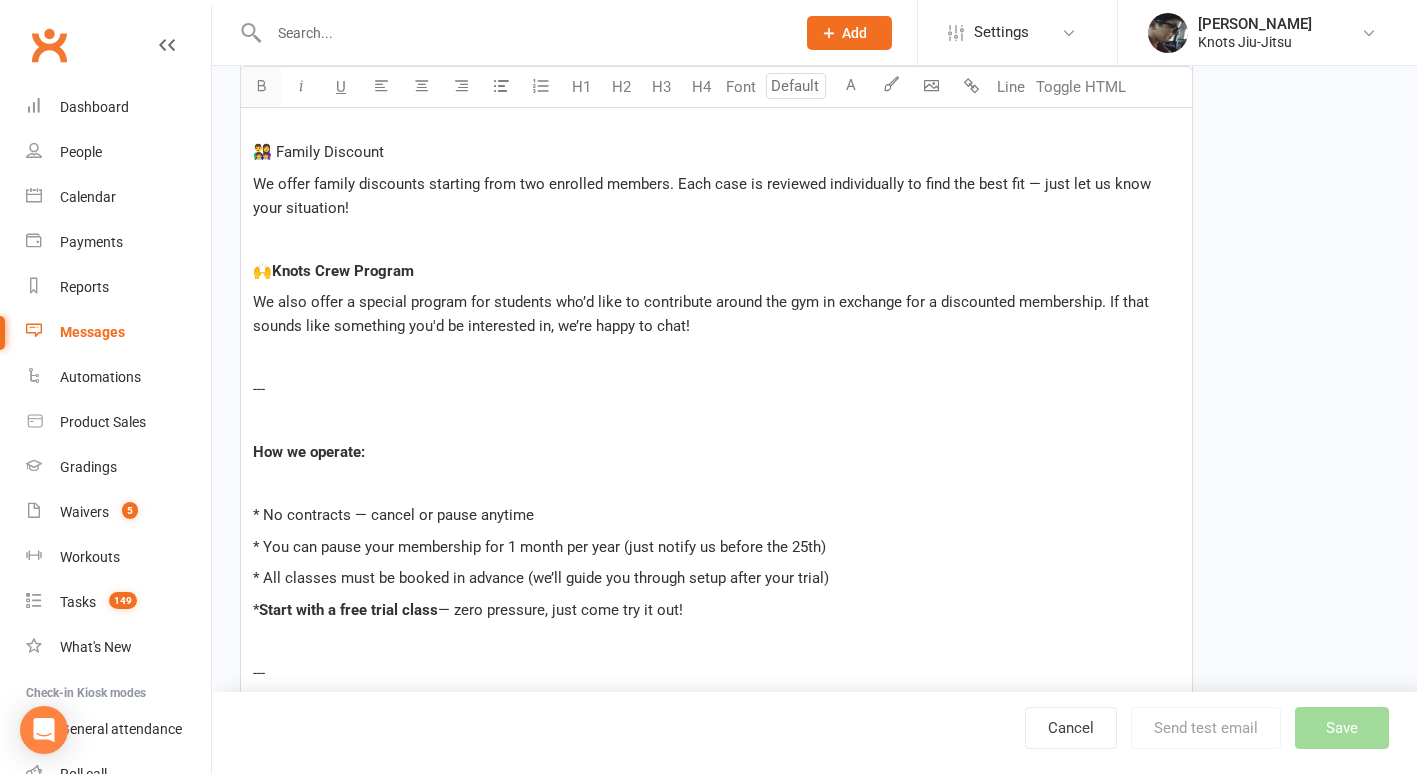 click at bounding box center [261, 87] 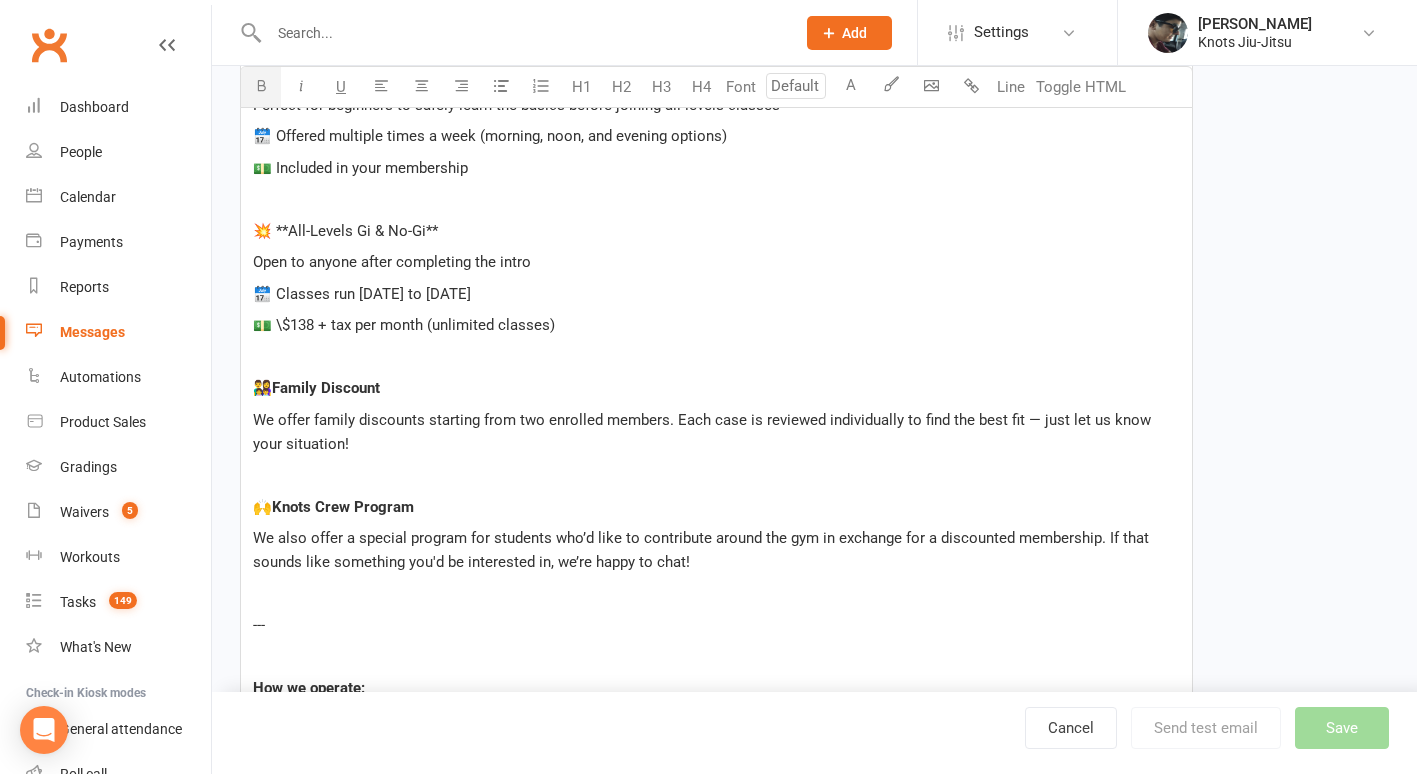scroll, scrollTop: 931, scrollLeft: 0, axis: vertical 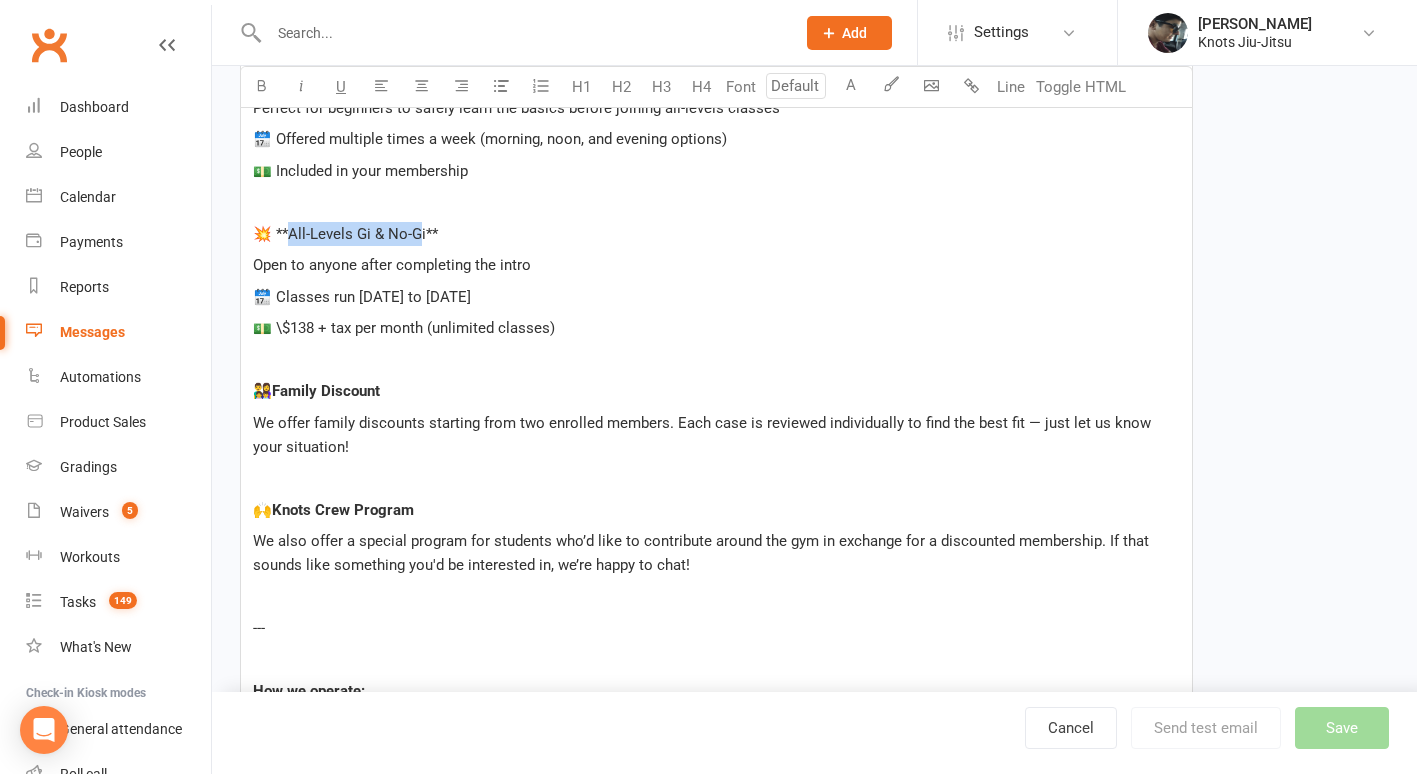 drag, startPoint x: 423, startPoint y: 230, endPoint x: 293, endPoint y: 234, distance: 130.06152 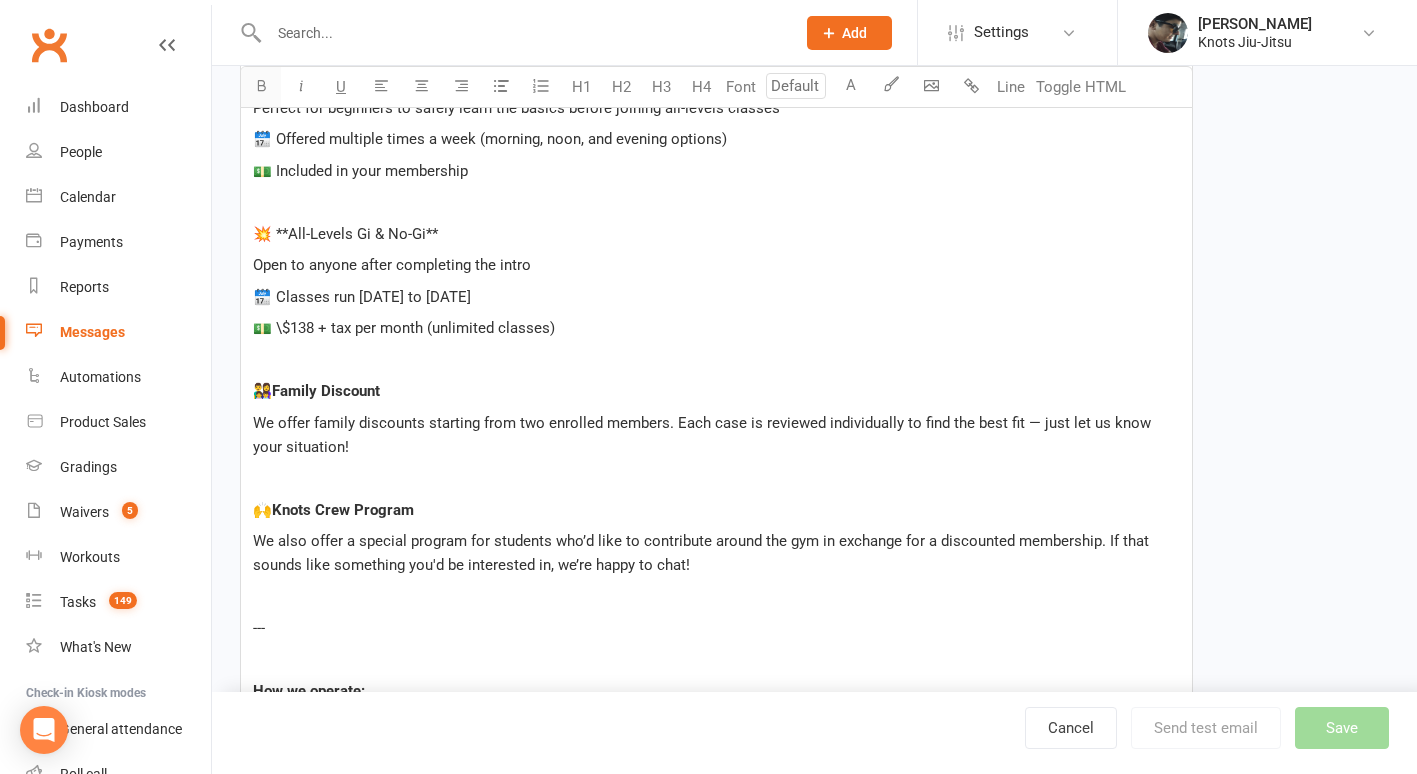 click at bounding box center (261, 85) 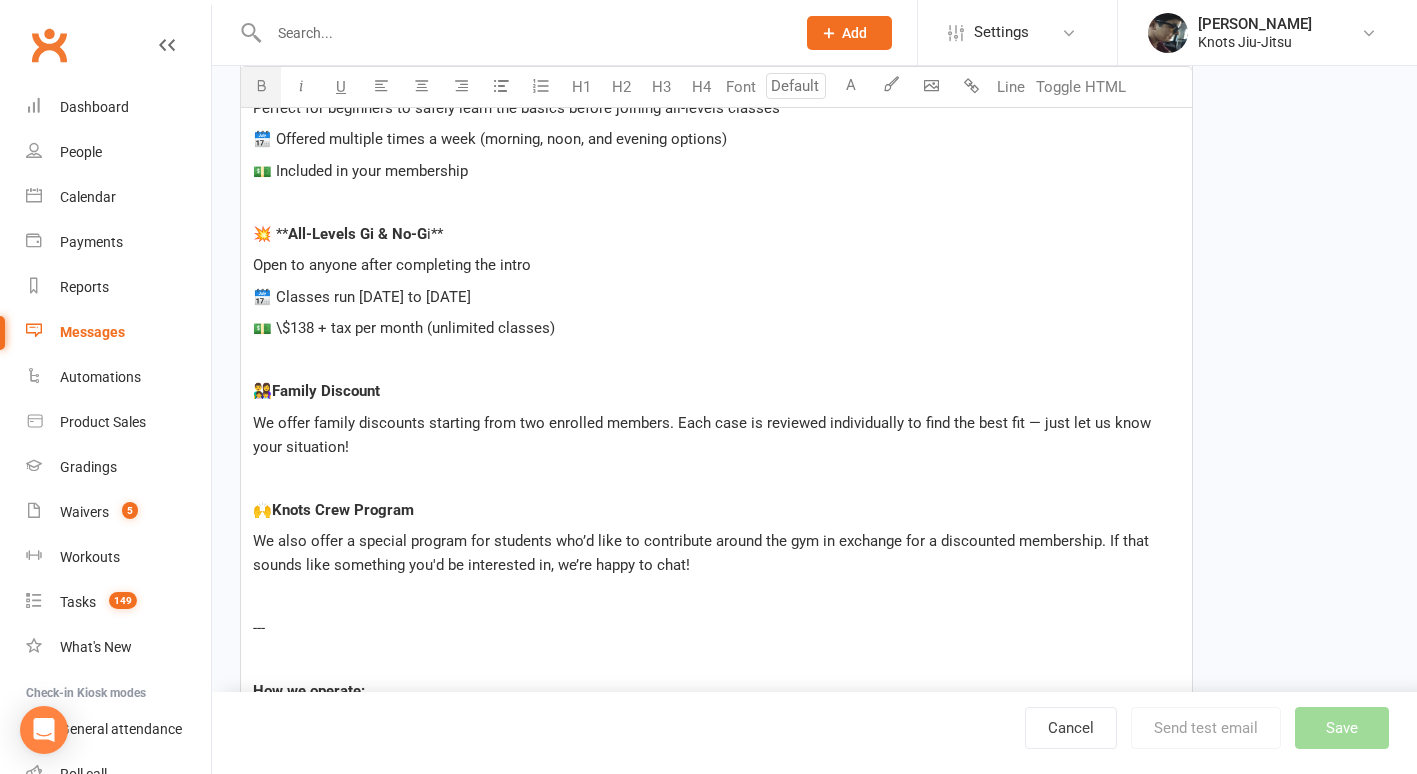 click on "💥 ** All-Levels Gi & No-G i**" at bounding box center (716, 234) 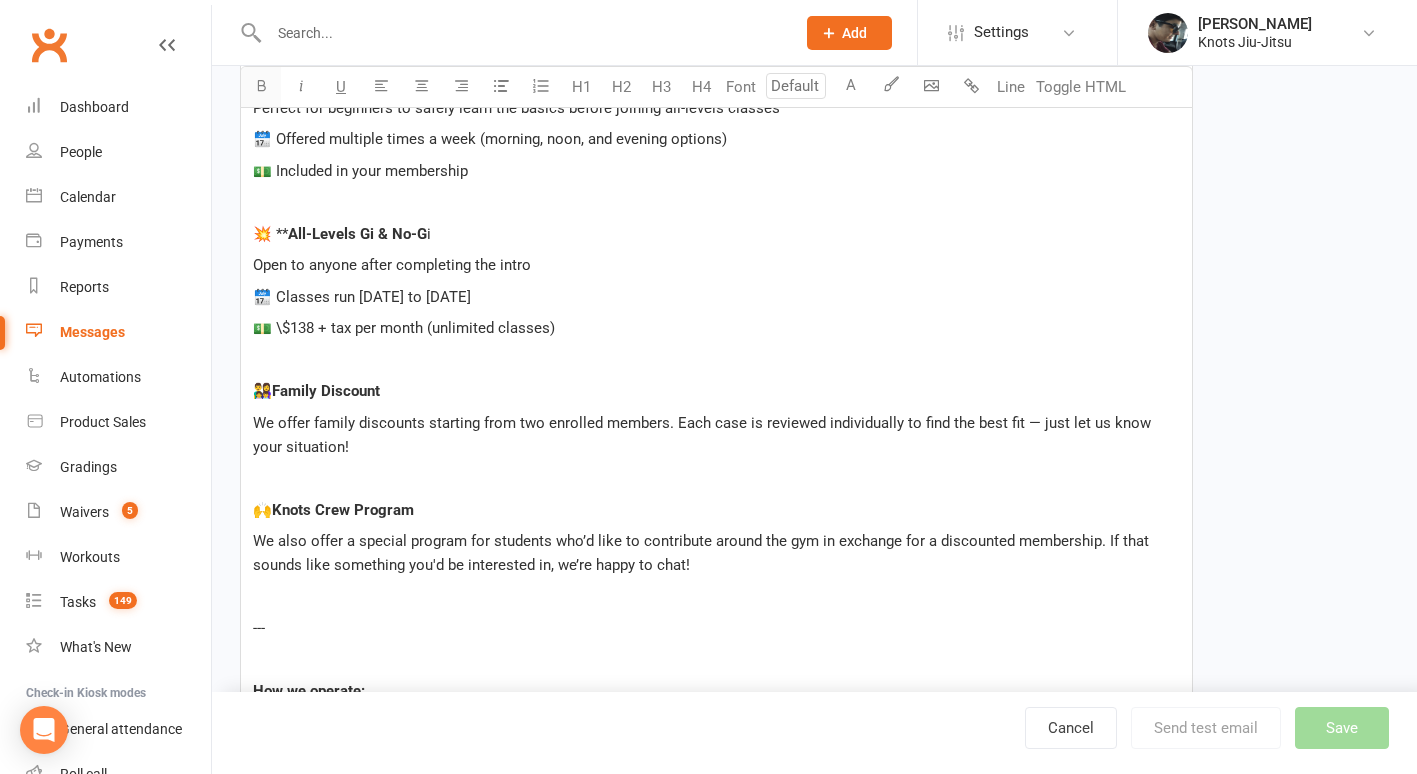 click at bounding box center [261, 85] 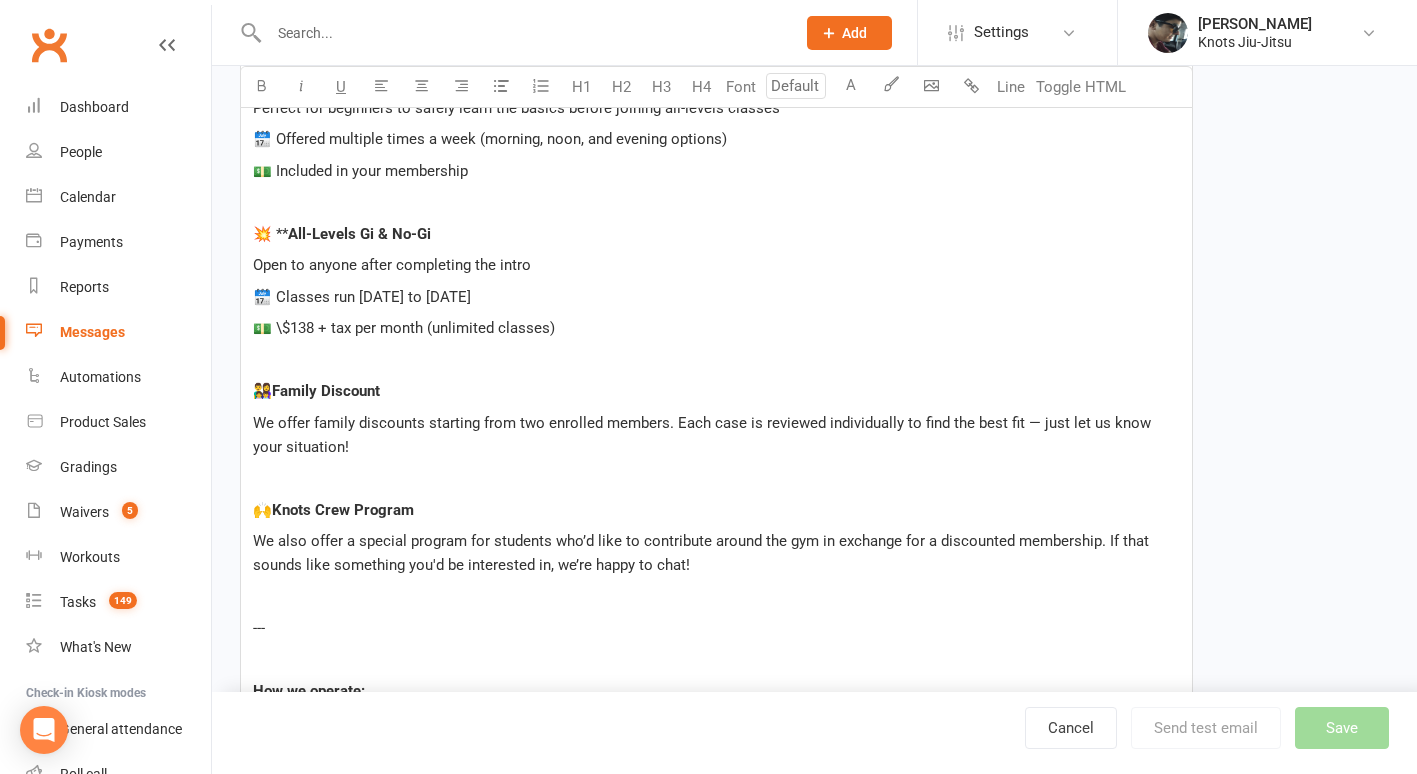 click on "💥 ** All-Levels Gi & No-Gi" at bounding box center [716, 234] 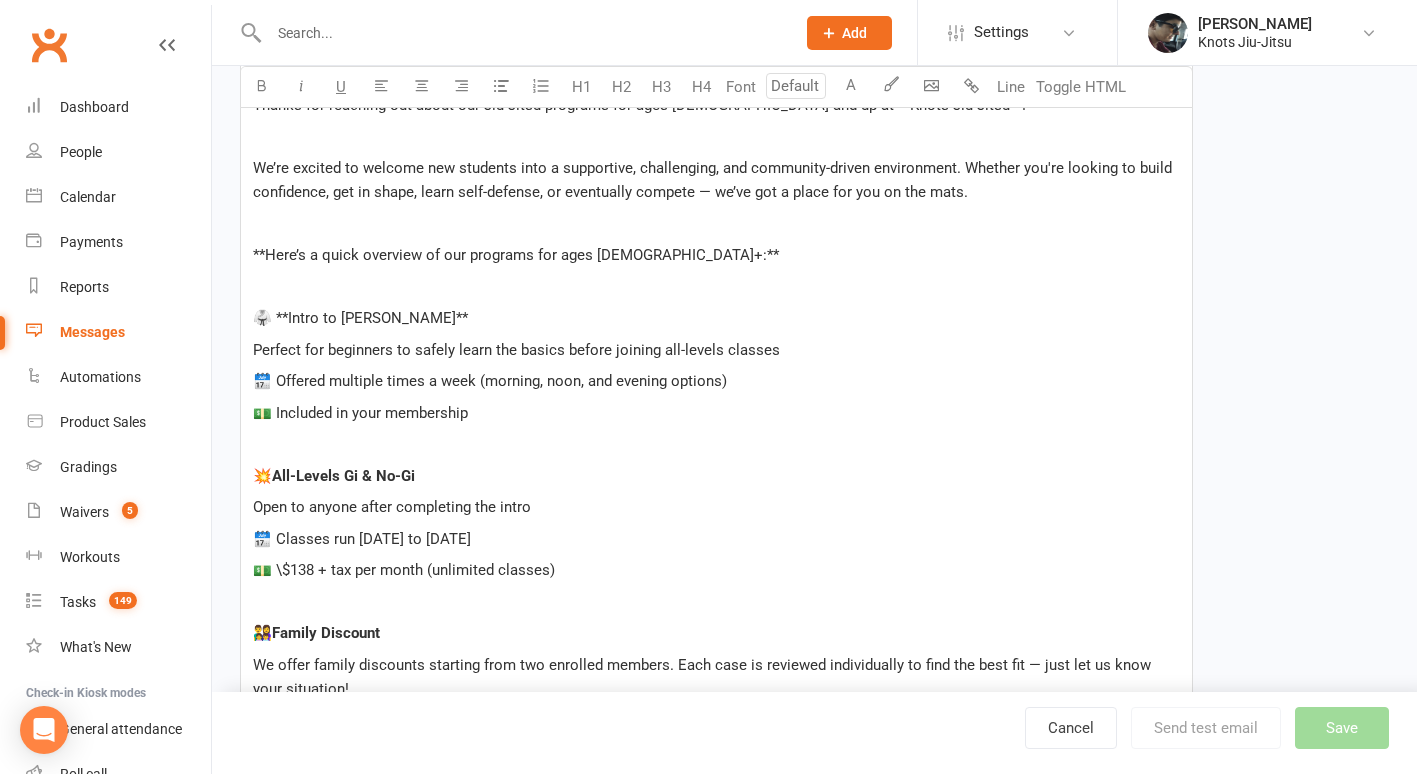 scroll, scrollTop: 667, scrollLeft: 0, axis: vertical 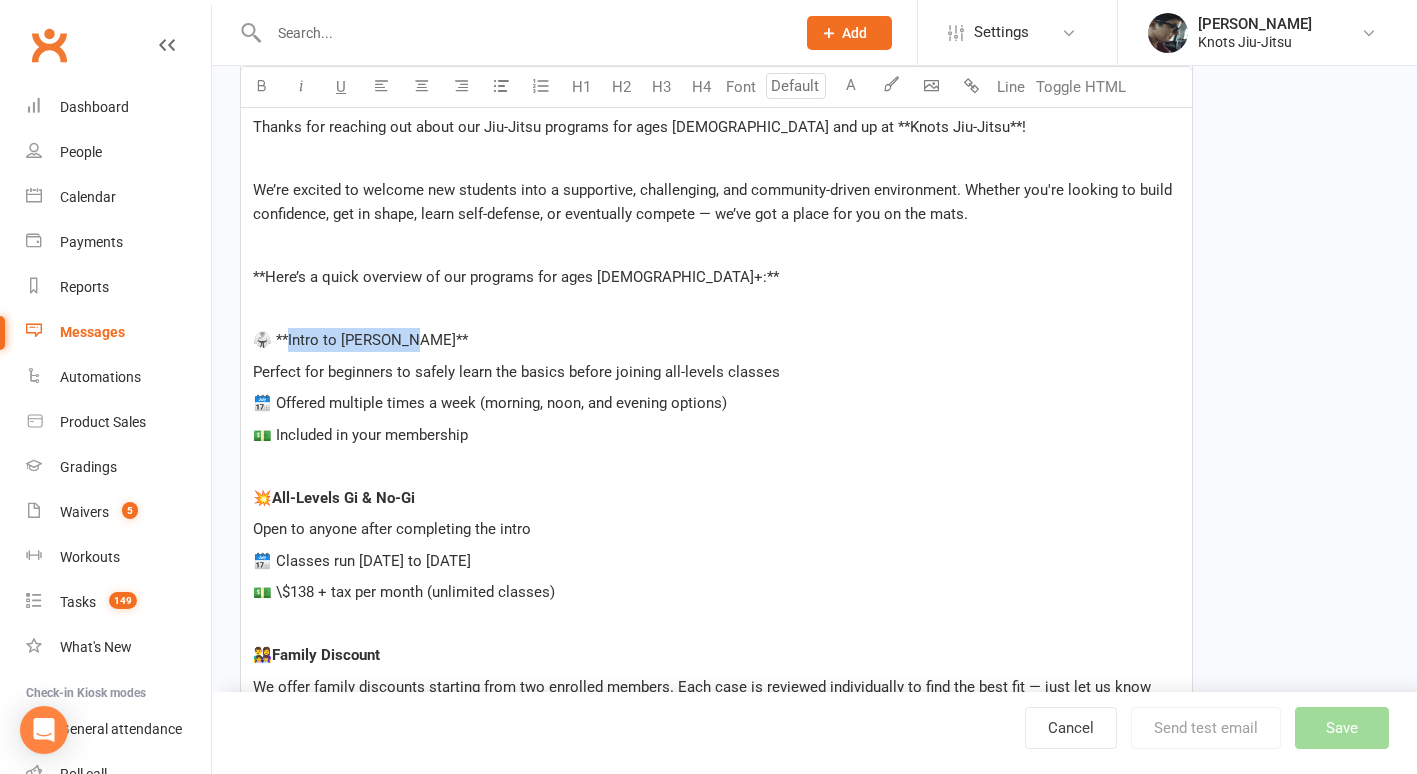 drag, startPoint x: 397, startPoint y: 343, endPoint x: 288, endPoint y: 344, distance: 109.004585 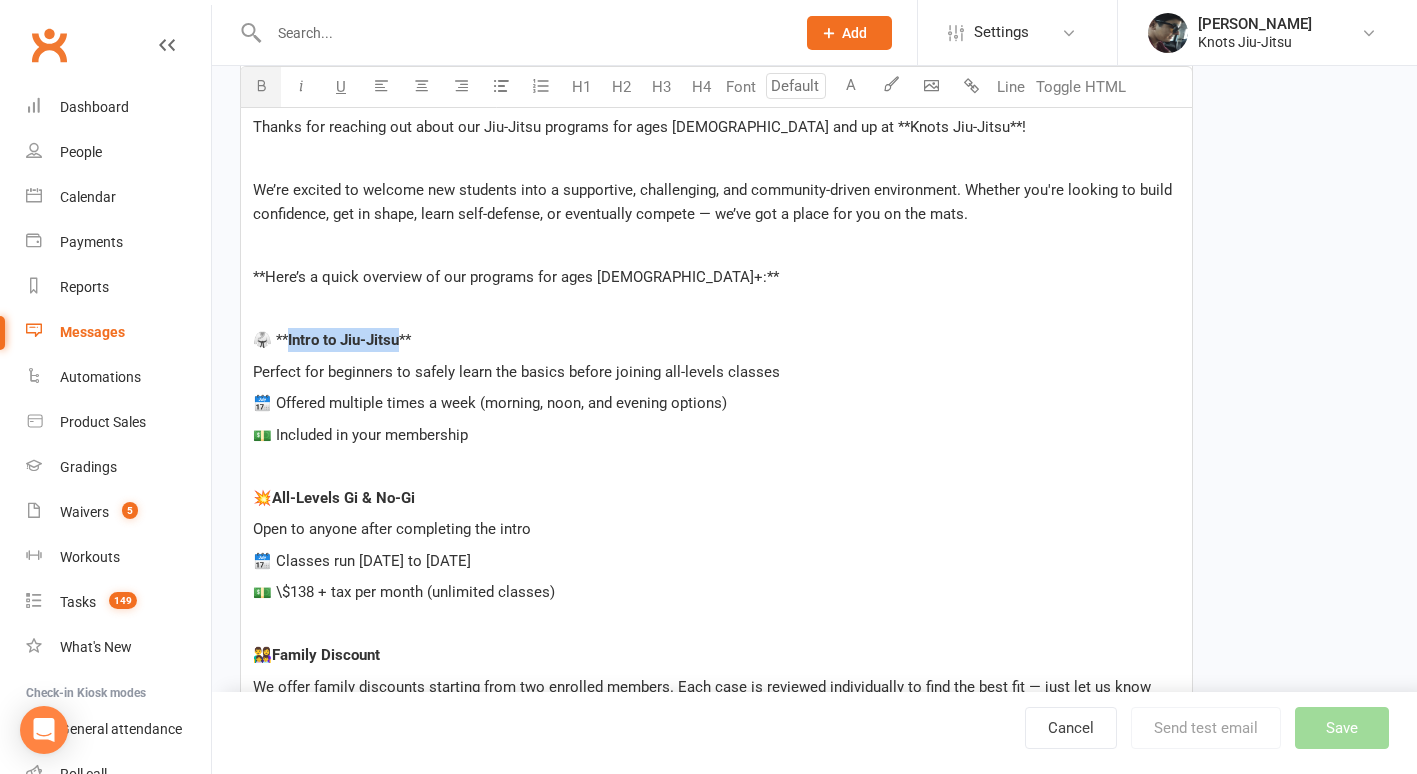 click at bounding box center (261, 85) 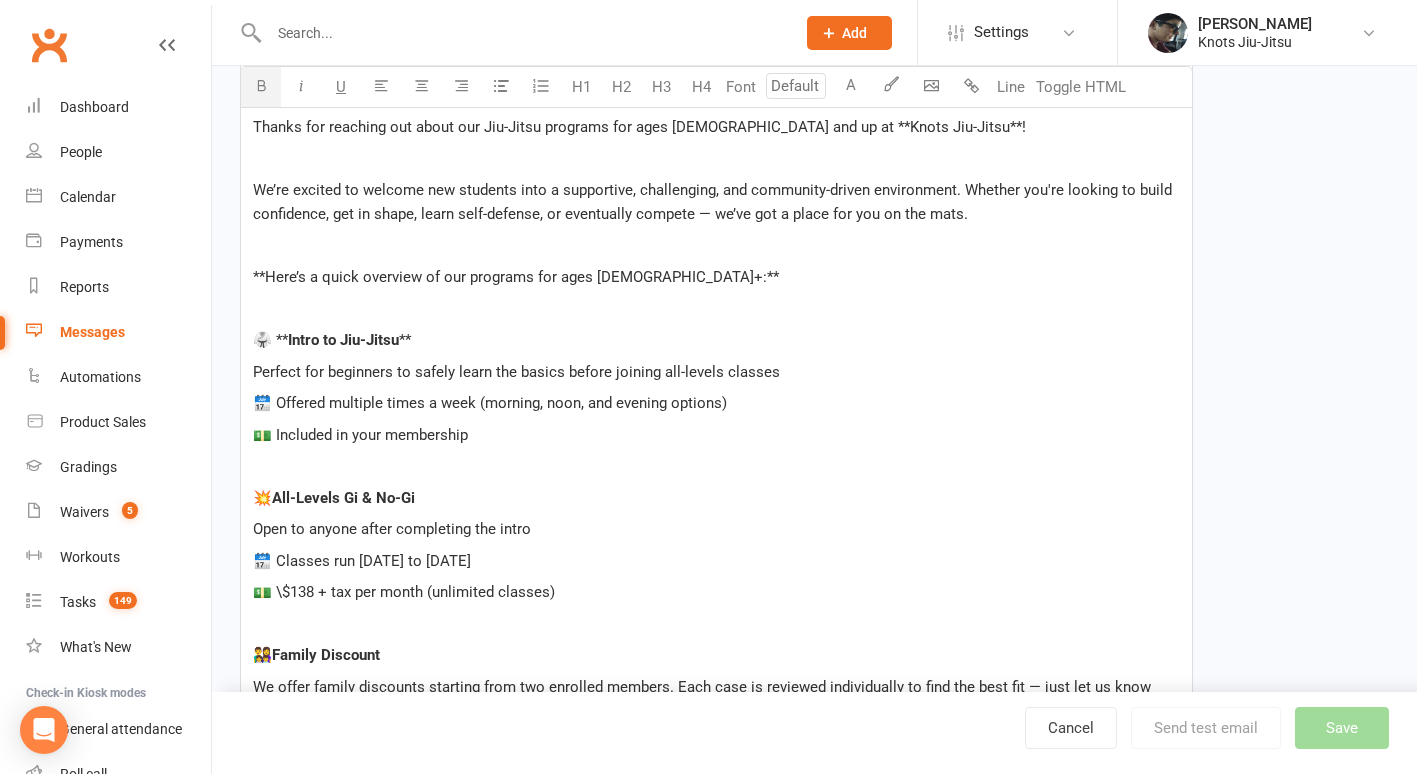 click on "Absolutely — here’s the full prospect email with the **Knots Crew** sentence included: ﻿ --- ﻿ **Subject:** Welcome to Knots Jiu-Jitsu — Programs for Teens & Adults (+14) ﻿ Hi {contact-first-name}, ﻿ Thanks for reaching out about our Jiu-Jitsu programs for ages [DEMOGRAPHIC_DATA] and up at **Knots [PERSON_NAME]**! ﻿ We’re excited to welcome new students into a supportive, challenging, and community-driven environment. Whether you're looking to build confidence, get in shape, learn self-defense, or eventually compete — we’ve got a place for you on the mats. ﻿ **Here’s a quick overview of our programs for ages [DEMOGRAPHIC_DATA]+:** ﻿ 🥋 ** Intro to Jiu-Jitsu ** Perfect for beginners to safely learn the basics before joining all-levels classes 🗓️ Offered multiple times a week (morning, noon, and evening options) 💵 Included in your membership ﻿ 💥  All-Levels Gi & No-Gi Open to anyone after completing the intro 🗓️ Classes run [DATE] to [DATE] 💵 \$138 + tax per month (unlimited classes) ﻿ ﻿ *" at bounding box center (716, 746) 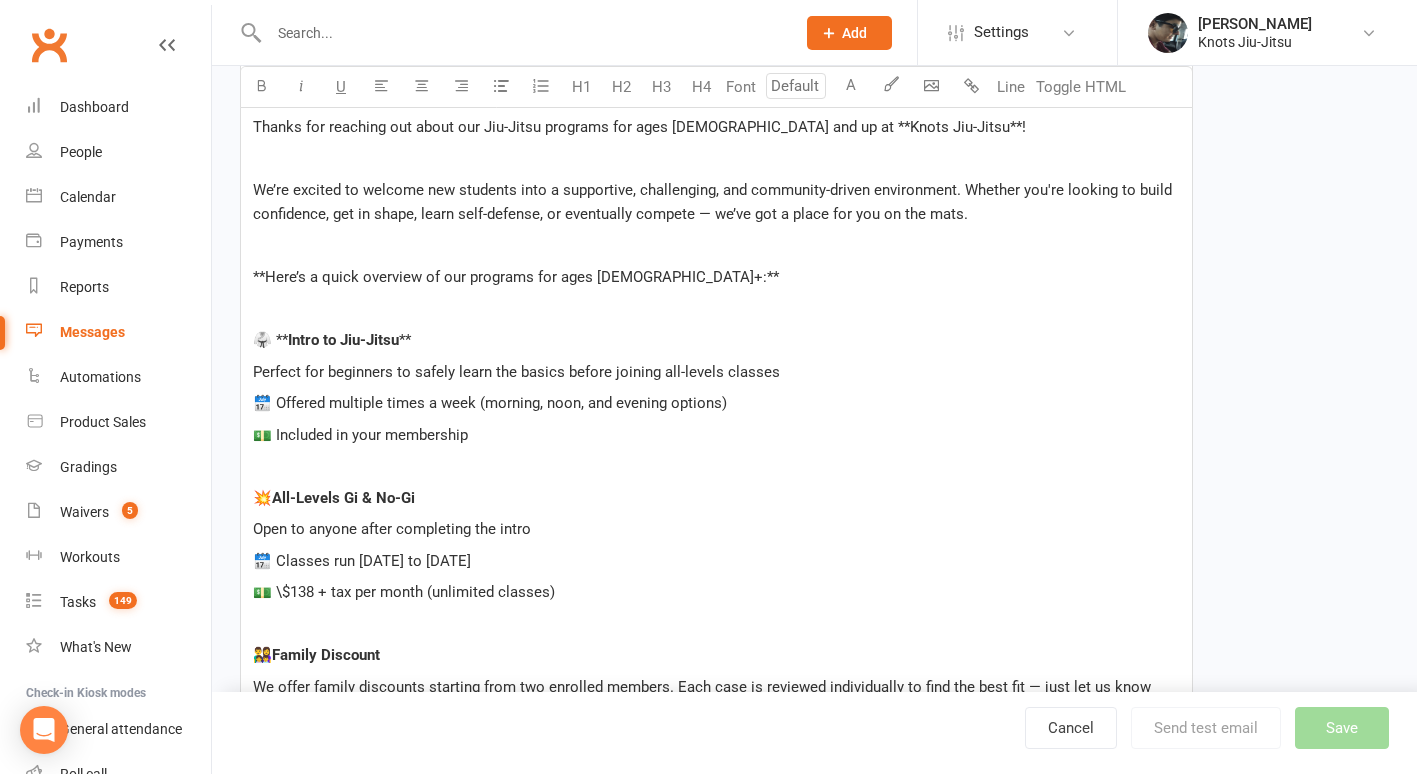 click on "🥋 ** Intro to [PERSON_NAME] **" at bounding box center (716, 340) 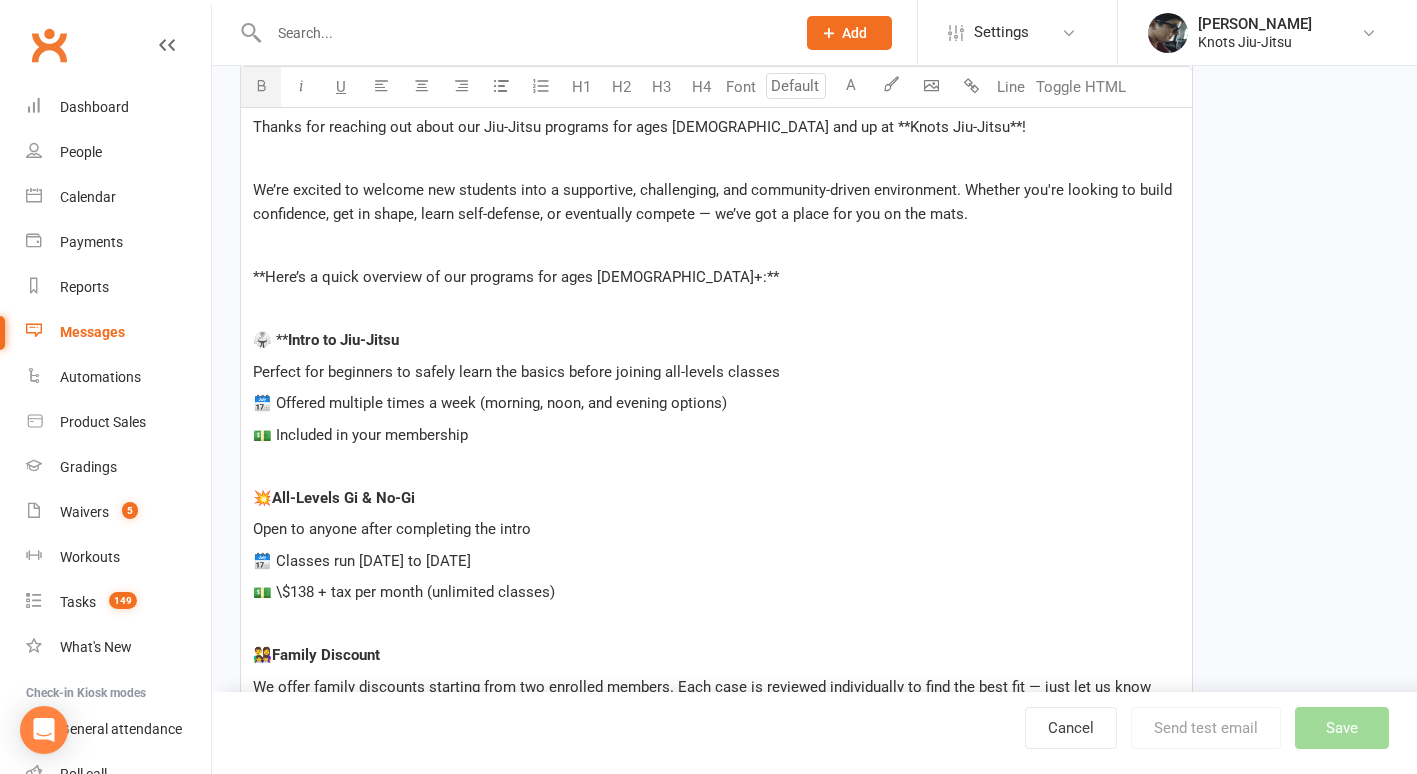 click on "🥋 **" at bounding box center (270, 340) 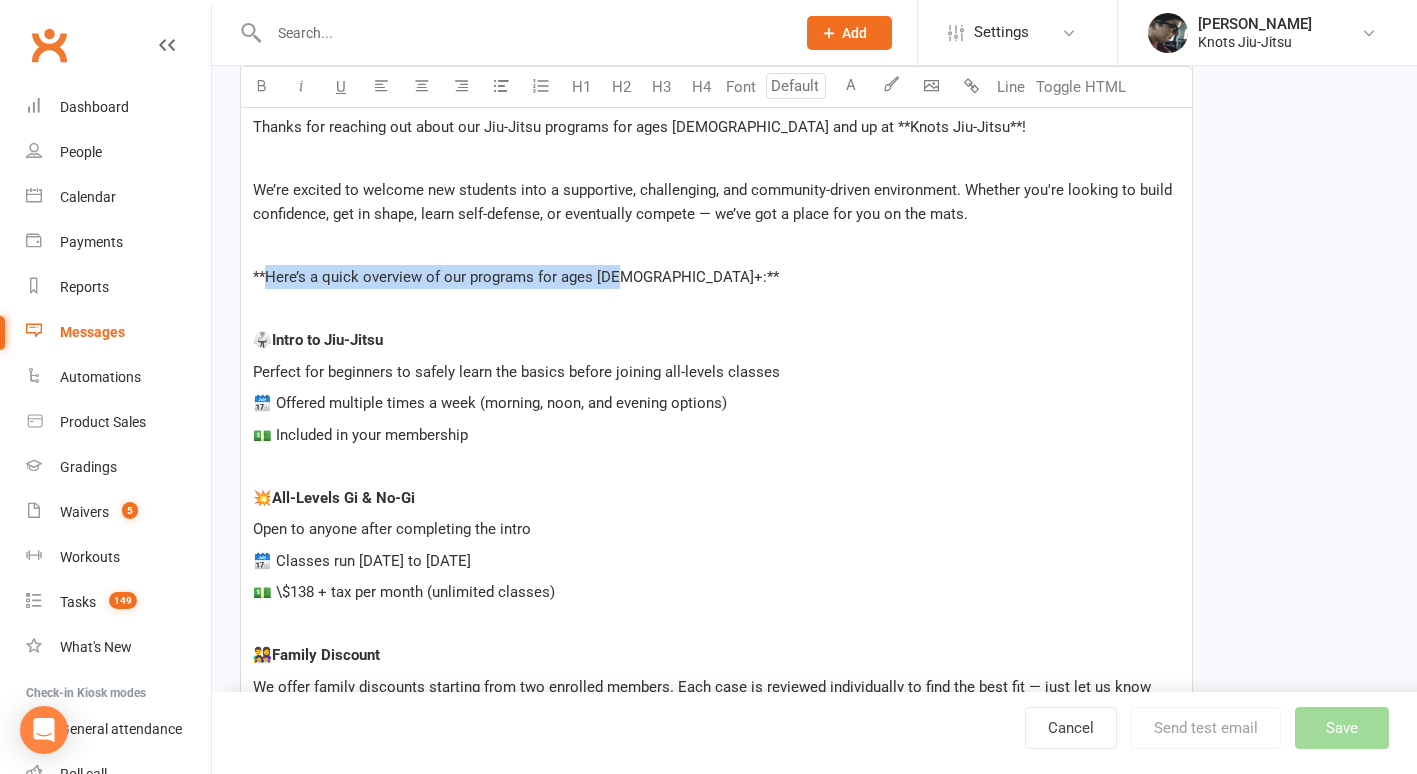 drag, startPoint x: 620, startPoint y: 279, endPoint x: 269, endPoint y: 280, distance: 351.00143 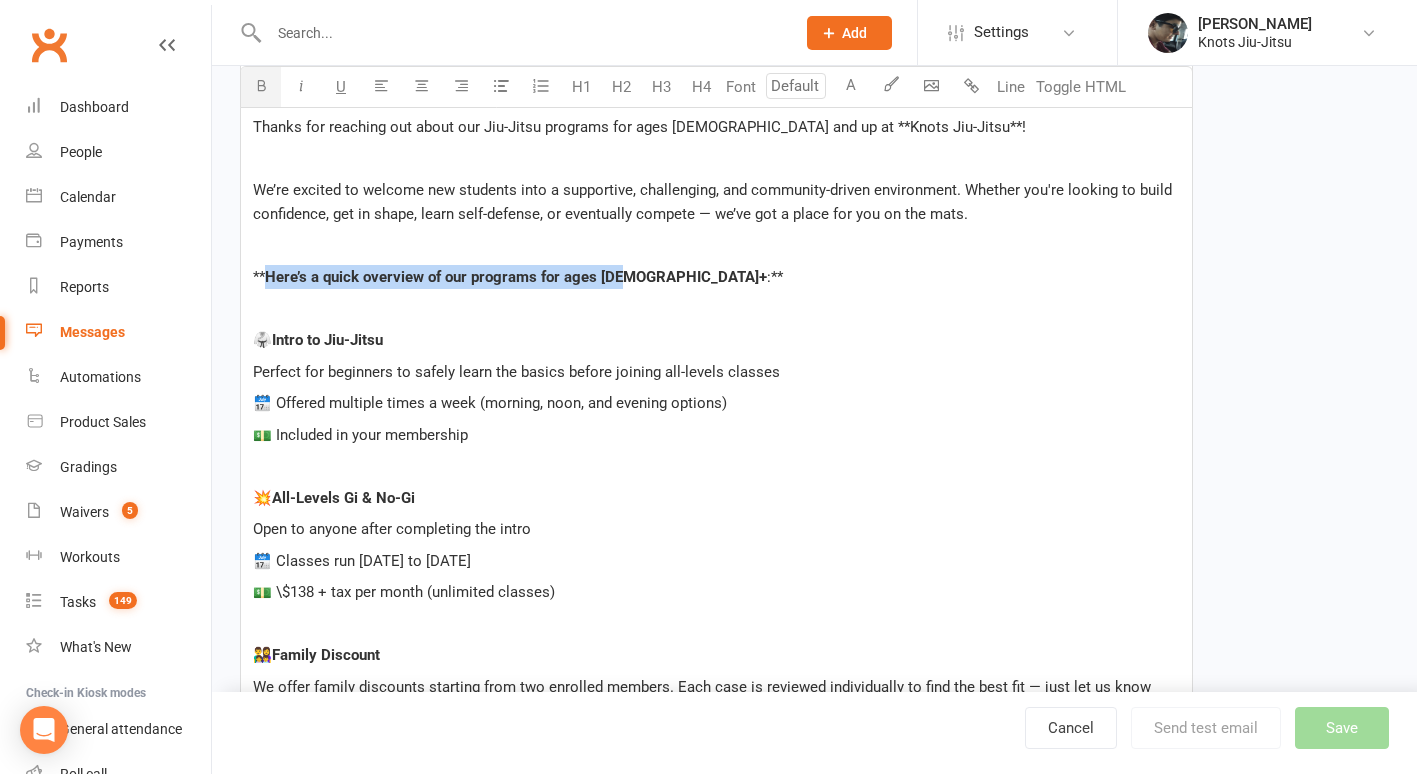 click at bounding box center (261, 85) 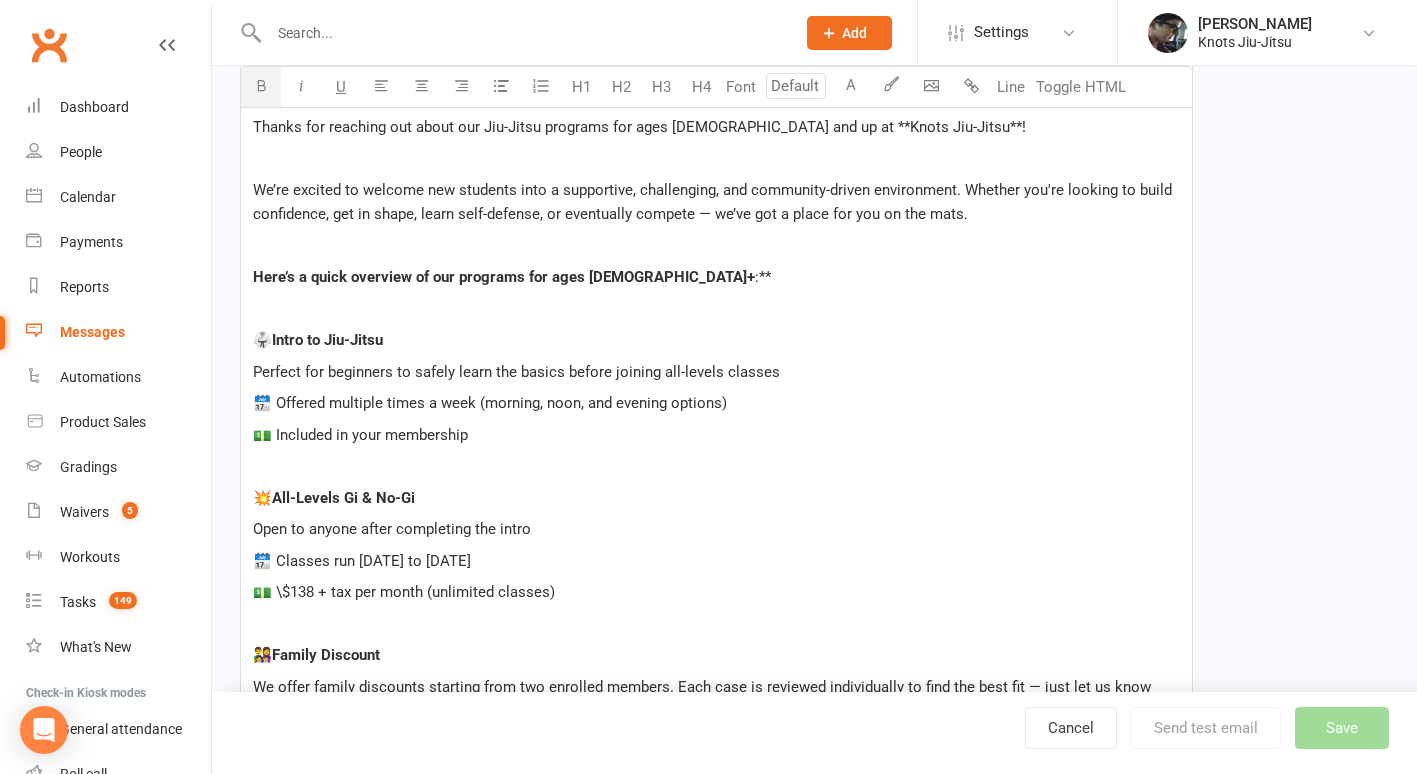 click on "Here’s a quick overview of our programs for ages [DEMOGRAPHIC_DATA]+ :**" at bounding box center (716, 277) 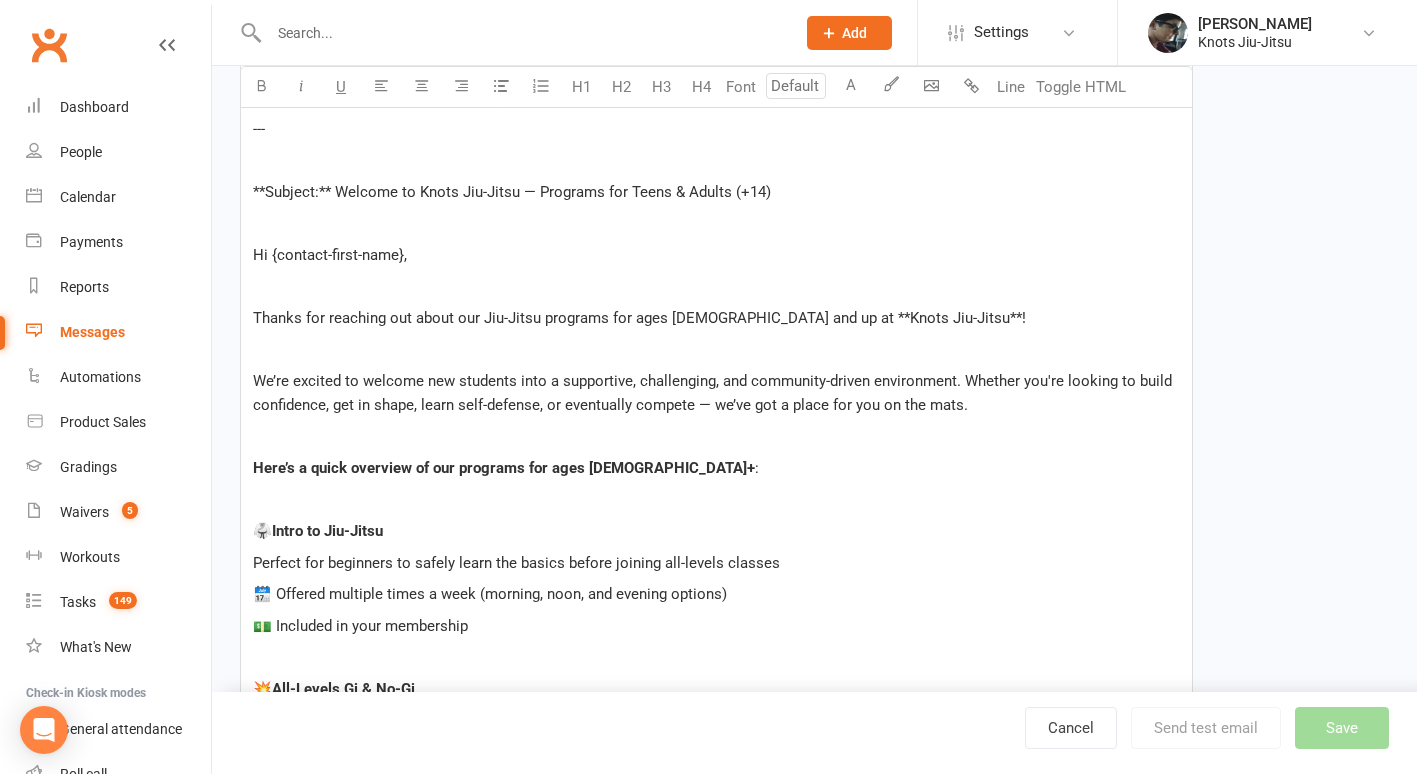 scroll, scrollTop: 468, scrollLeft: 0, axis: vertical 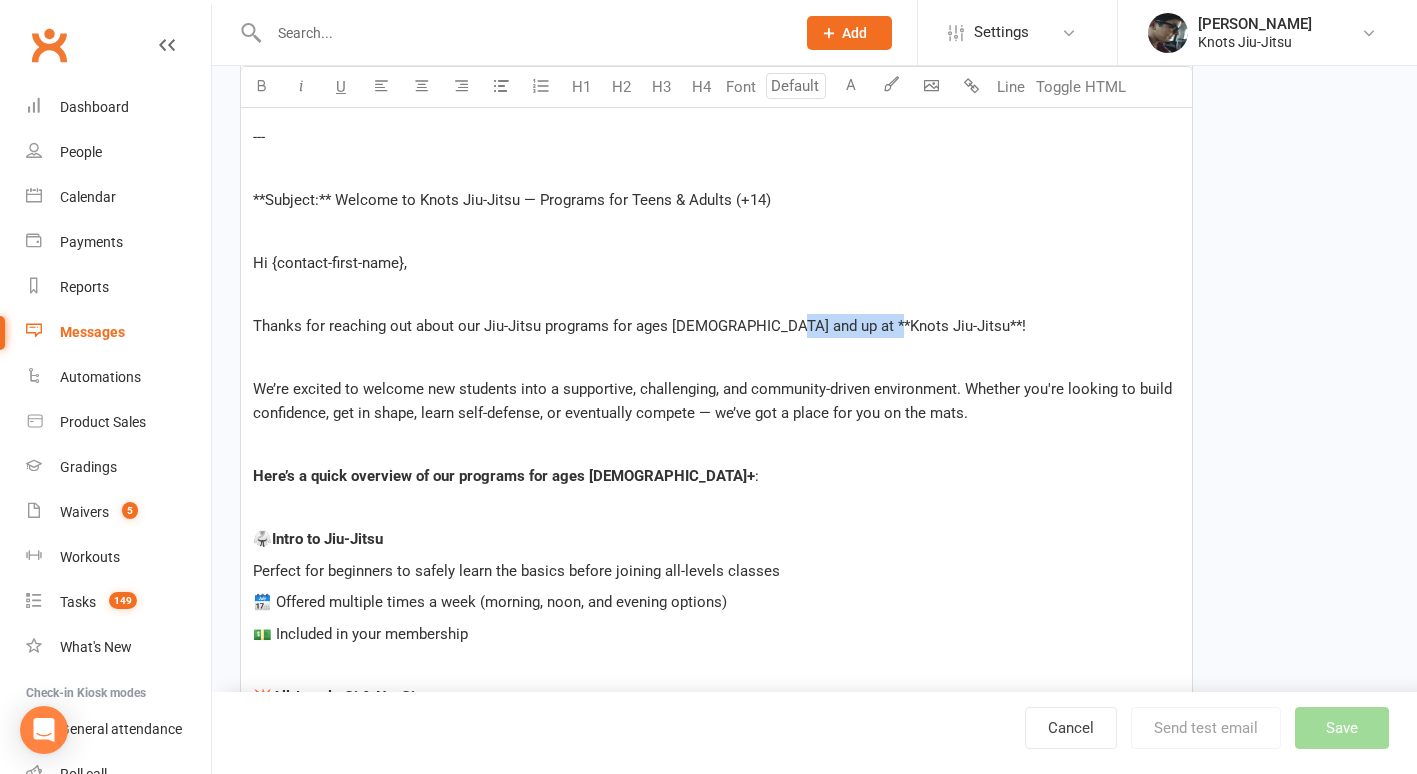 drag, startPoint x: 869, startPoint y: 328, endPoint x: 772, endPoint y: 334, distance: 97.18539 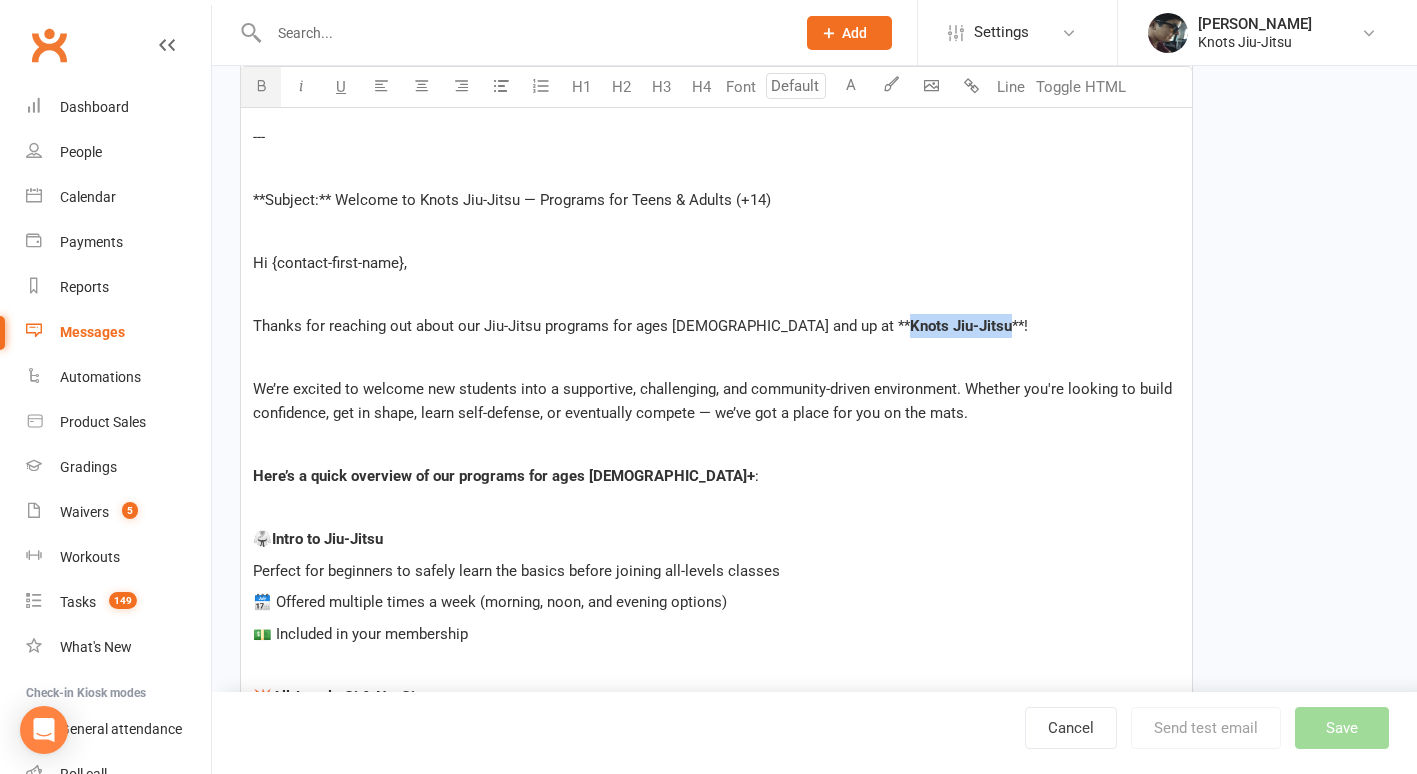 click at bounding box center [261, 85] 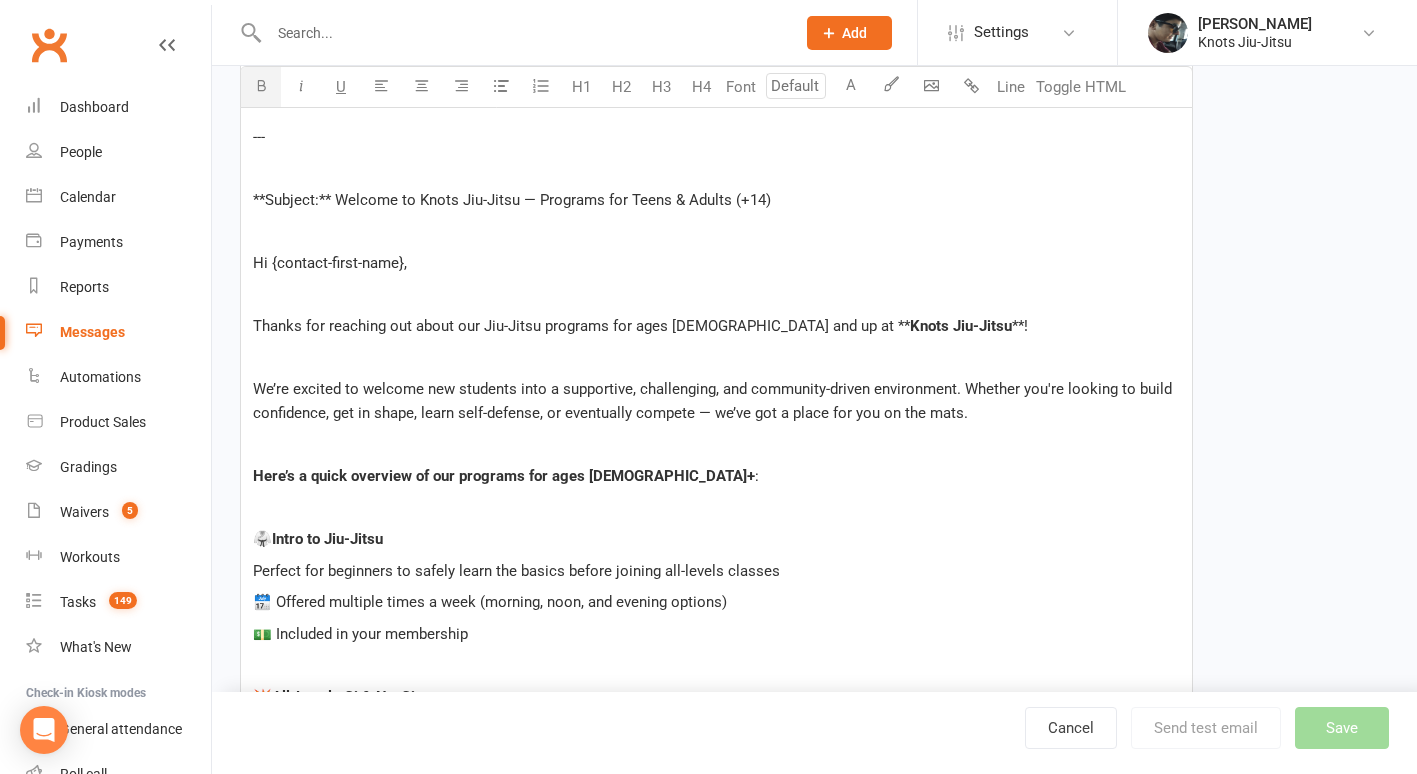click on "**!" at bounding box center (1020, 326) 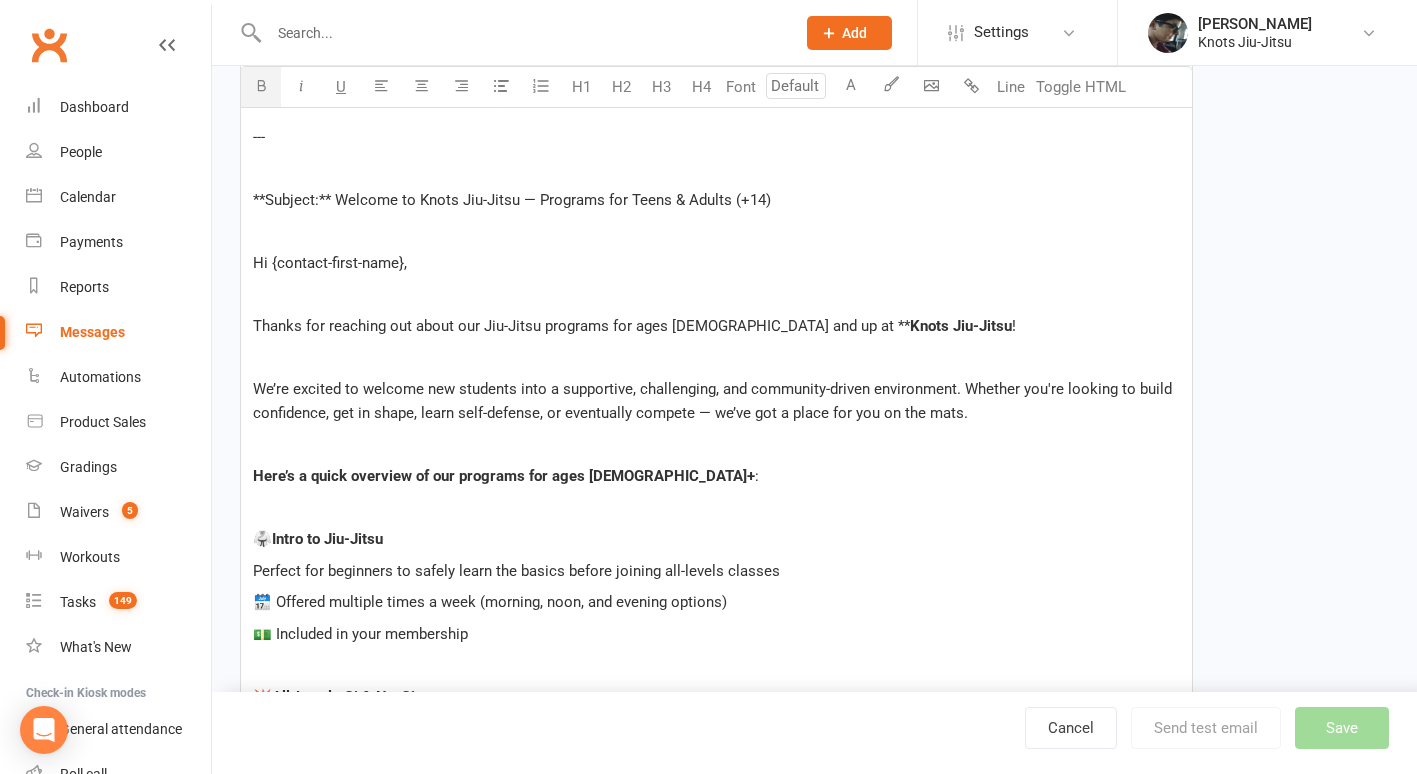 click on "Thanks for reaching out about our Jiu-Jitsu programs for ages [DEMOGRAPHIC_DATA] and up at **" at bounding box center [581, 326] 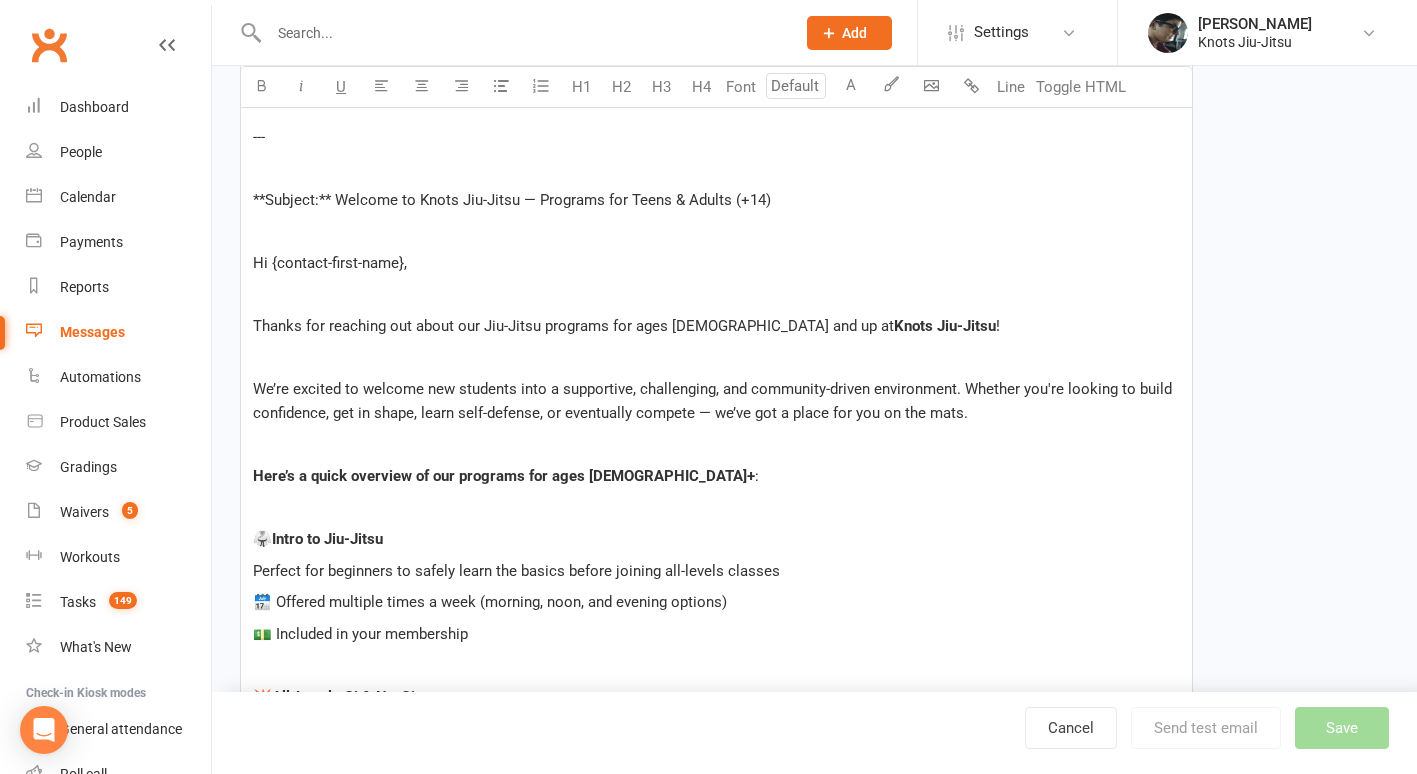 scroll, scrollTop: 418, scrollLeft: 0, axis: vertical 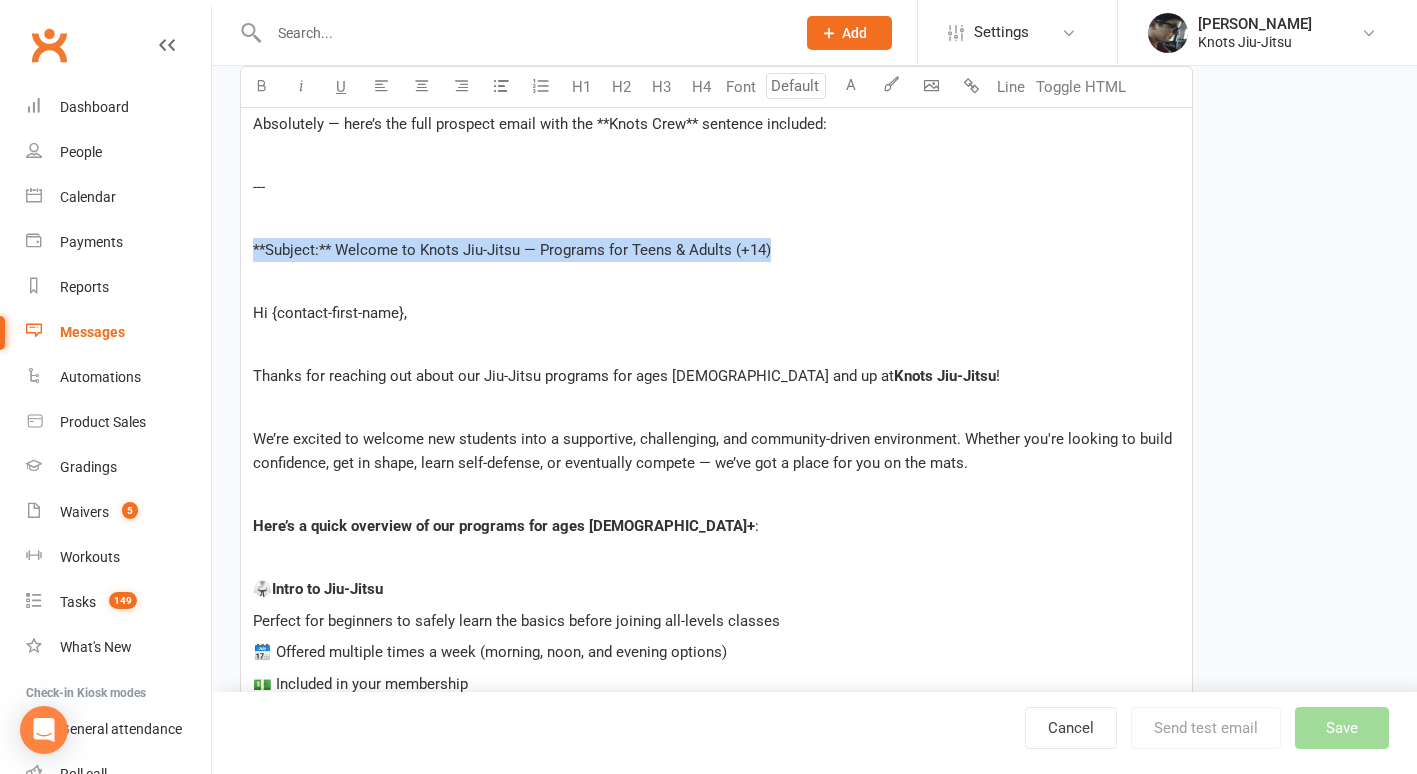 drag, startPoint x: 786, startPoint y: 245, endPoint x: 250, endPoint y: 251, distance: 536.03357 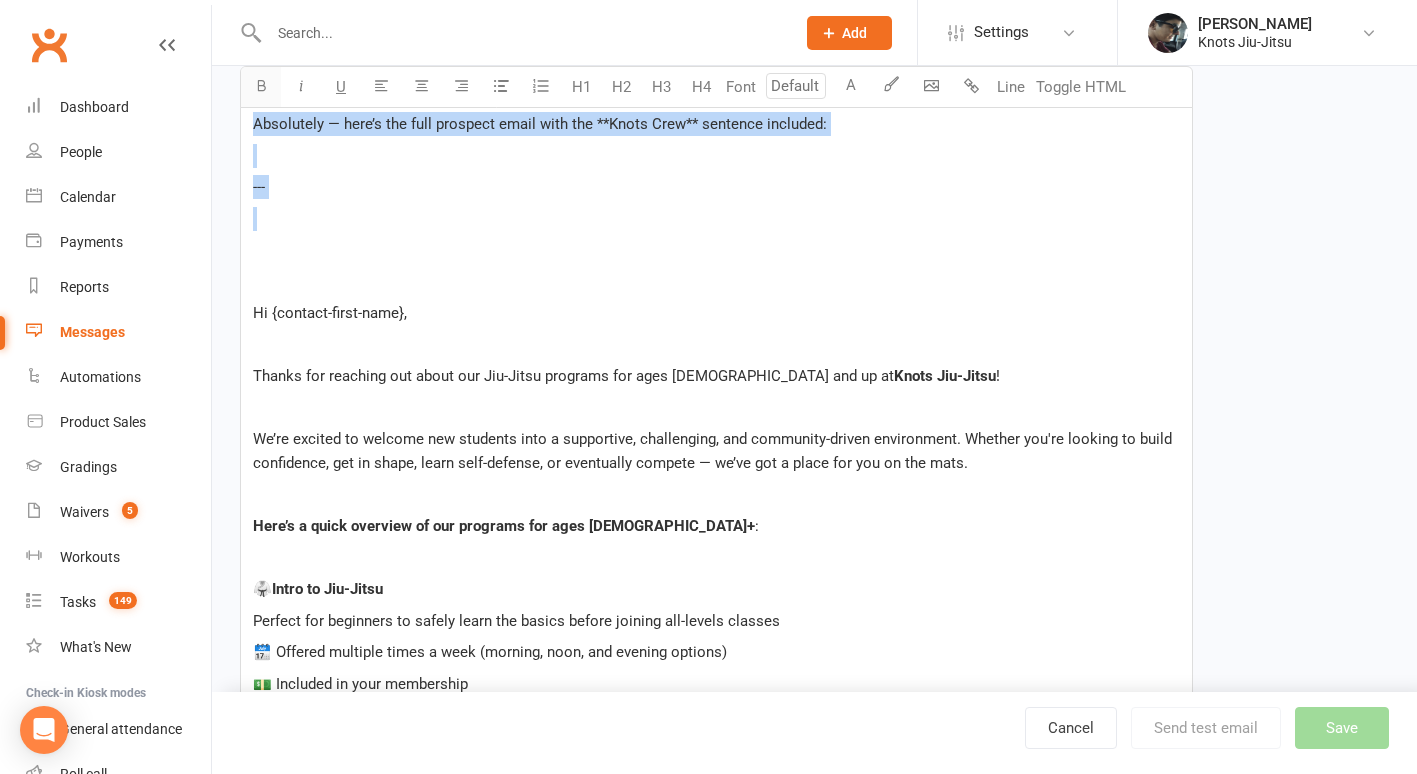 drag, startPoint x: 294, startPoint y: 260, endPoint x: 247, endPoint y: 91, distance: 175.4138 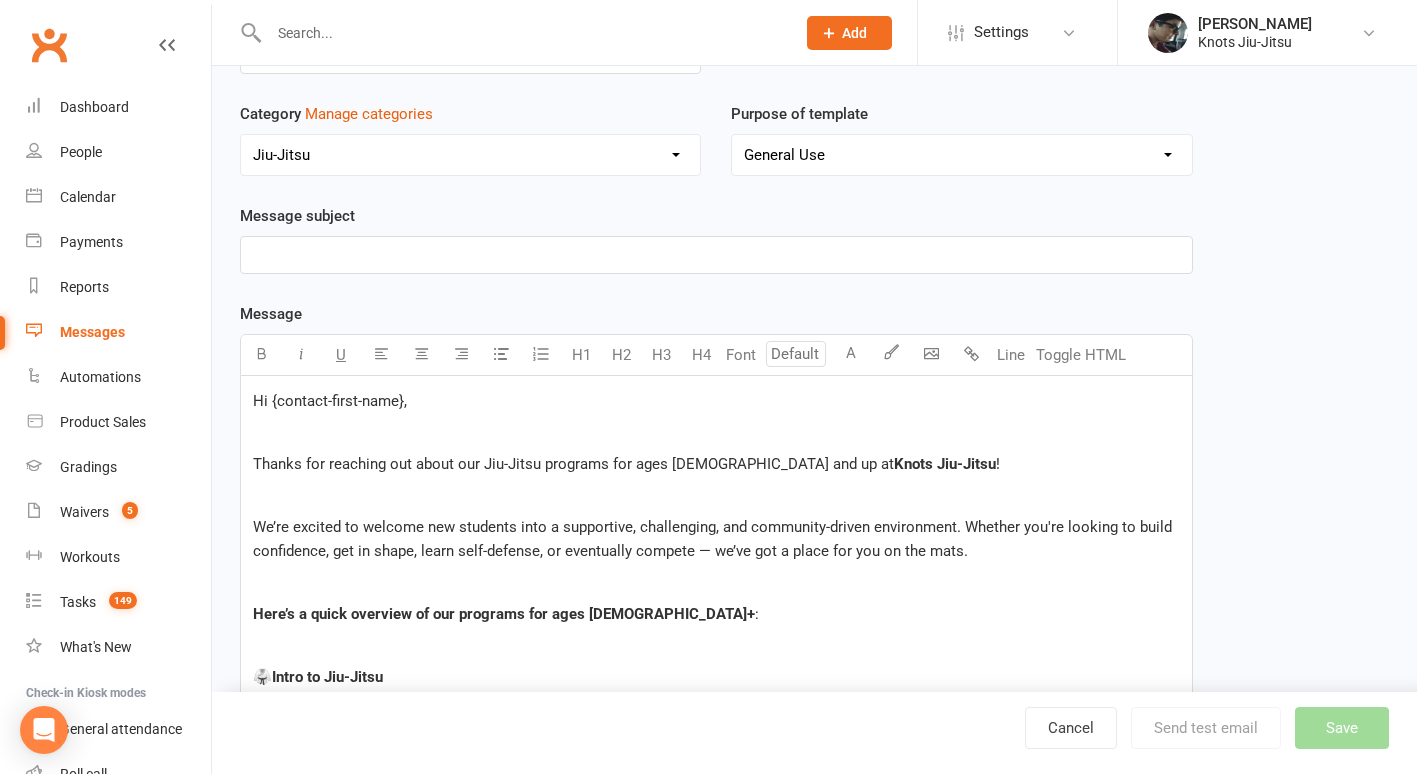 scroll, scrollTop: 126, scrollLeft: 0, axis: vertical 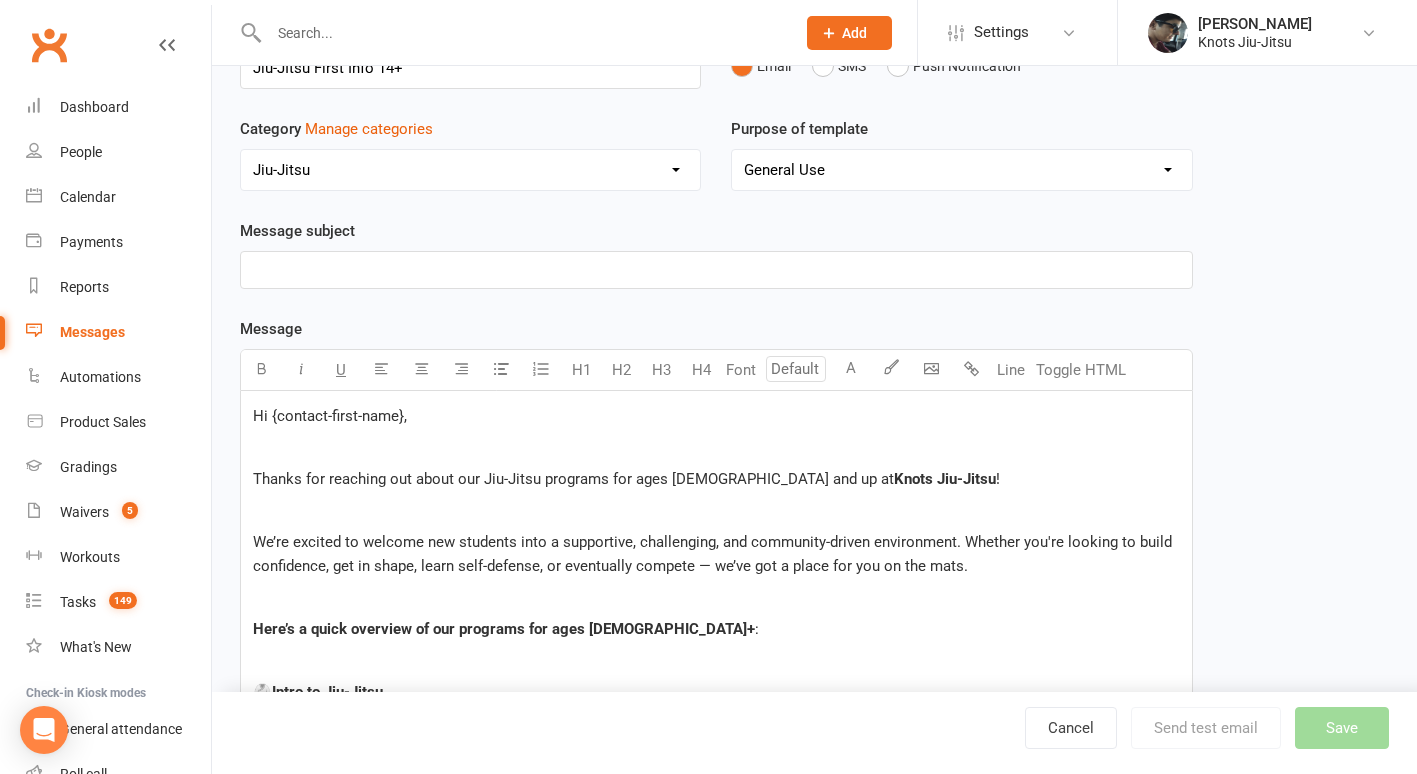 click on "﻿" at bounding box center (716, 270) 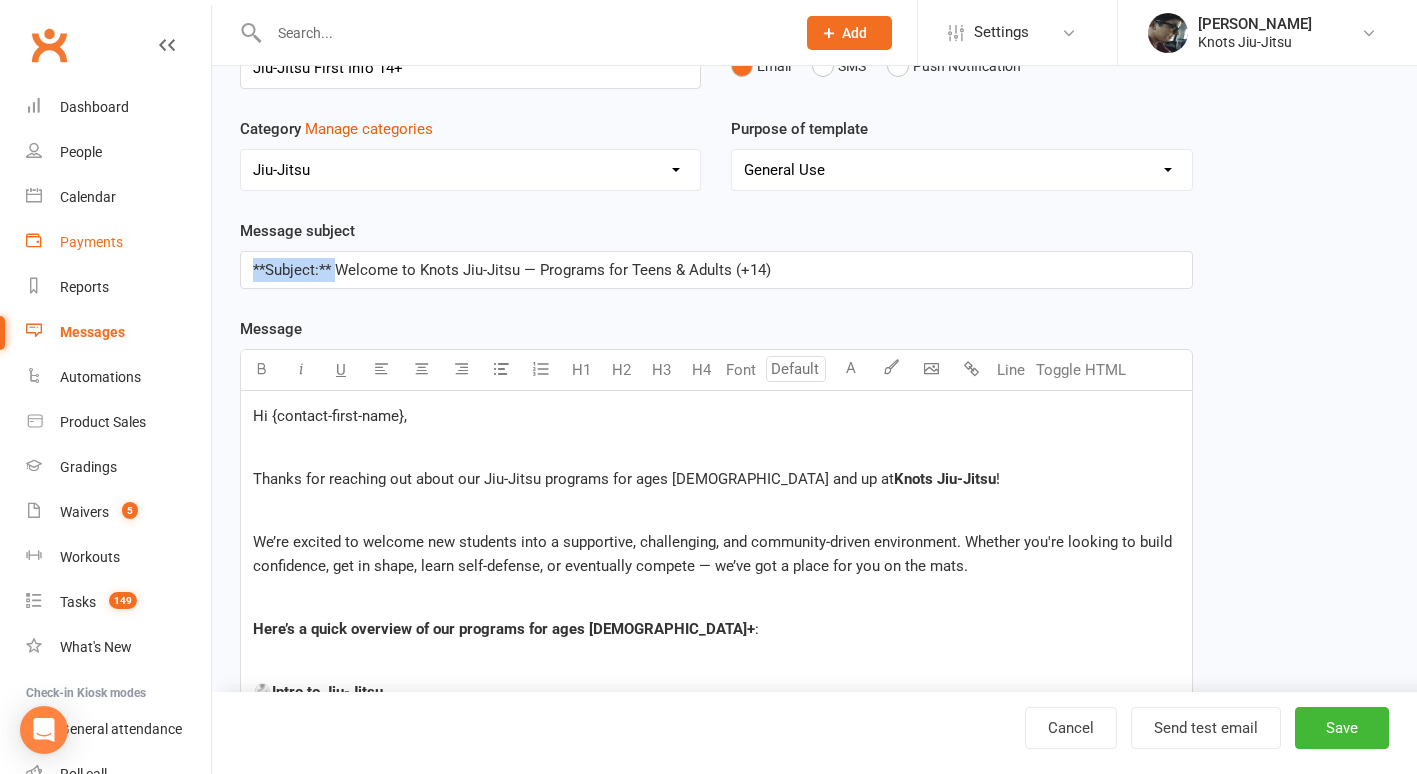 drag, startPoint x: 338, startPoint y: 269, endPoint x: 194, endPoint y: 262, distance: 144.17004 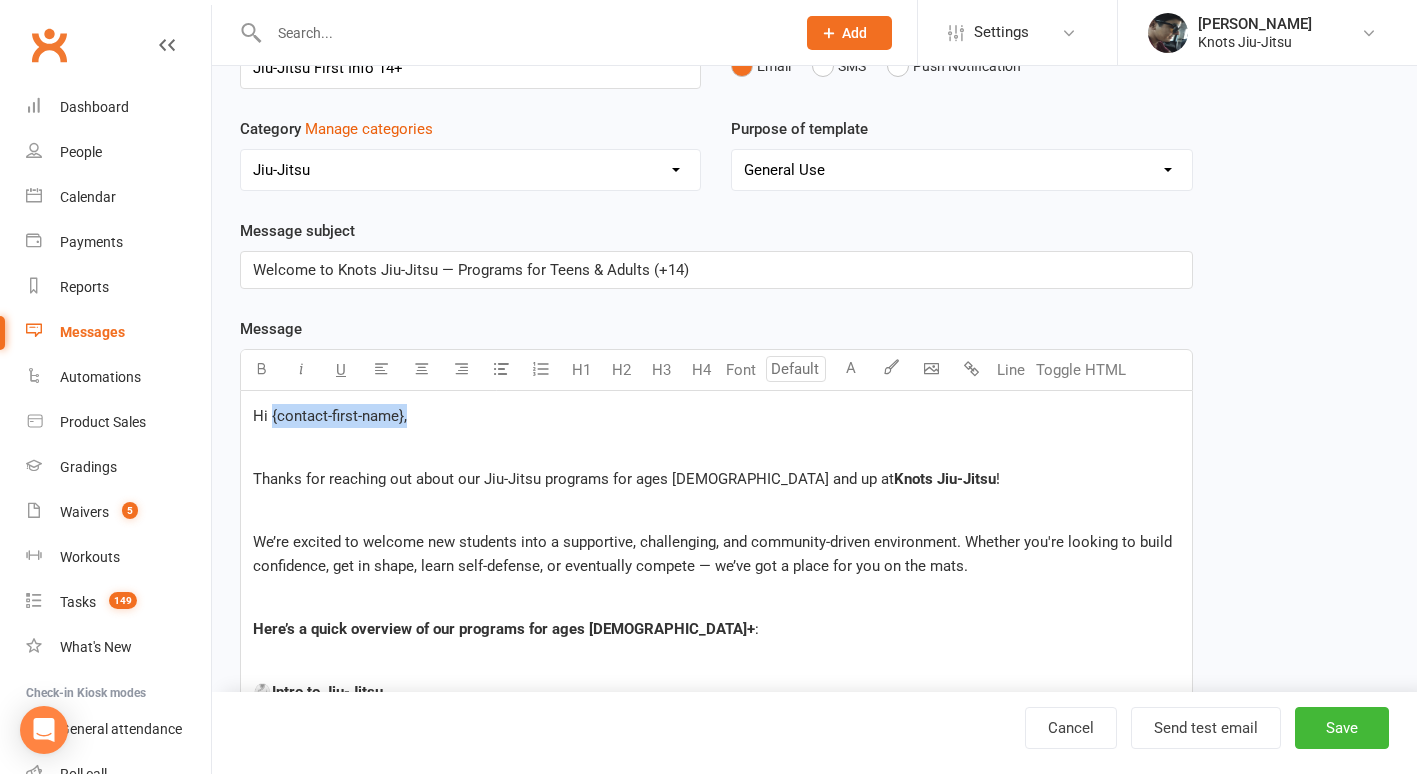 drag, startPoint x: 407, startPoint y: 413, endPoint x: 271, endPoint y: 425, distance: 136.52838 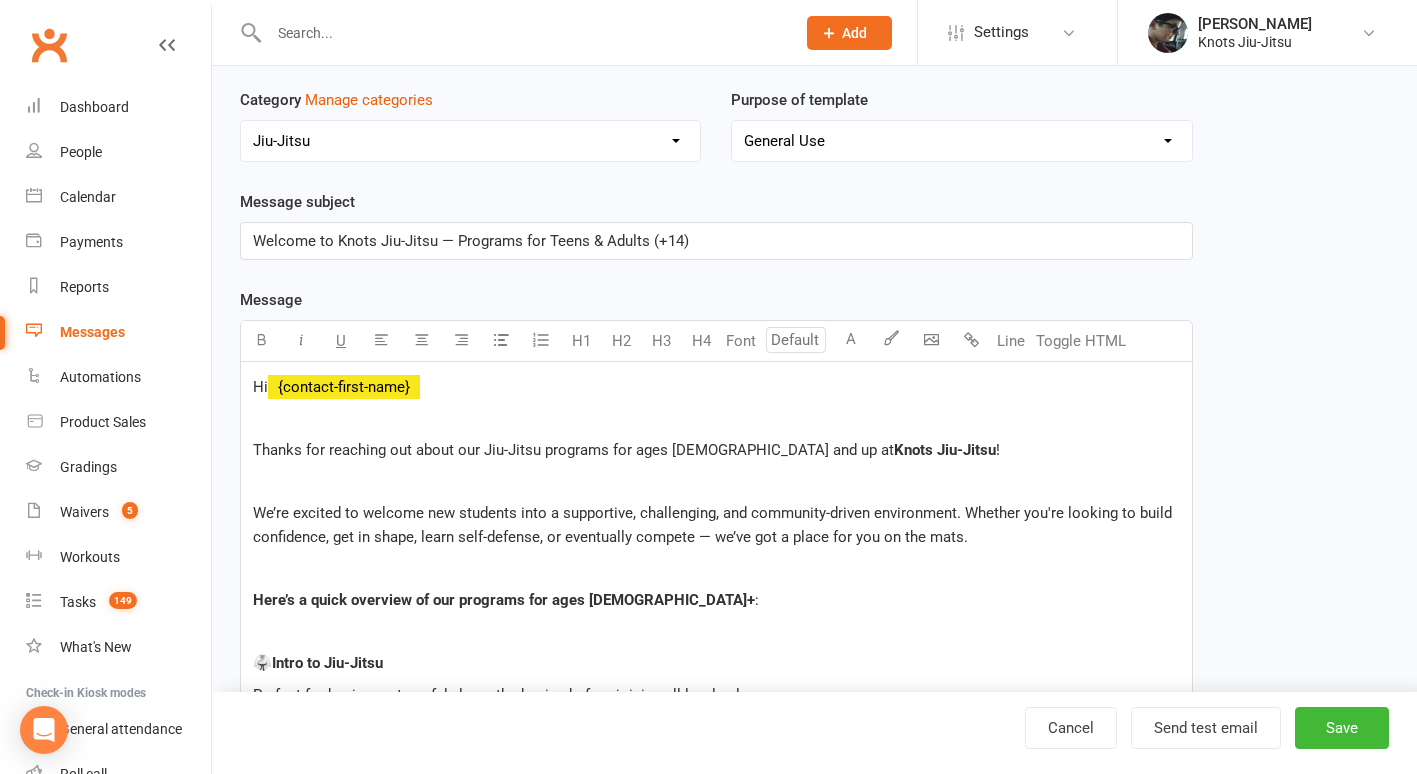 click on "Message Font U H1 H2 H3 H4 Font A Line Toggle HTML Hi  ﻿ {contact-first-name}   ﻿ Thanks for reaching out about our Jiu-Jitsu programs for ages [DEMOGRAPHIC_DATA] and up at  Knots Jiu-Jitsu ! ﻿ We’re excited to welcome new students into a supportive, challenging, and community-driven environment. Whether you're looking to build confidence, get in shape, learn self-defense, or eventually compete — we’ve got a place for you on the mats. ﻿ Here’s a quick overview of our programs for ages [DEMOGRAPHIC_DATA]+ : ﻿ 🥋  Intro to Jiu-Jitsu Perfect for beginners to safely learn the basics before joining all-levels classes 🗓️ Offered multiple times a week (morning, noon, and evening options) 💵 Included in your membership ﻿ 💥  All-Levels Gi & No-Gi Open to anyone after completing the intro 🗓️ Classes run [DATE] to [DATE] 💵 \$138 + tax per month (unlimited classes) ﻿ 👨‍👩‍👧‍👦  Family Discount ﻿ 🙌  Knots Crew Program ﻿ --- ﻿ How we operate: ﻿ *  Start with a free trial class ﻿ ---" at bounding box center [716, 1240] 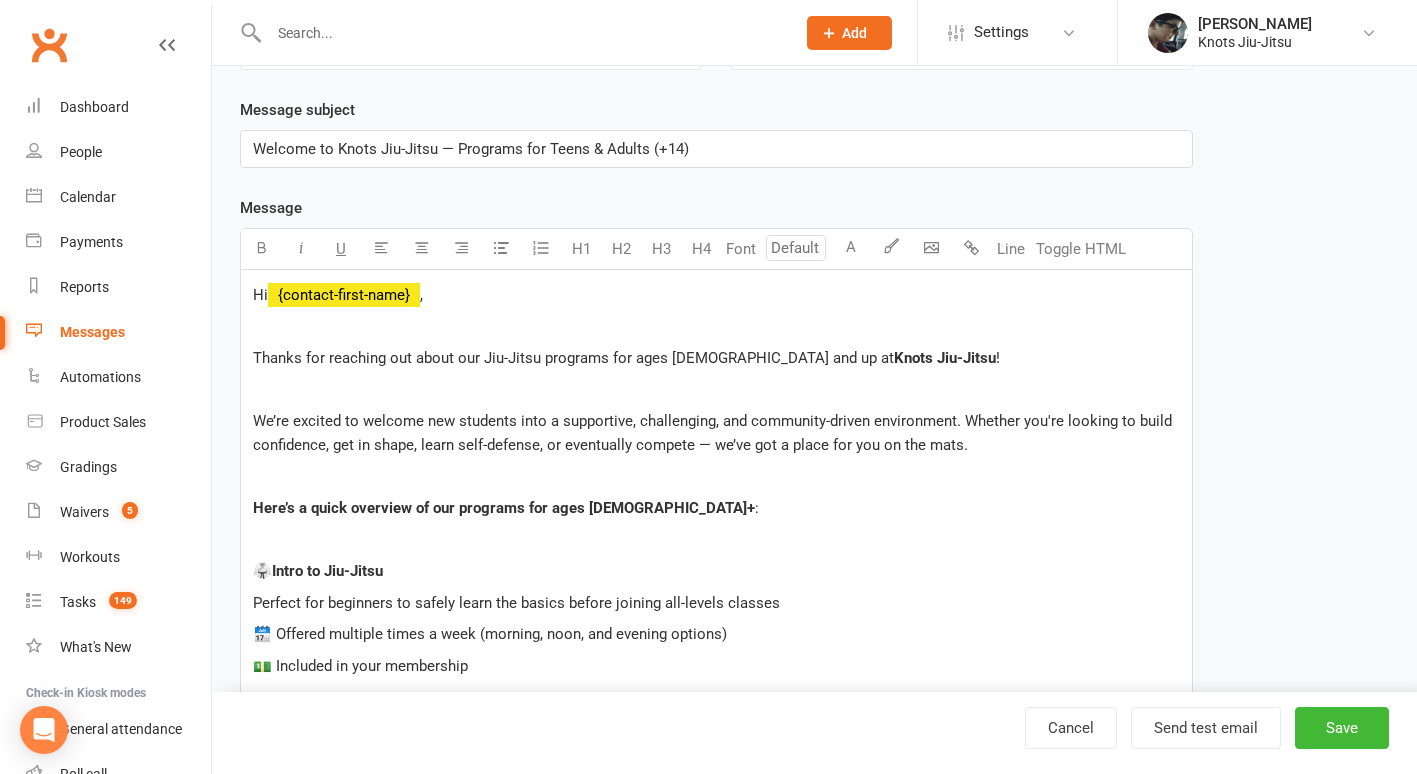 scroll, scrollTop: 246, scrollLeft: 0, axis: vertical 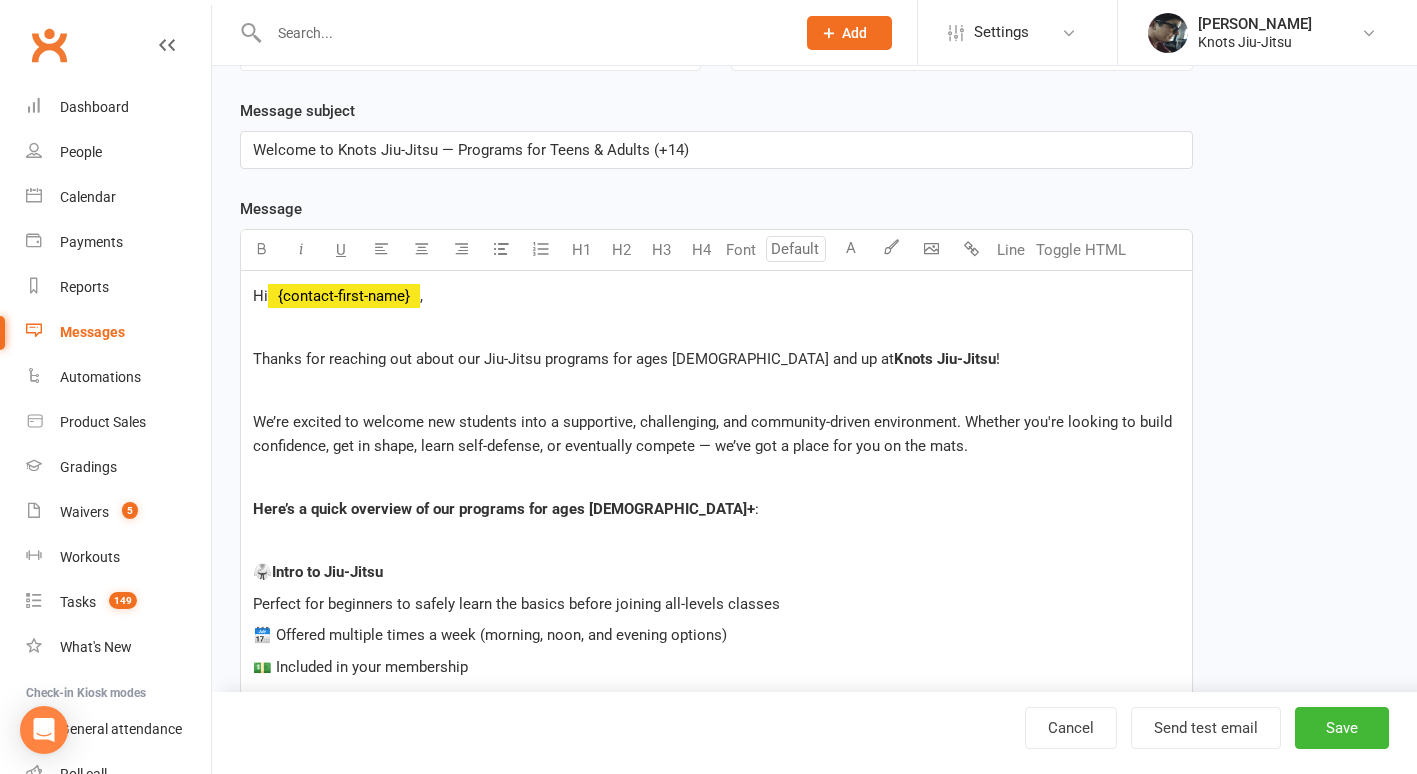 click on "Cancel Send test email Save" at bounding box center [814, 733] 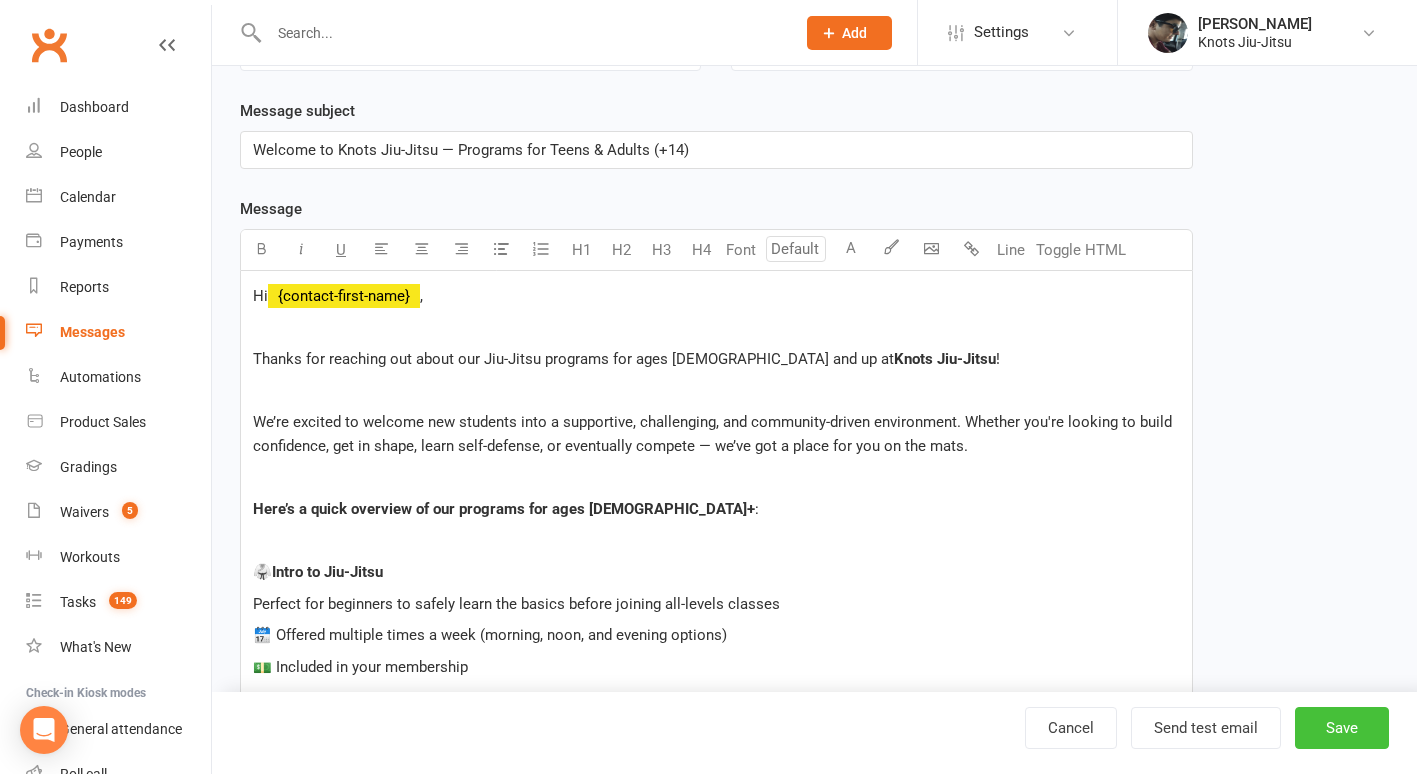 click on "Save" at bounding box center [1342, 728] 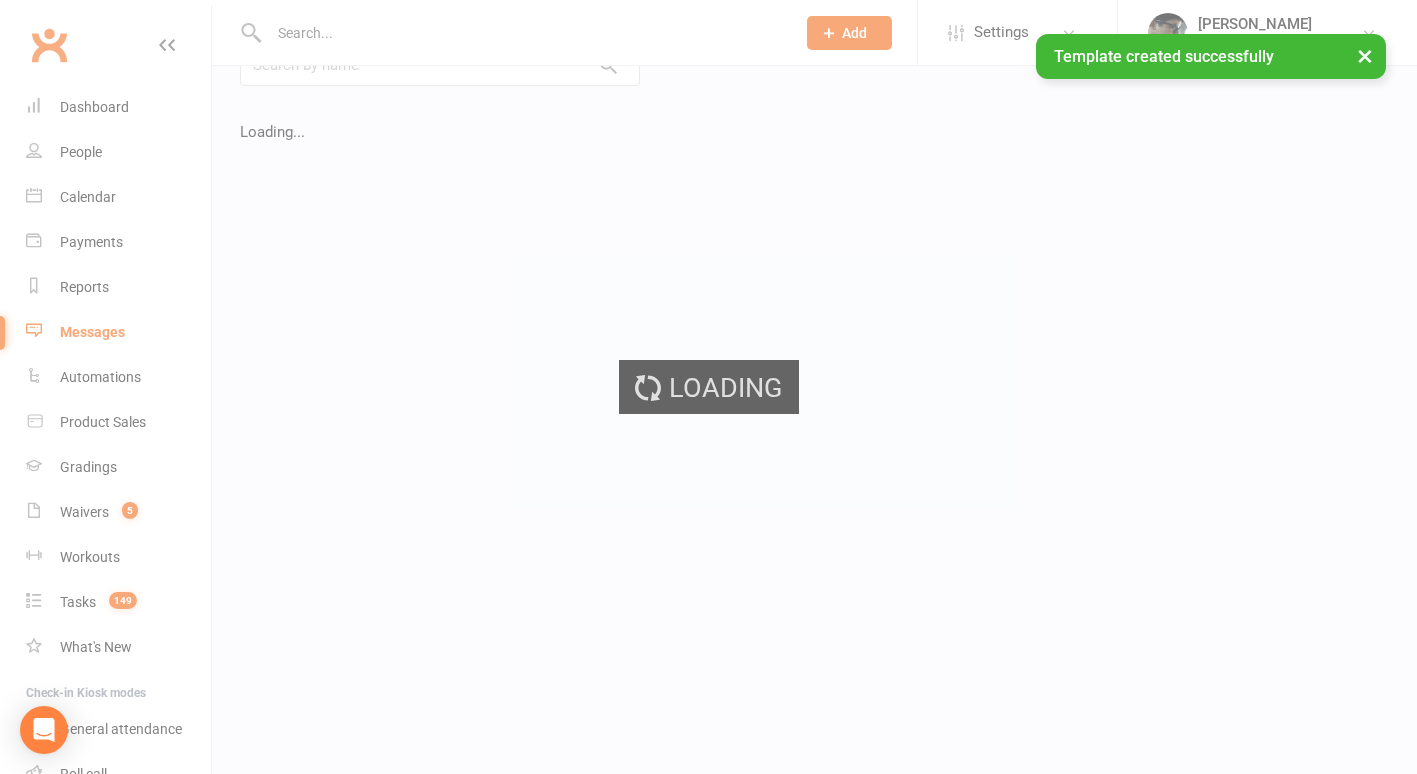 scroll, scrollTop: 0, scrollLeft: 0, axis: both 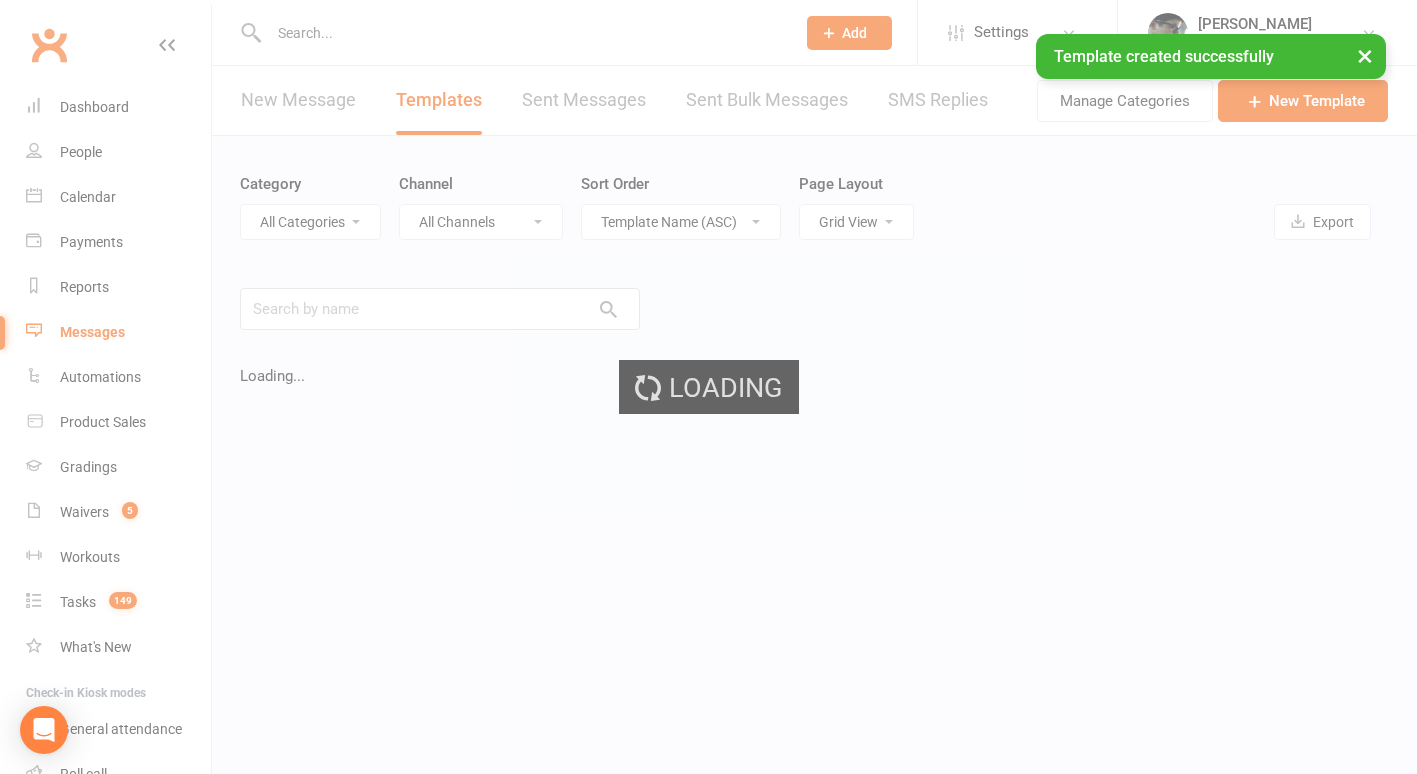 select on "17913" 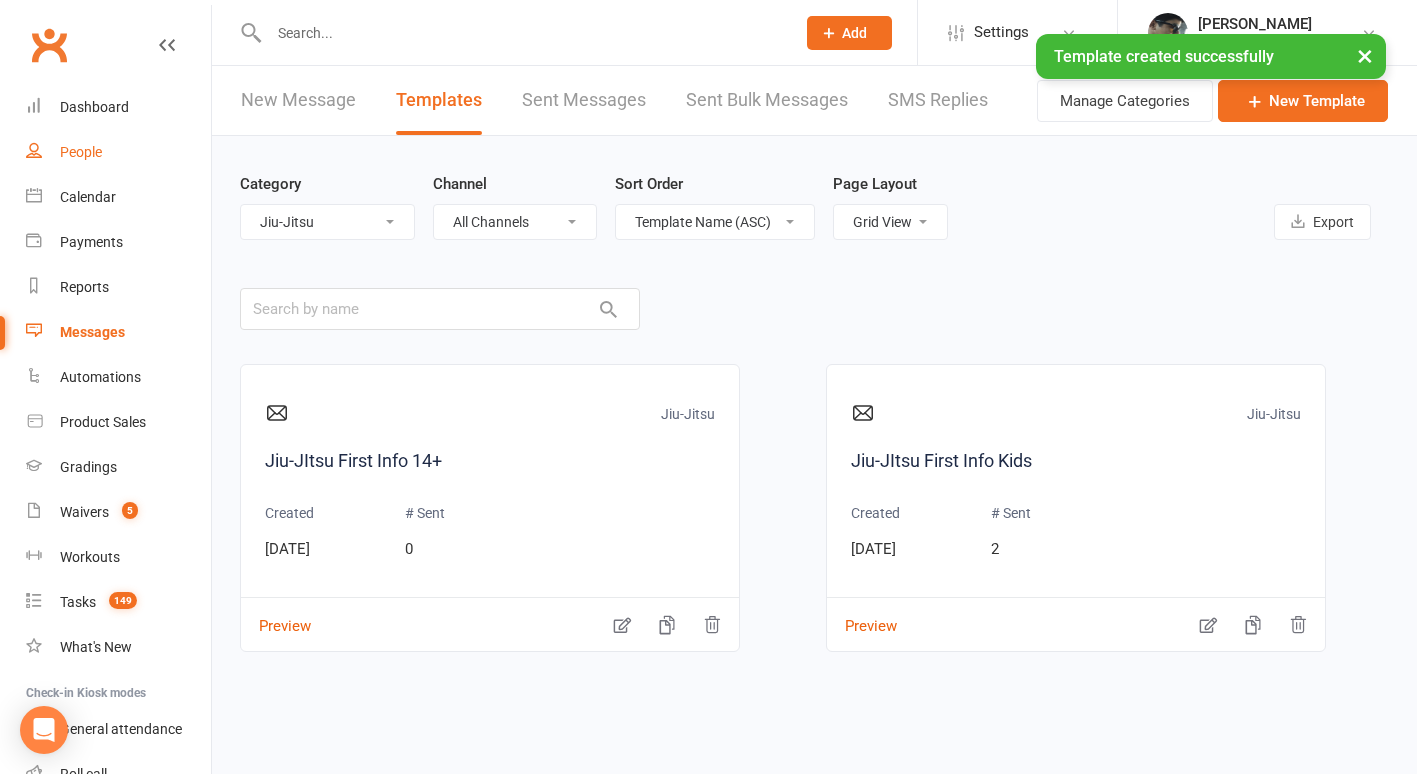 click on "People" at bounding box center [118, 152] 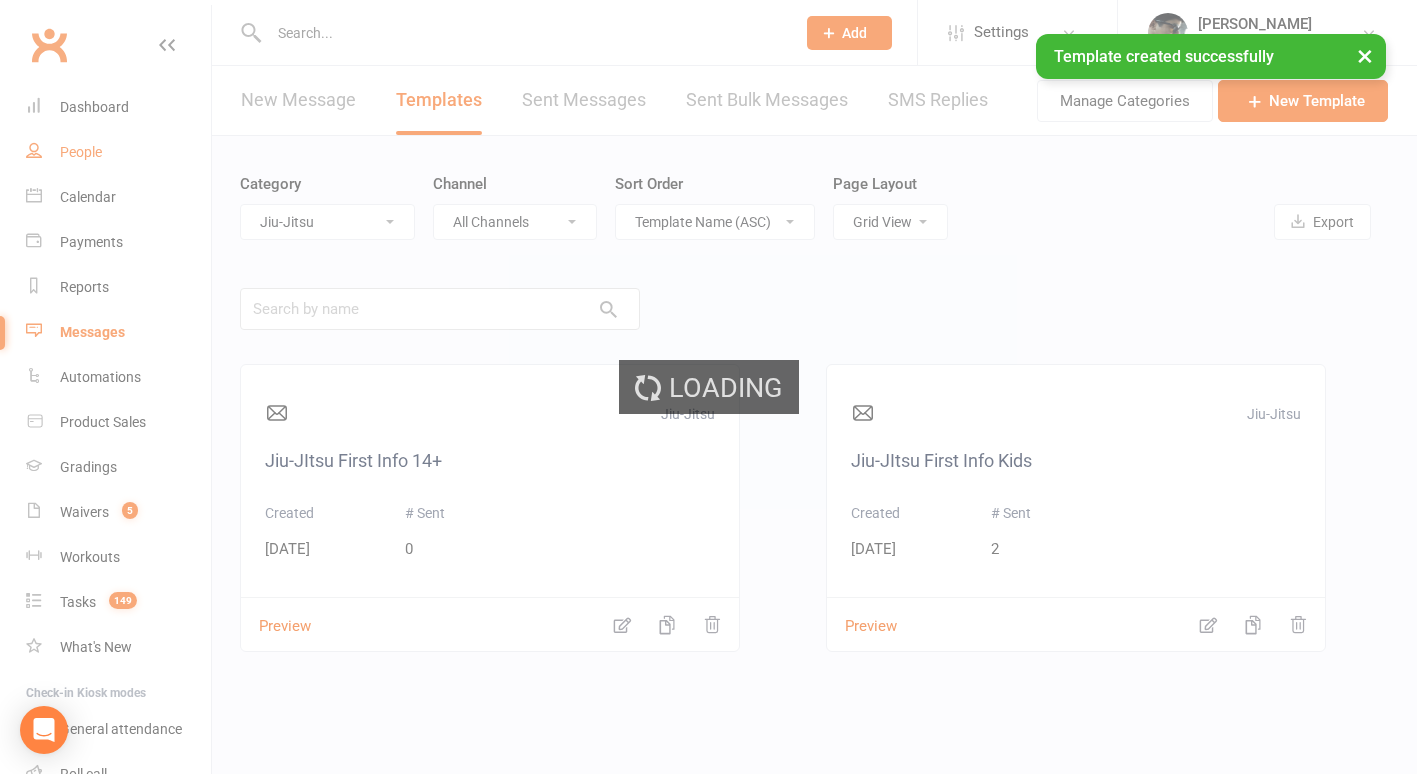 select on "100" 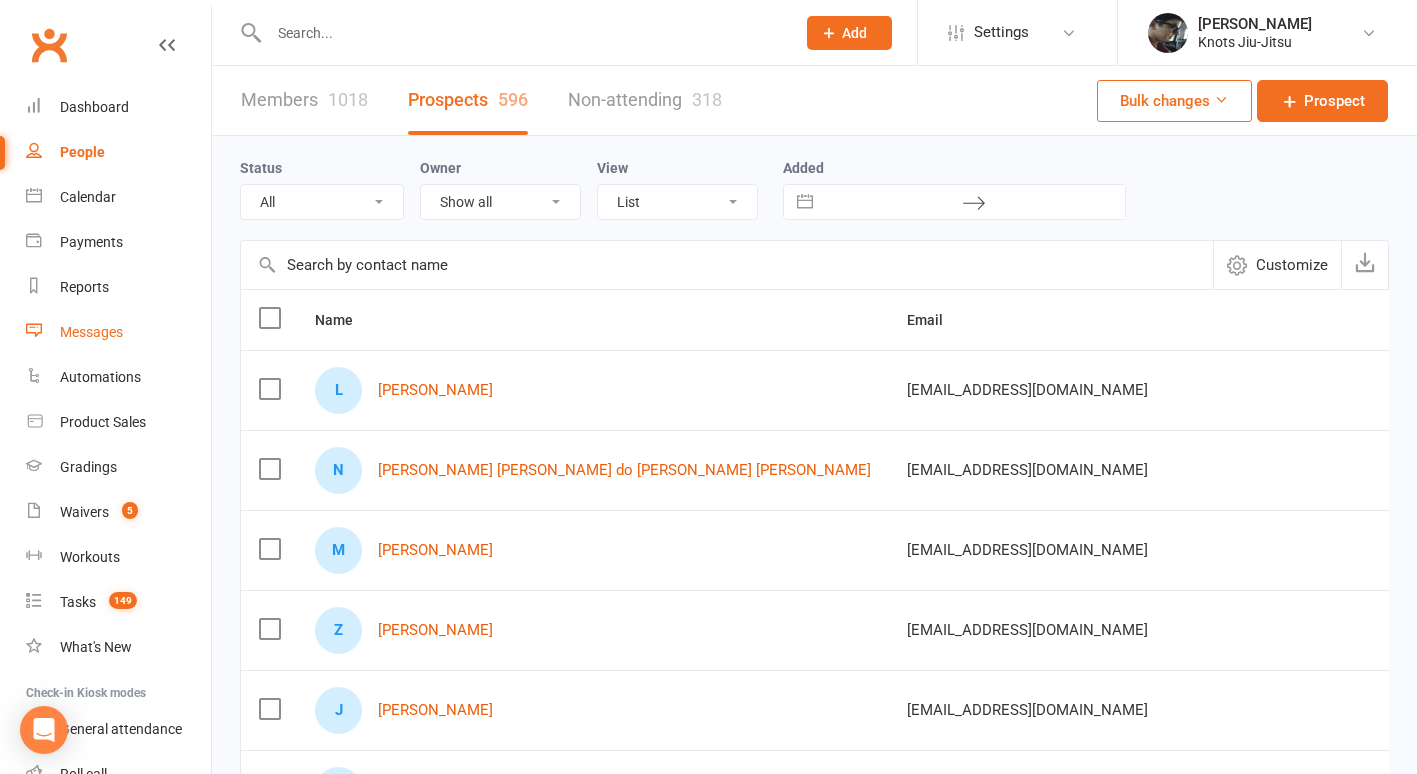 click on "Messages" at bounding box center [118, 332] 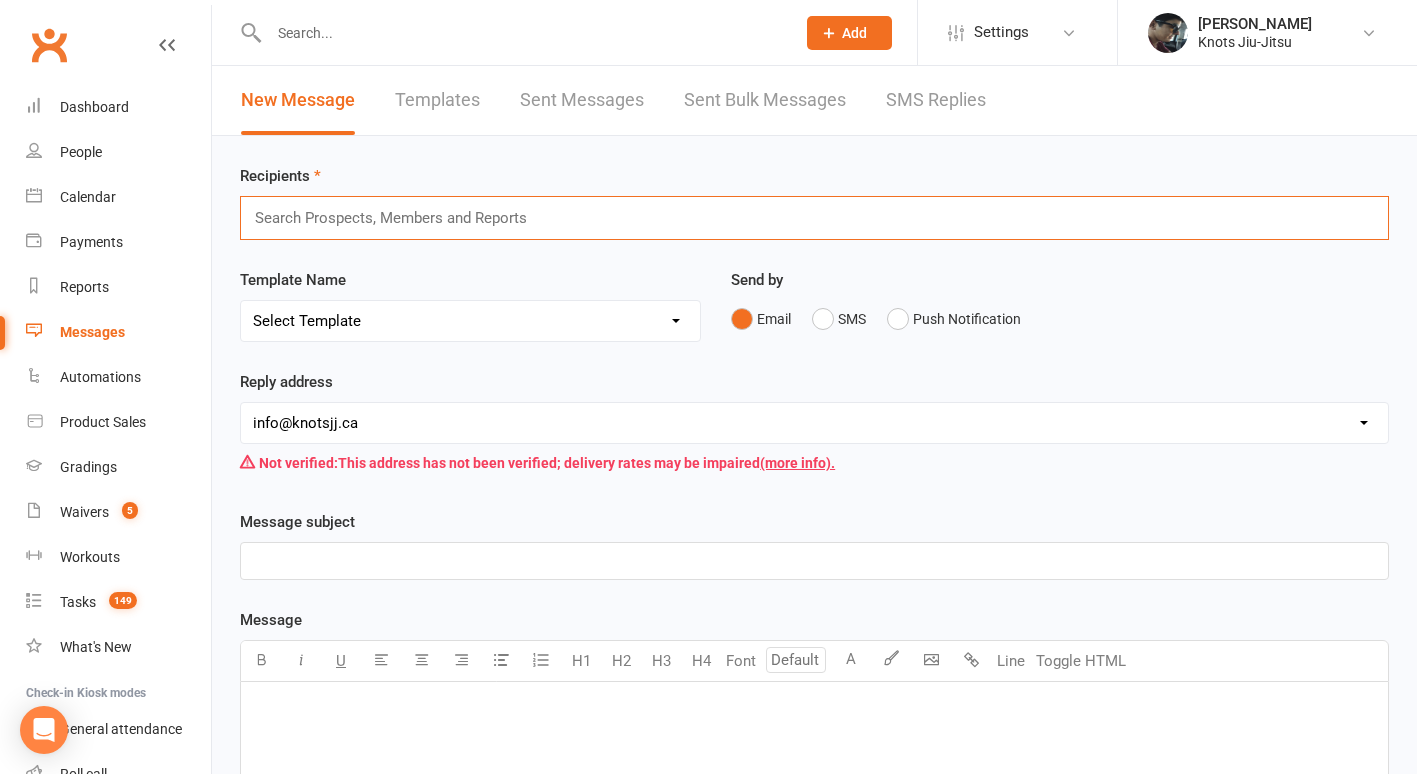 click at bounding box center (399, 218) 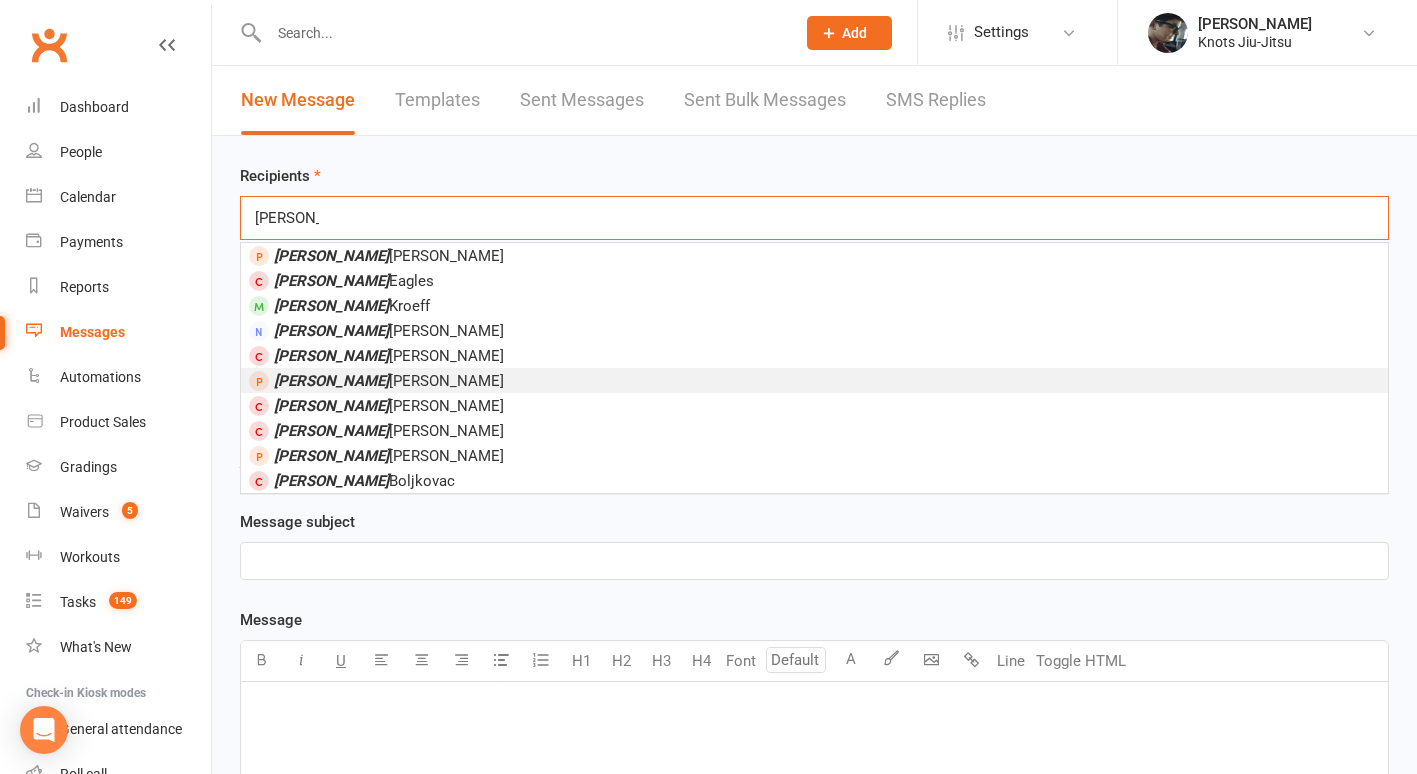 type on "[PERSON_NAME]" 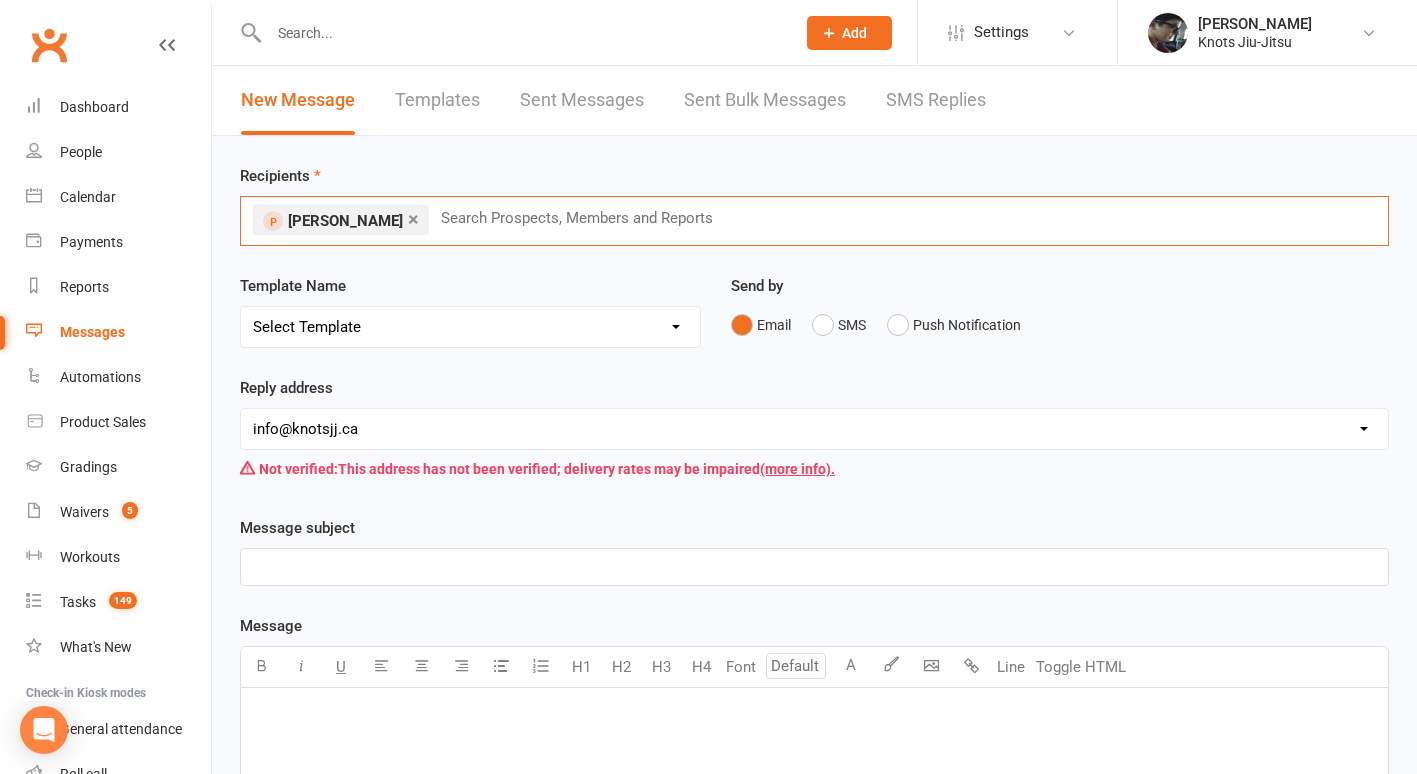 click on "Select Template [Email] Seminar Review [Email] You Missed Your Trial Class [Email] Enquiry [Email] Enquiry - Reply [Email] Enquiry - Unanswered call [Email] New Class Sign Up [Email] Trial Class Confirmation [Email] Waitlist [Email] Waitlist Schedule [Email] Waitlist Trial [Email] Waitlist Trial Kids [Email] Waitlist Trial Little Tangles [Email] Waitlist Trial Youth [Email] Birthday Questionnaire [Email] Birthday Waiver [Email] Muay Thai first Info [Email] Muay Thai + Jiu Offer [Email] Cancel [Email] Welcome to Knots Jiu-Jitsu [Email] Jiu-JItsu First Info 14+ [Email] Jiu-JItsu First Info Kids [Email] Existing Member Waiver [Email] Holiday Hours [Email] Spots Opened  [Email] Spots Open for Baby Jitsu, LT and Kids [Email] Functional Training First Info [Email] Functional Training Offer [Email] Competition [Email] Competition Correction [Email] Competition Sign-up [Email] Reverse Advent Box Collection [Email] Reverse Advent Calendar [Email] Reverse Advent Wishlist Crossroads for Women [Email] Schedule Update" at bounding box center [470, 327] 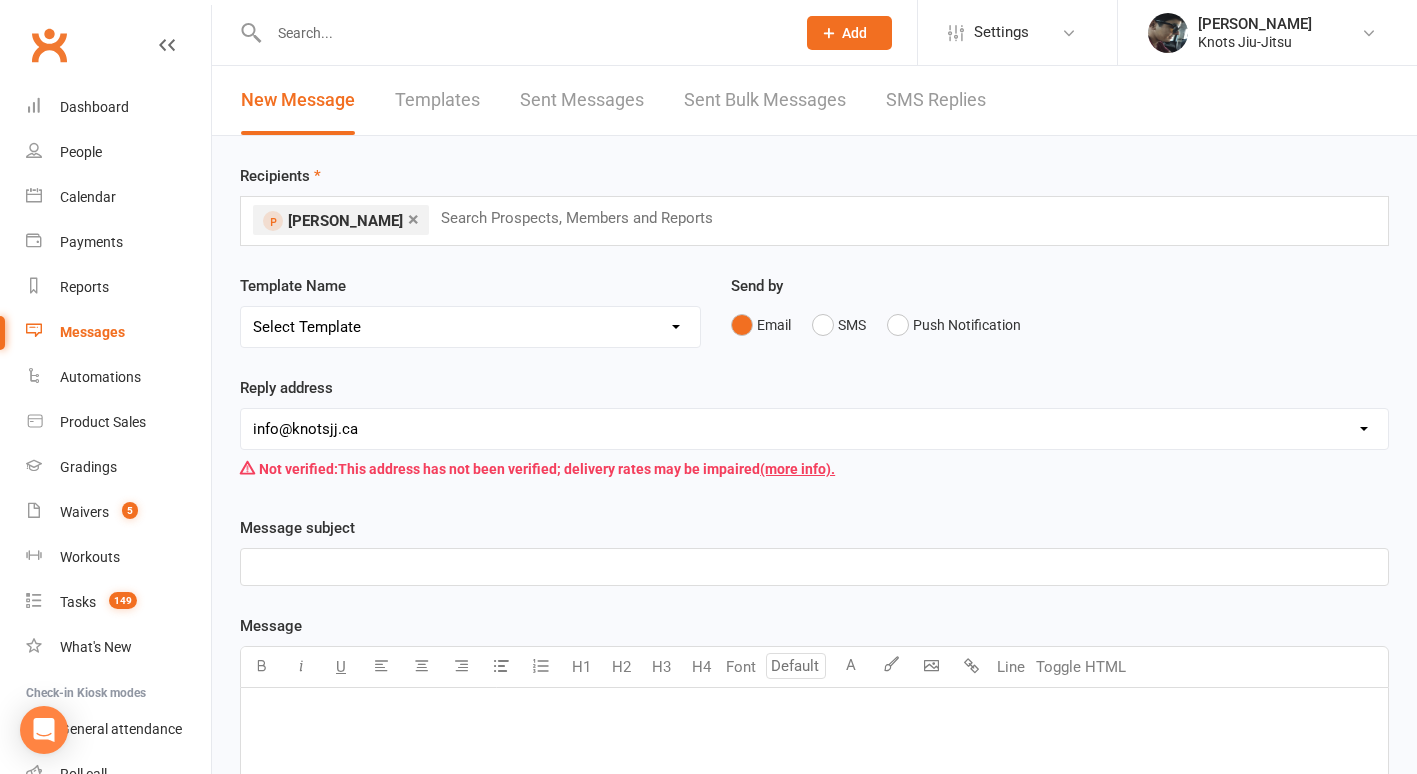 select on "19" 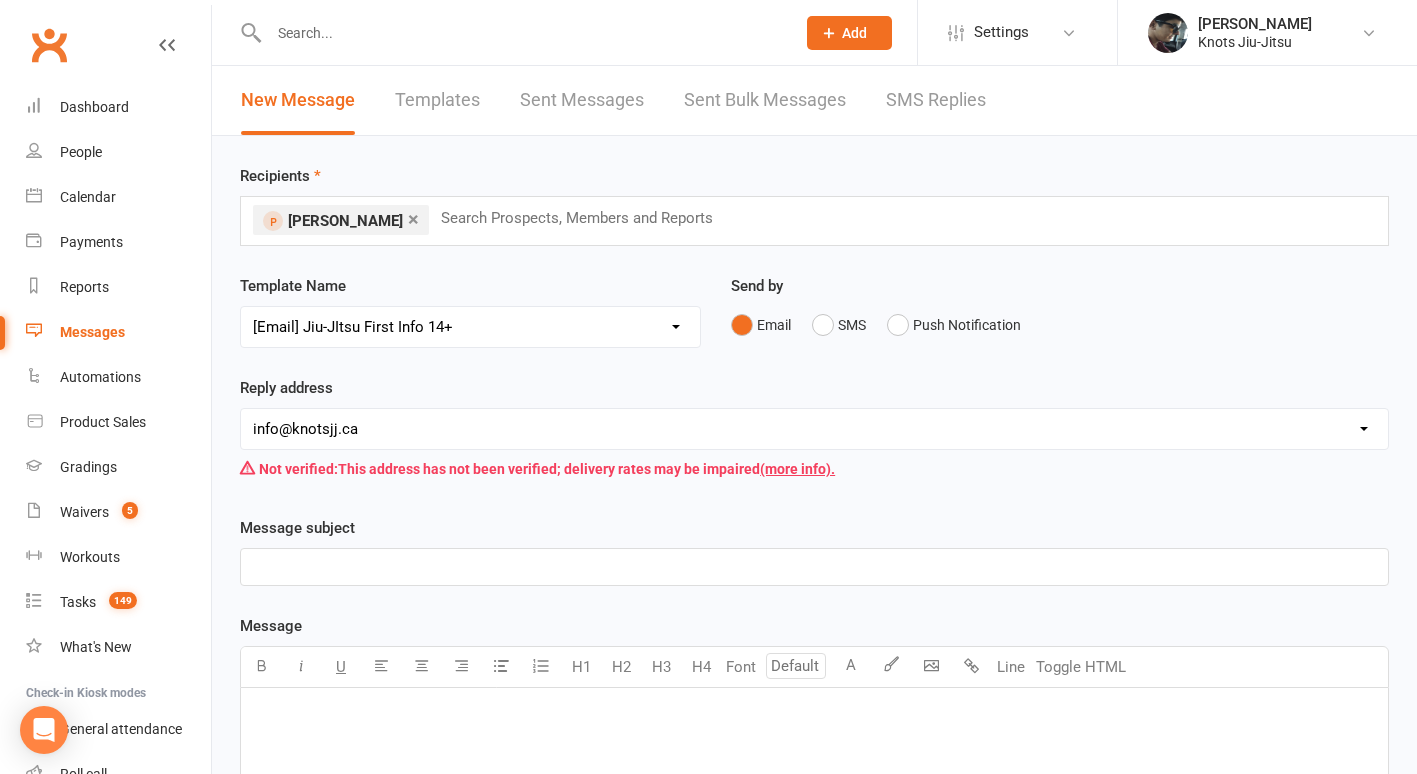 click on "Select Template [Email] Seminar Review [Email] You Missed Your Trial Class [Email] Enquiry [Email] Enquiry - Reply [Email] Enquiry - Unanswered call [Email] New Class Sign Up [Email] Trial Class Confirmation [Email] Waitlist [Email] Waitlist Schedule [Email] Waitlist Trial [Email] Waitlist Trial Kids [Email] Waitlist Trial Little Tangles [Email] Waitlist Trial Youth [Email] Birthday Questionnaire [Email] Birthday Waiver [Email] Muay Thai first Info [Email] Muay Thai + Jiu Offer [Email] Cancel [Email] Welcome to Knots Jiu-Jitsu [Email] Jiu-JItsu First Info 14+ [Email] Jiu-JItsu First Info Kids [Email] Existing Member Waiver [Email] Holiday Hours [Email] Spots Opened  [Email] Spots Open for Baby Jitsu, LT and Kids [Email] Functional Training First Info [Email] Functional Training Offer [Email] Competition [Email] Competition Correction [Email] Competition Sign-up [Email] Reverse Advent Box Collection [Email] Reverse Advent Calendar [Email] Reverse Advent Wishlist Crossroads for Women [Email] Schedule Update" at bounding box center (470, 327) 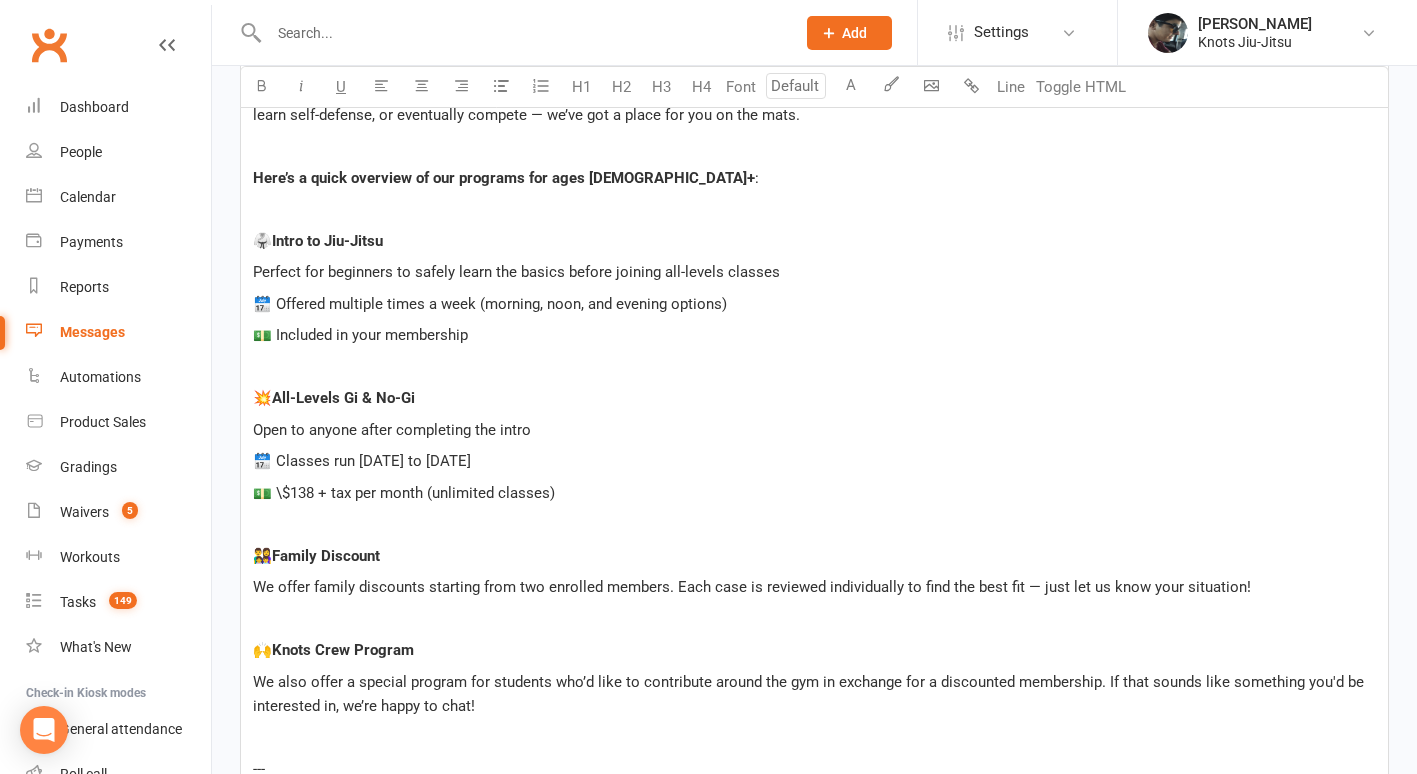 scroll, scrollTop: 895, scrollLeft: 0, axis: vertical 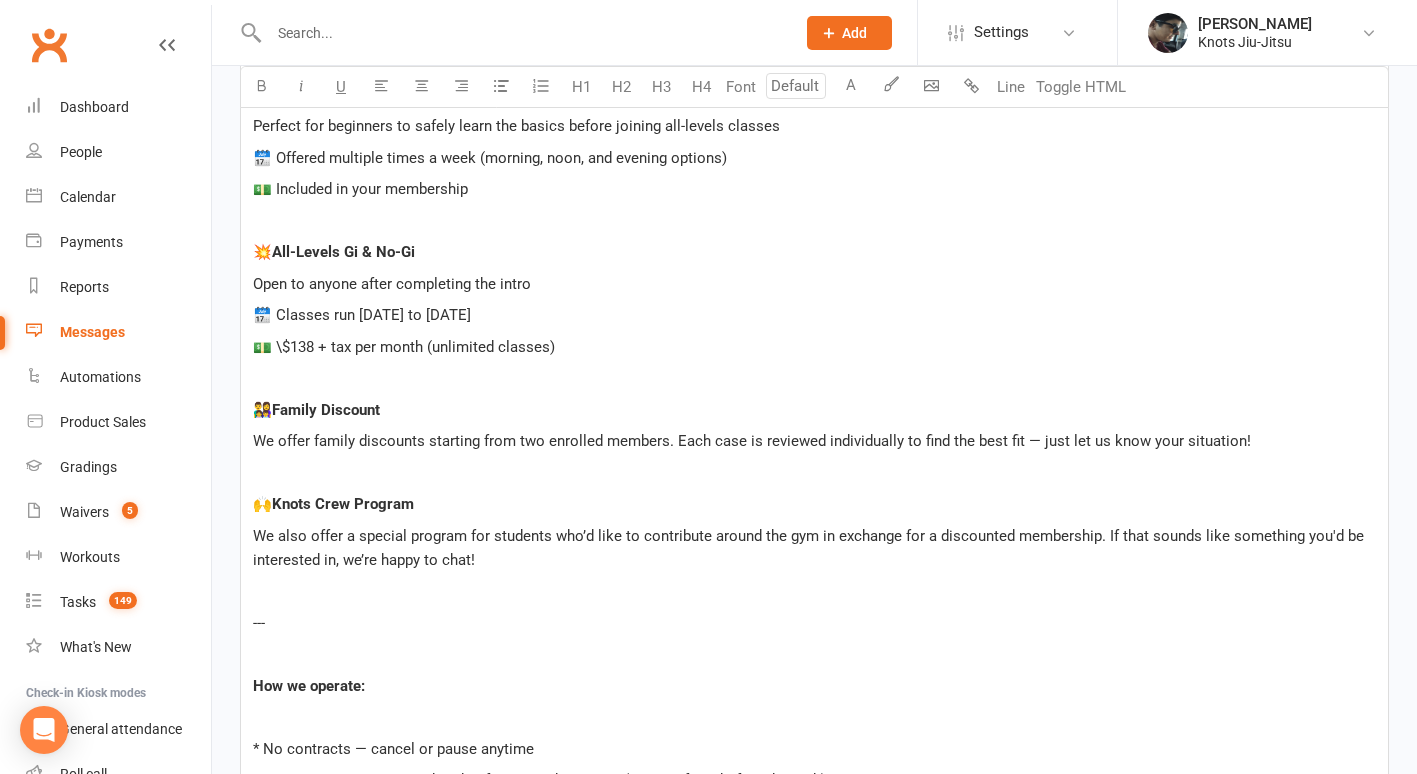 click on "🗓️ Classes run [DATE] to [DATE]" at bounding box center (814, 315) 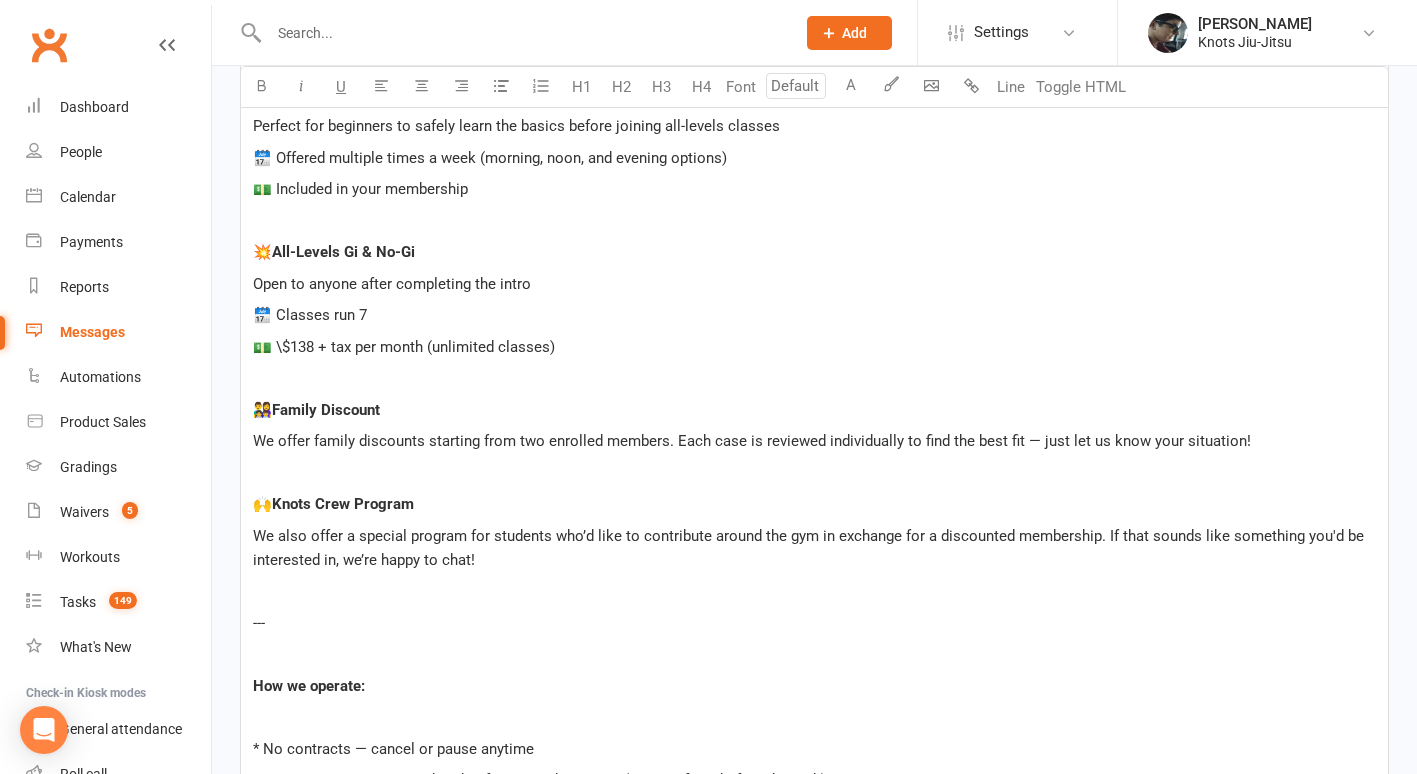 type 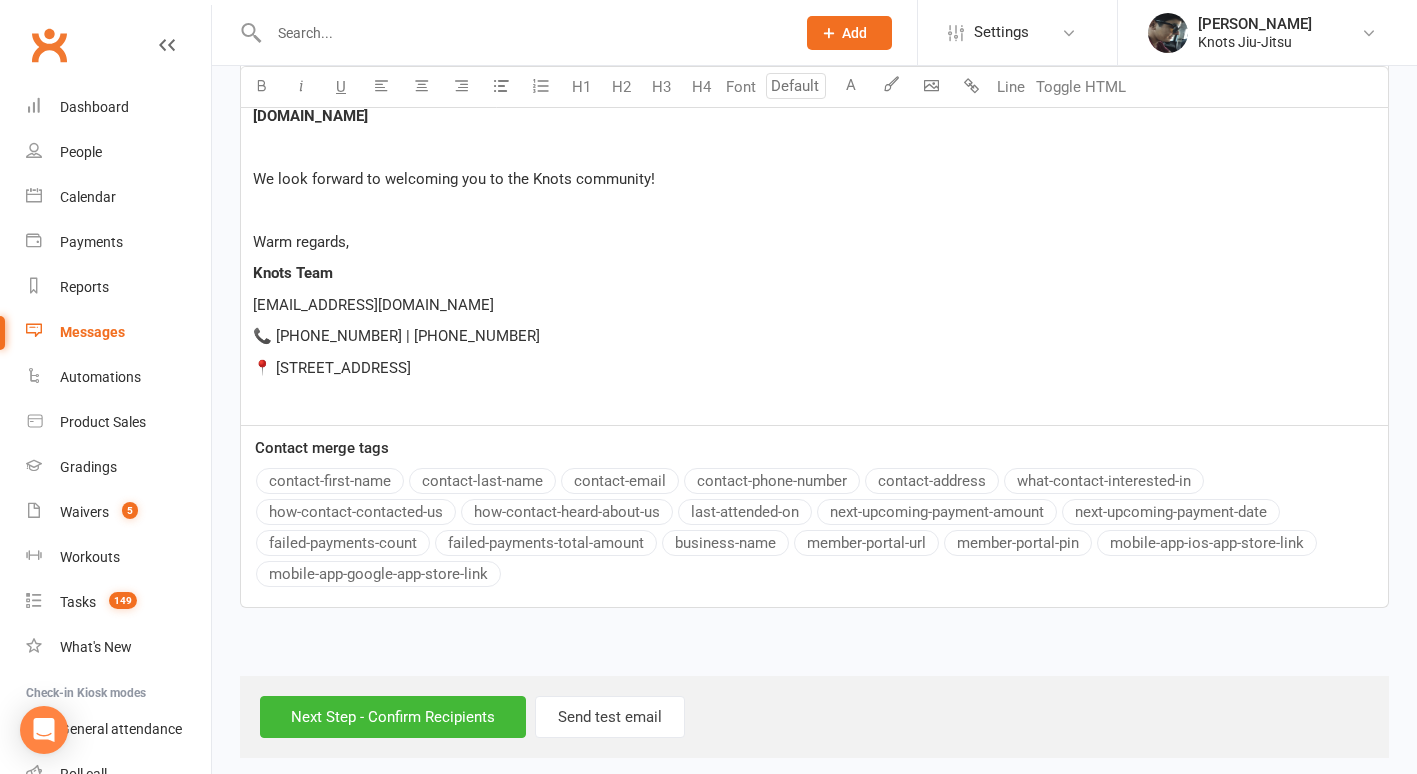scroll, scrollTop: 1856, scrollLeft: 0, axis: vertical 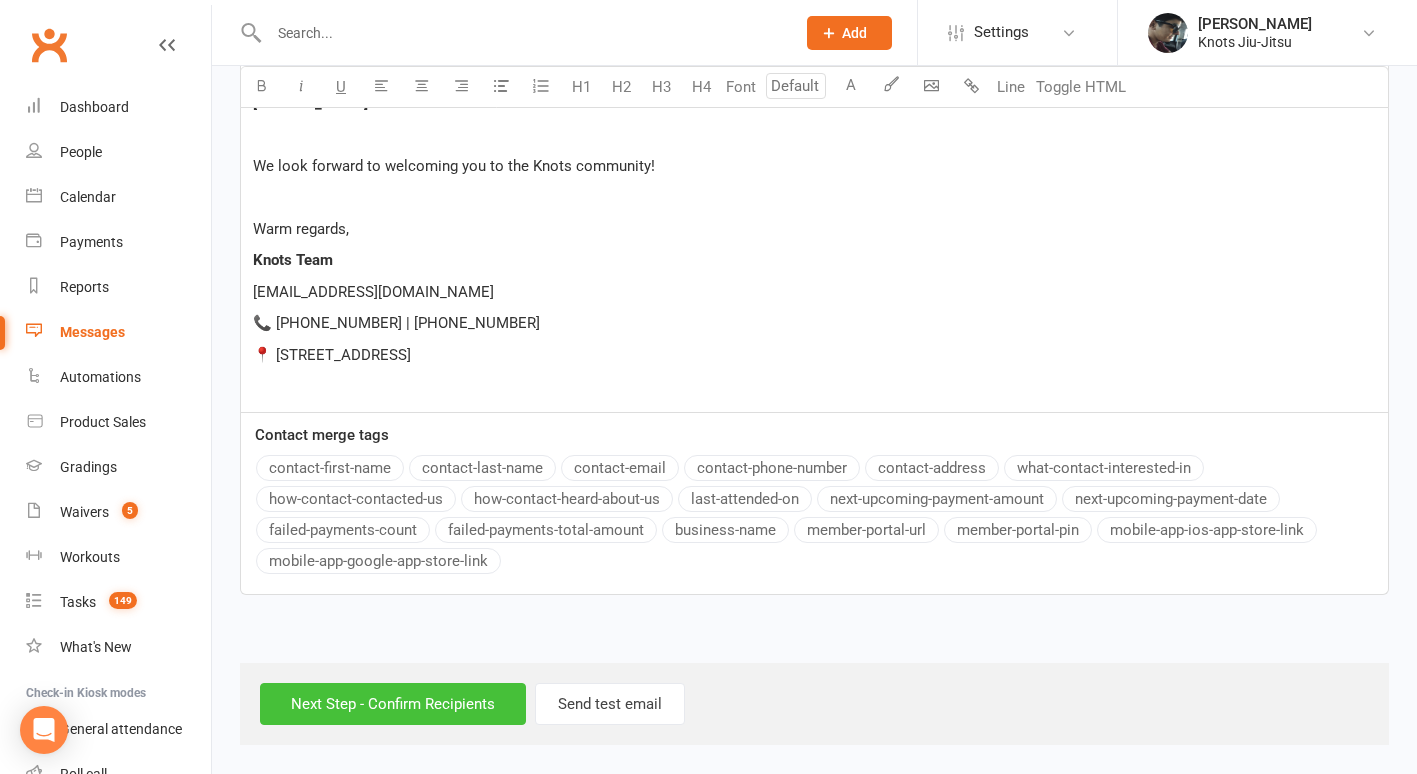 click on "Next Step - Confirm Recipients" at bounding box center (393, 704) 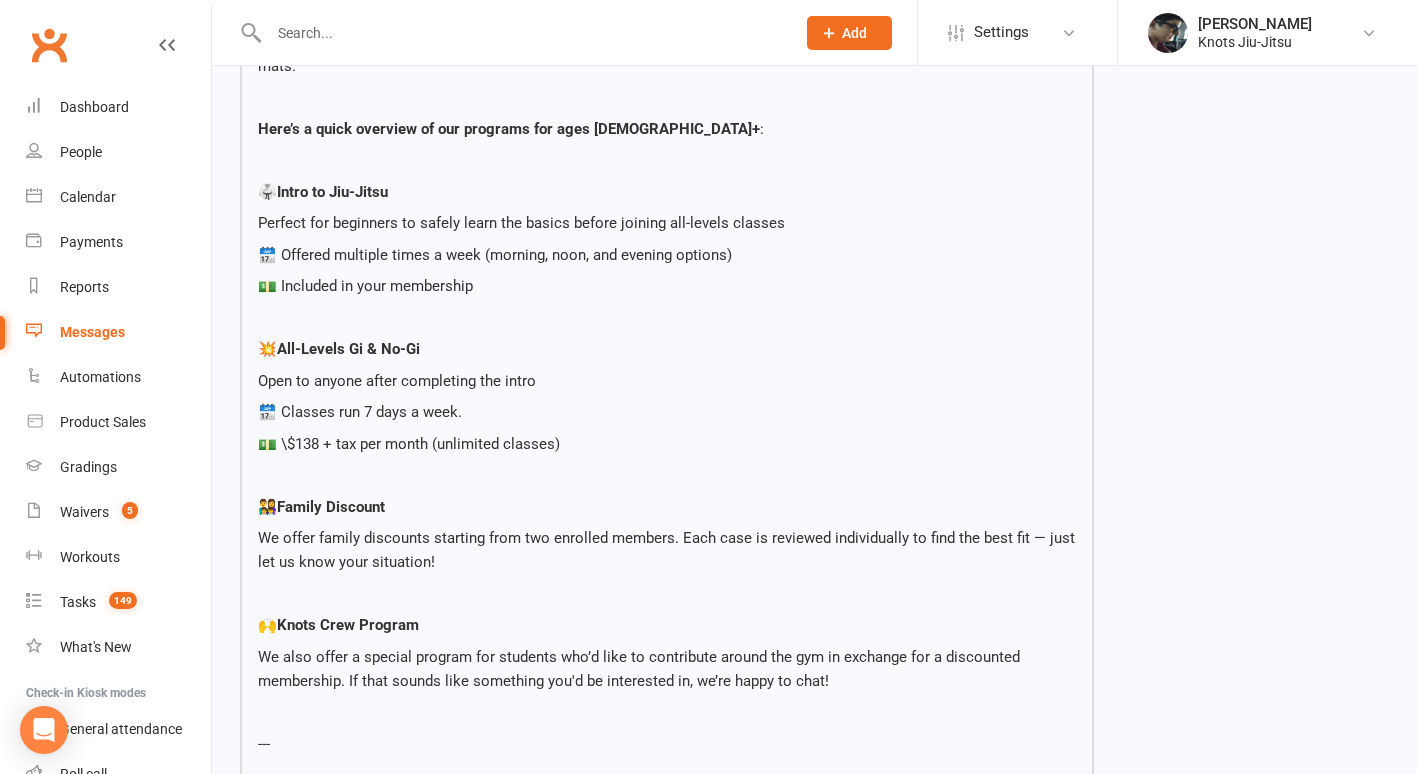 scroll, scrollTop: 486, scrollLeft: 0, axis: vertical 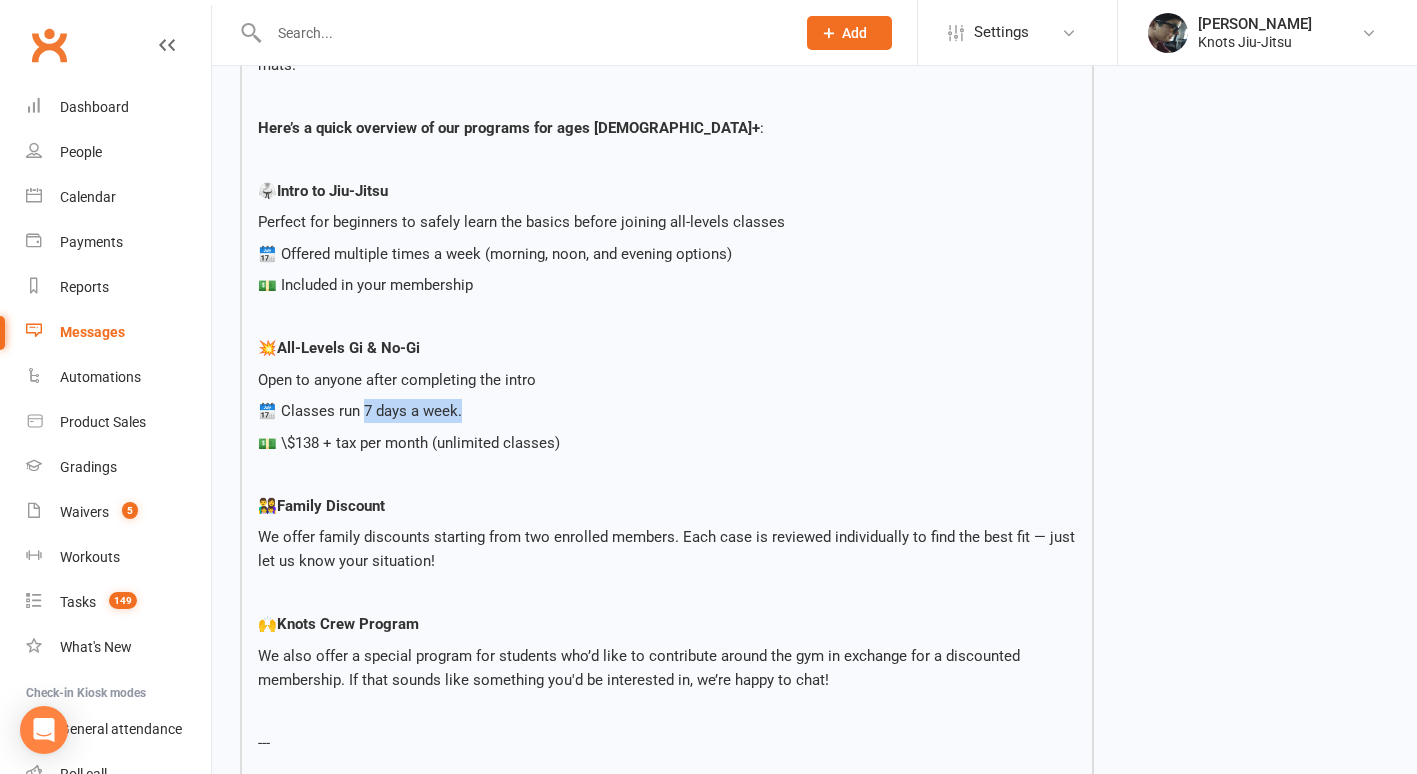 drag, startPoint x: 461, startPoint y: 390, endPoint x: 366, endPoint y: 398, distance: 95.33625 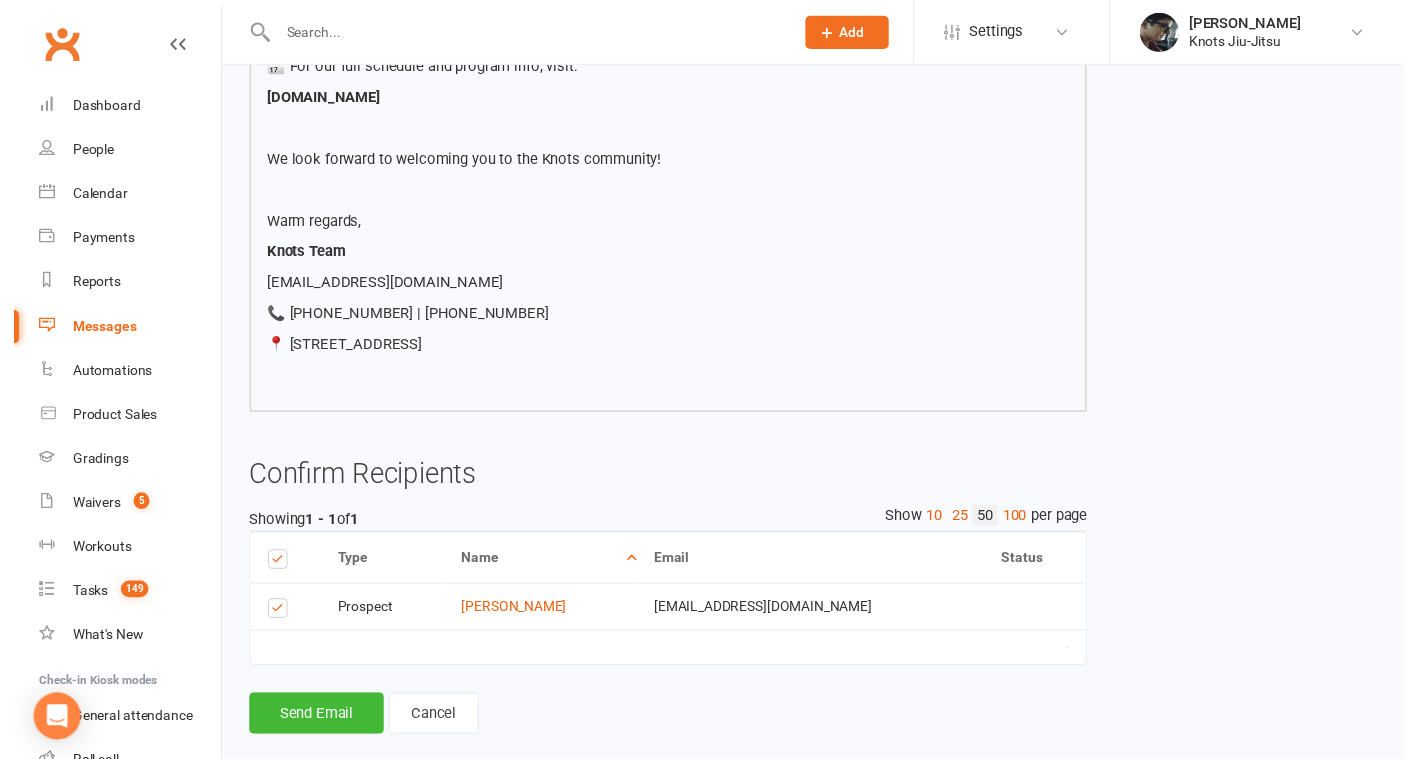 scroll, scrollTop: 1598, scrollLeft: 0, axis: vertical 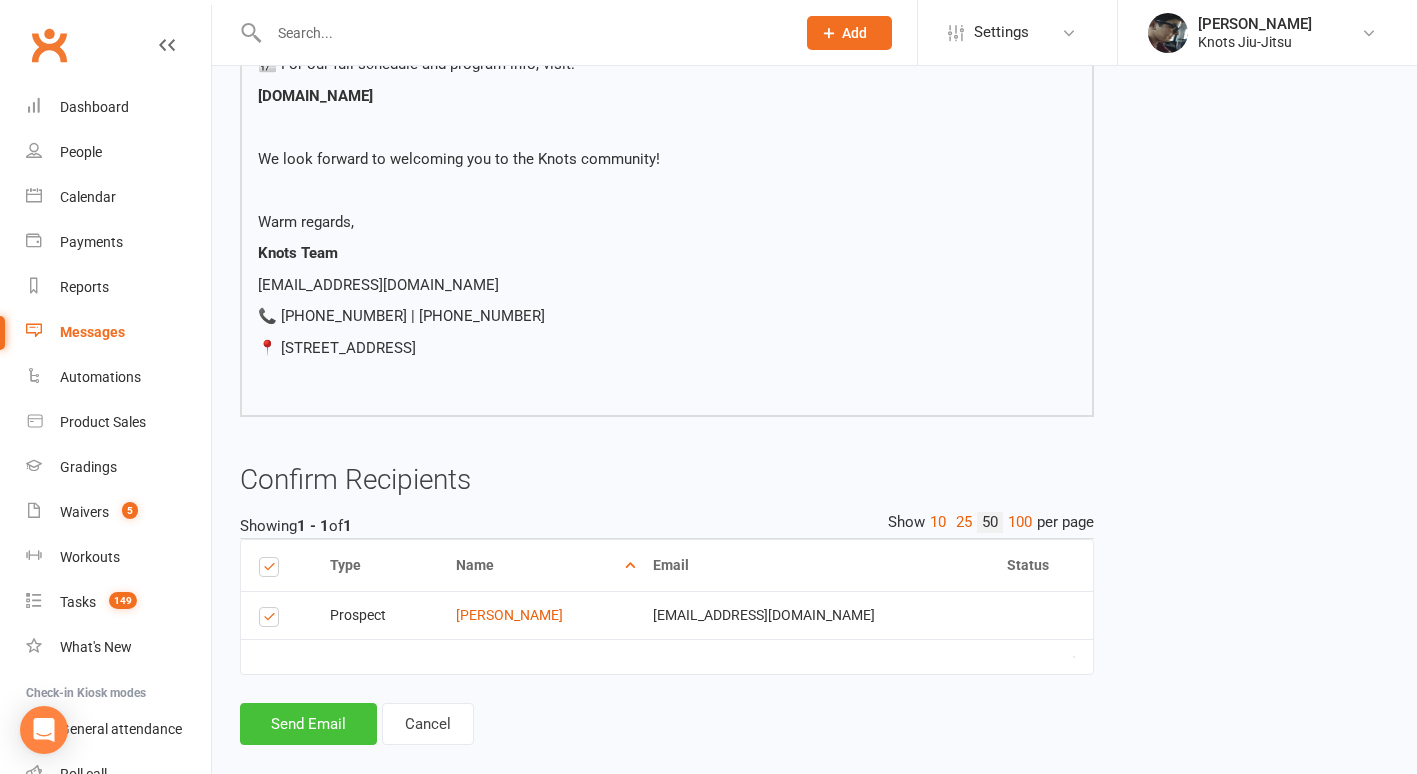 click on "Send Email" at bounding box center [308, 724] 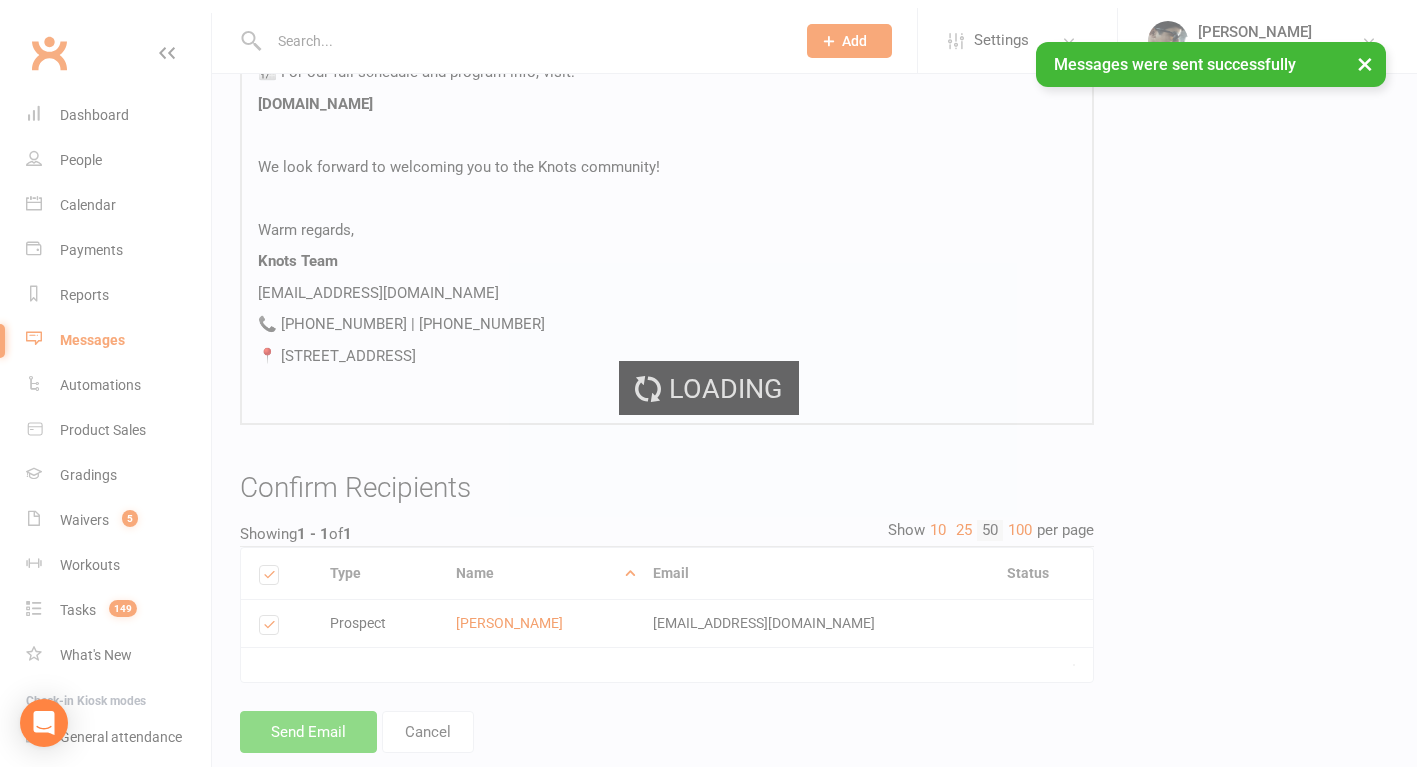 scroll, scrollTop: 0, scrollLeft: 0, axis: both 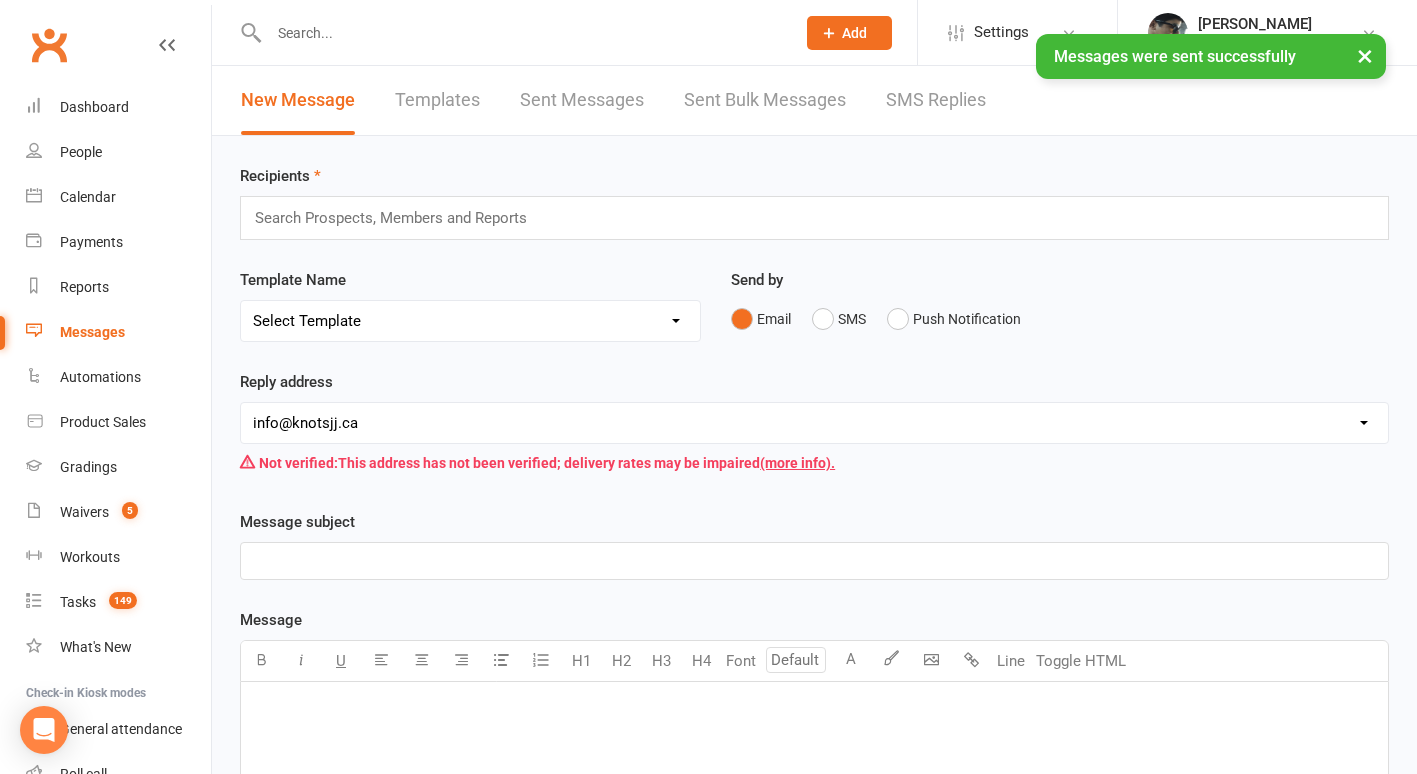 click on "Templates" at bounding box center (437, 100) 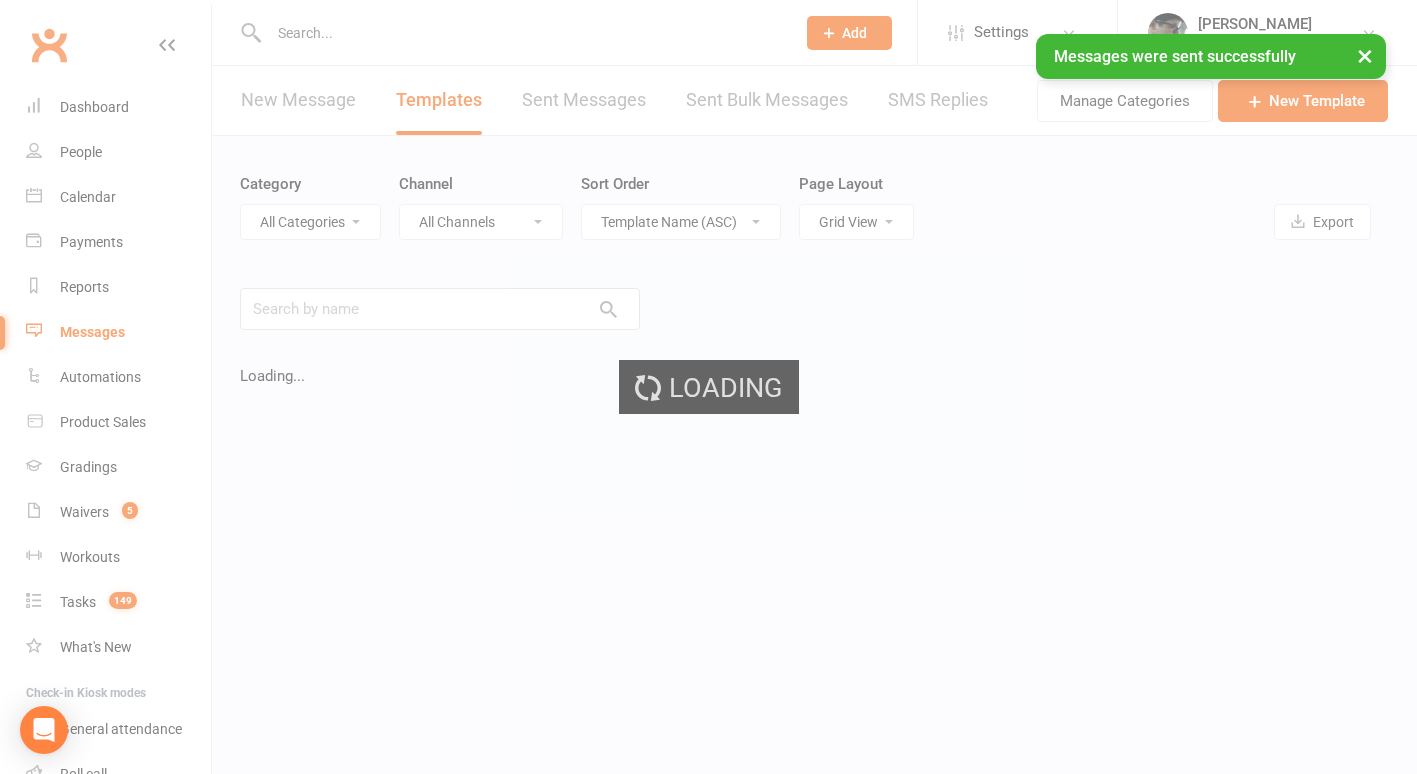 select on "17913" 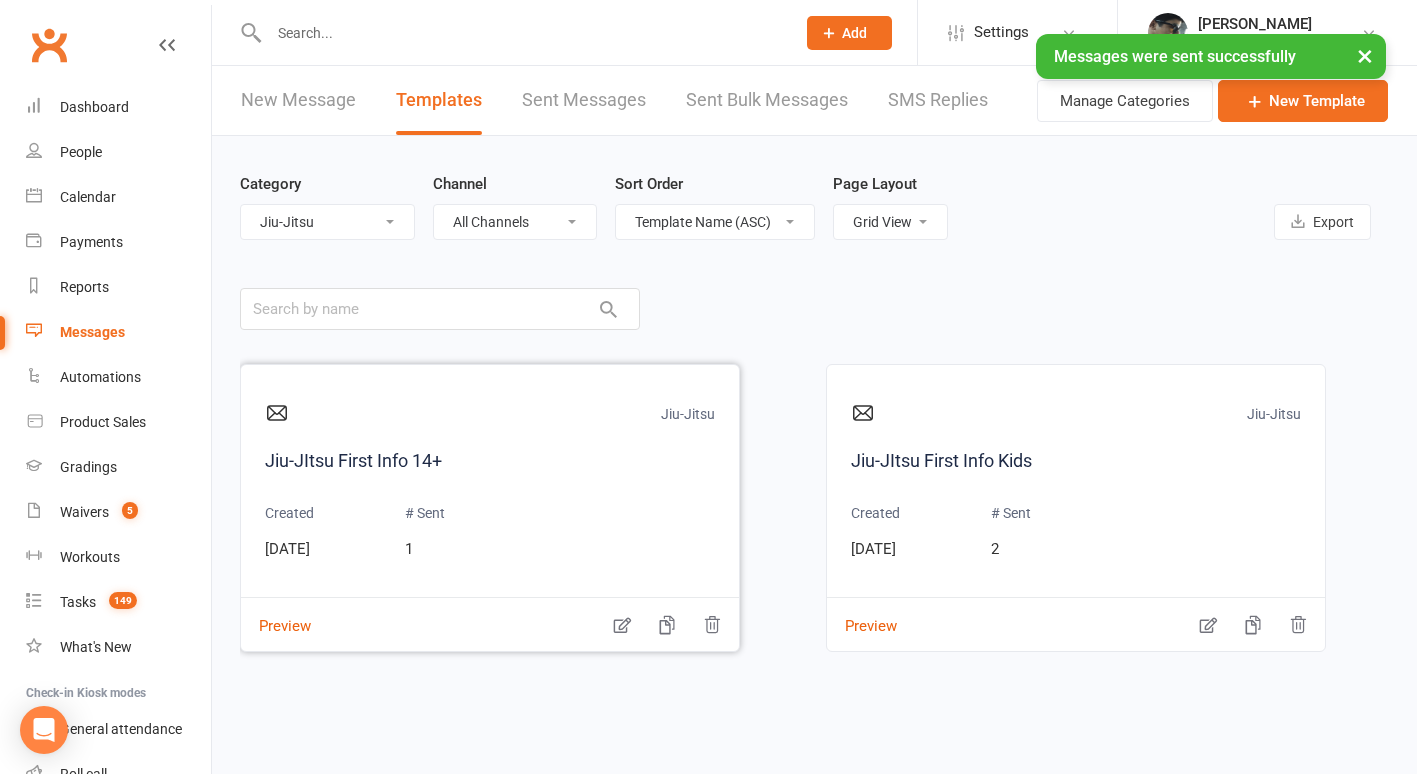 click on "Jiu-Jitsu Jiu-JItsu First Info 14+ Created [DATE] # Sent 1" at bounding box center (490, 484) 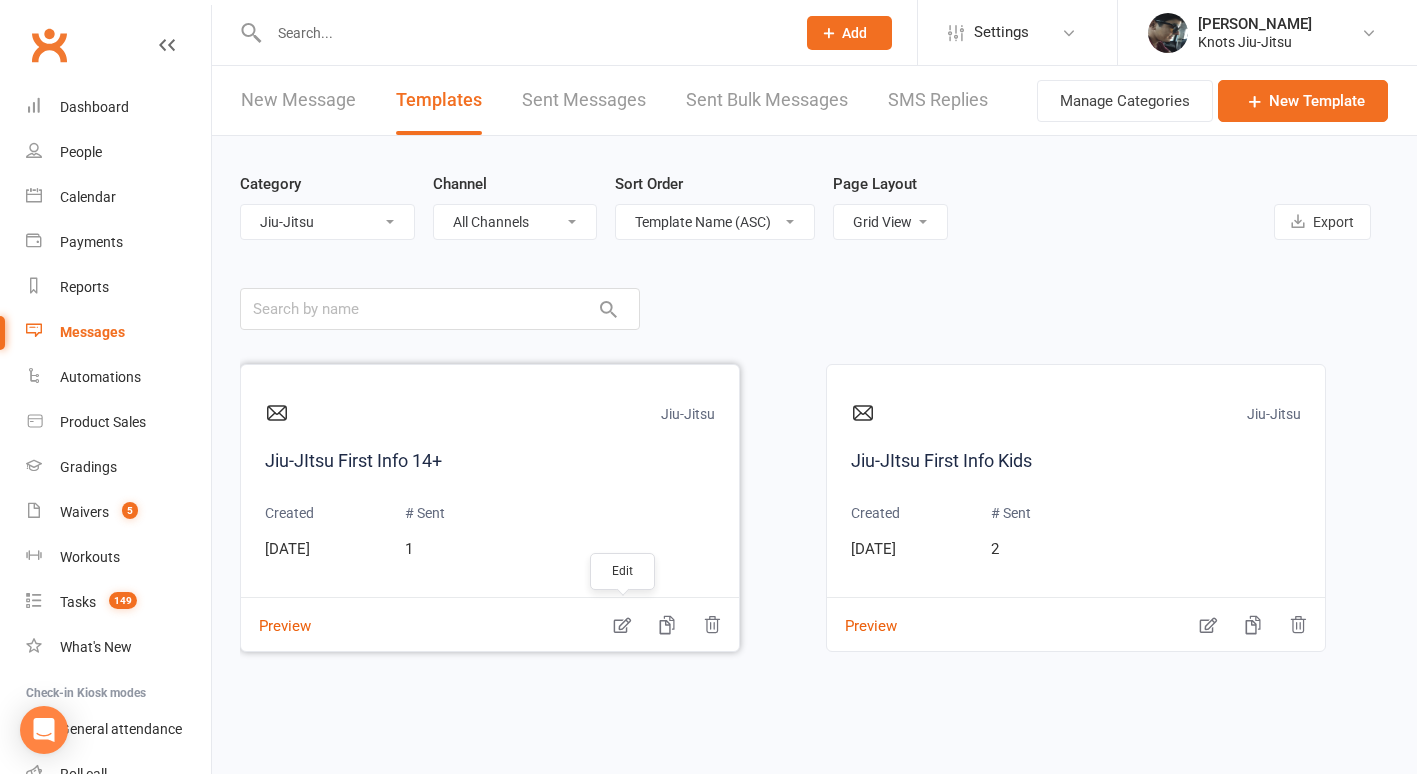 click 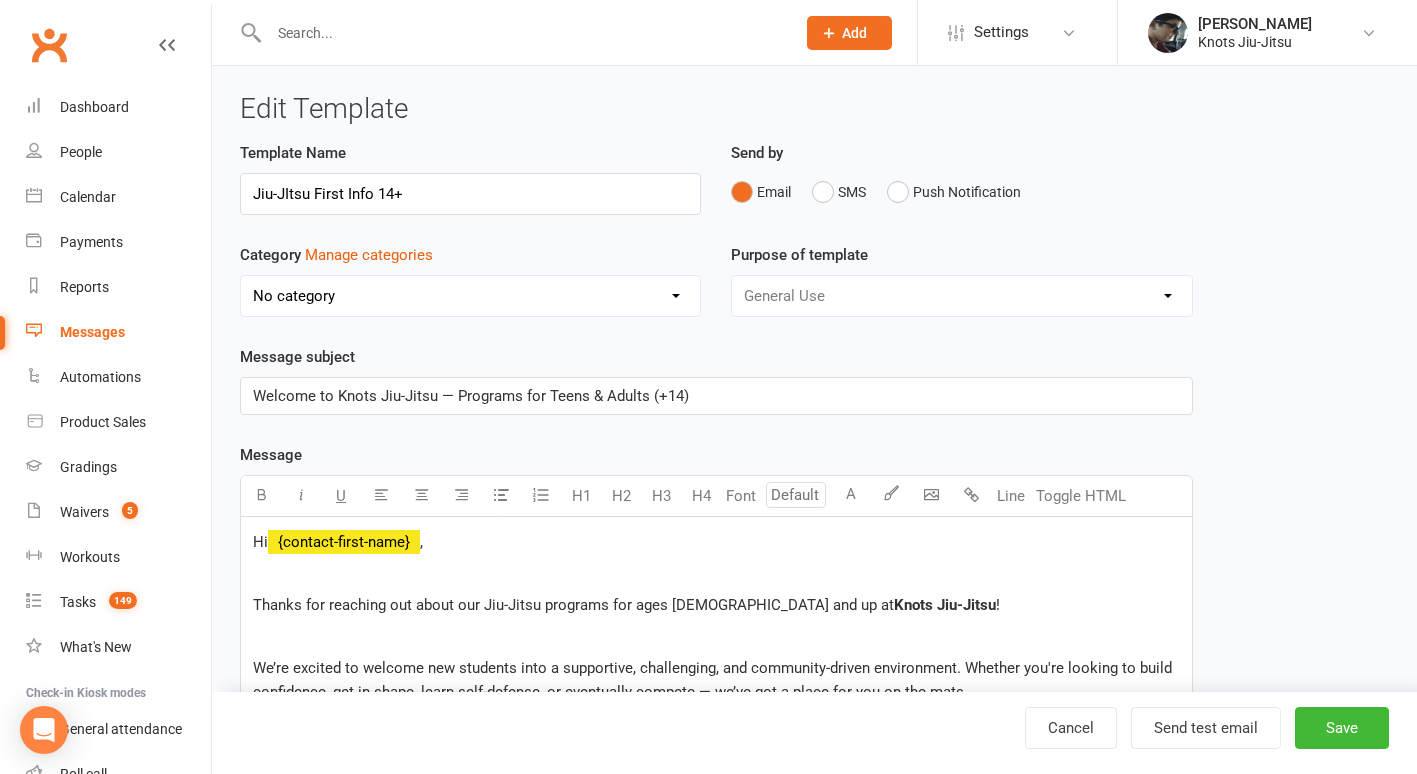 select on "17913" 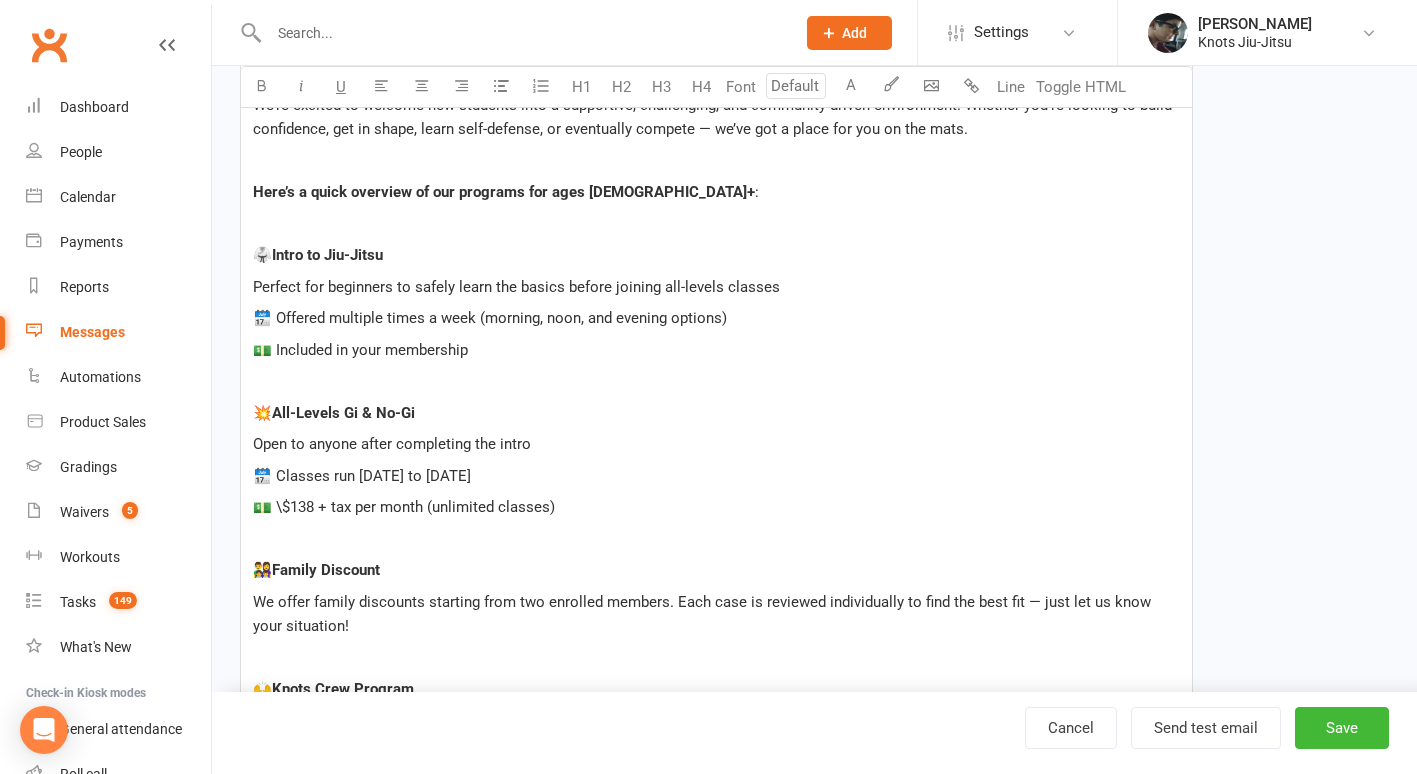 scroll, scrollTop: 562, scrollLeft: 0, axis: vertical 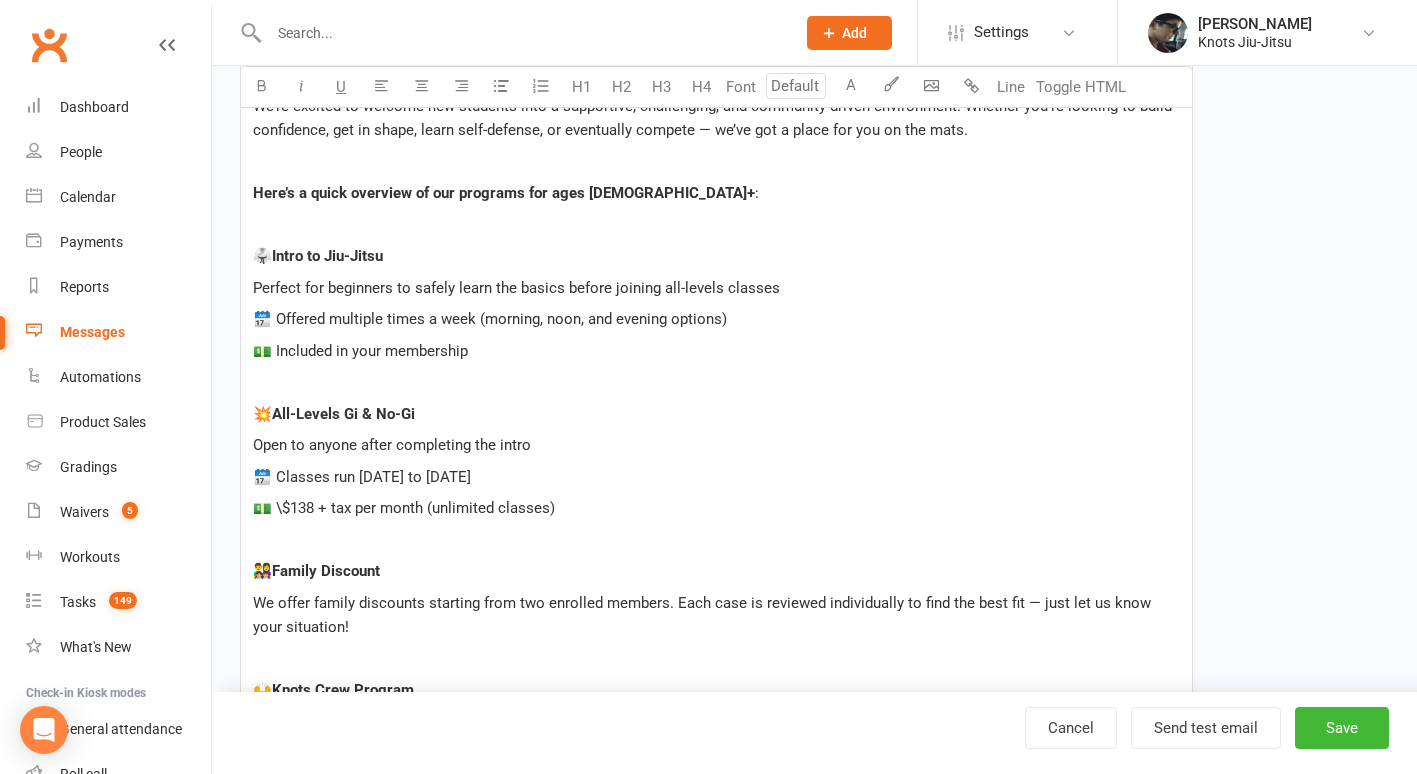 drag, startPoint x: 361, startPoint y: 476, endPoint x: 497, endPoint y: 476, distance: 136 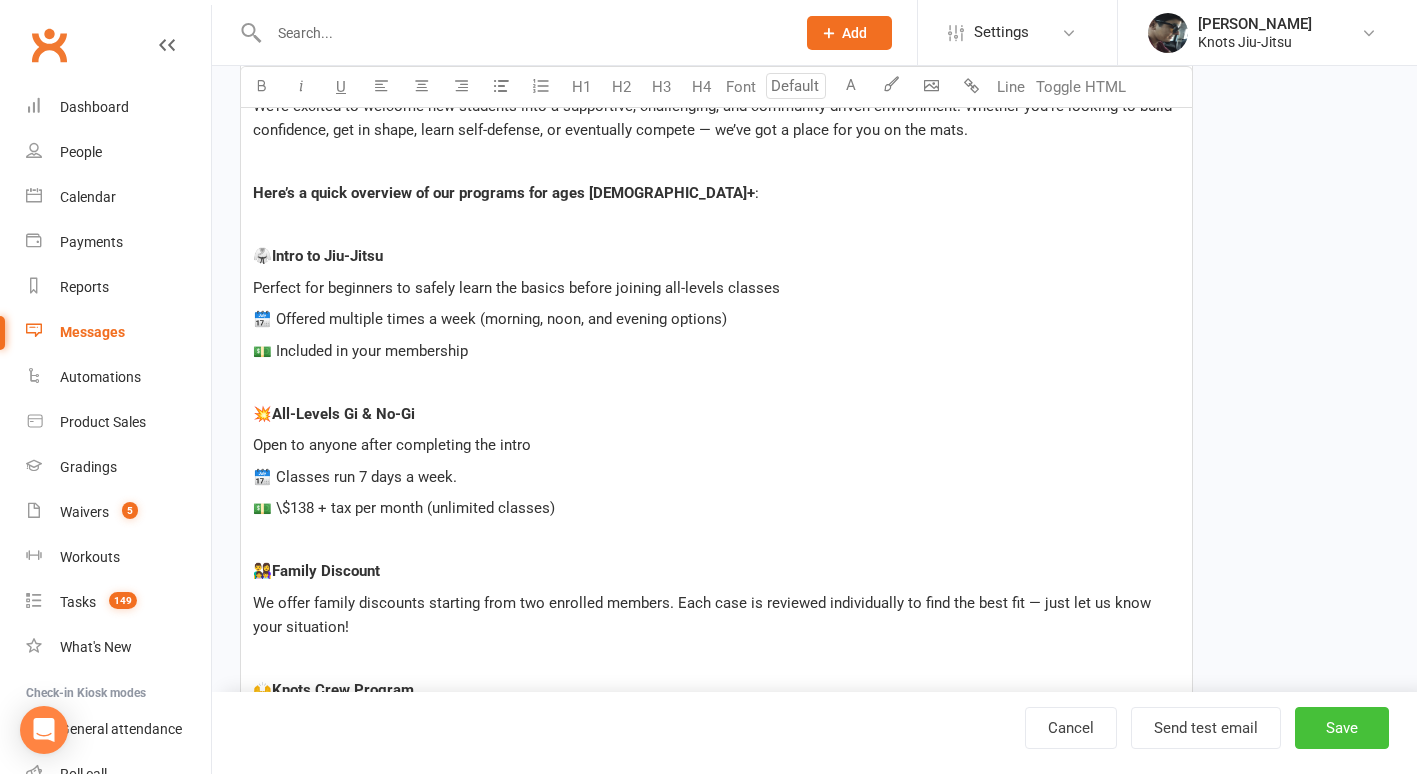 click on "Save" at bounding box center [1342, 728] 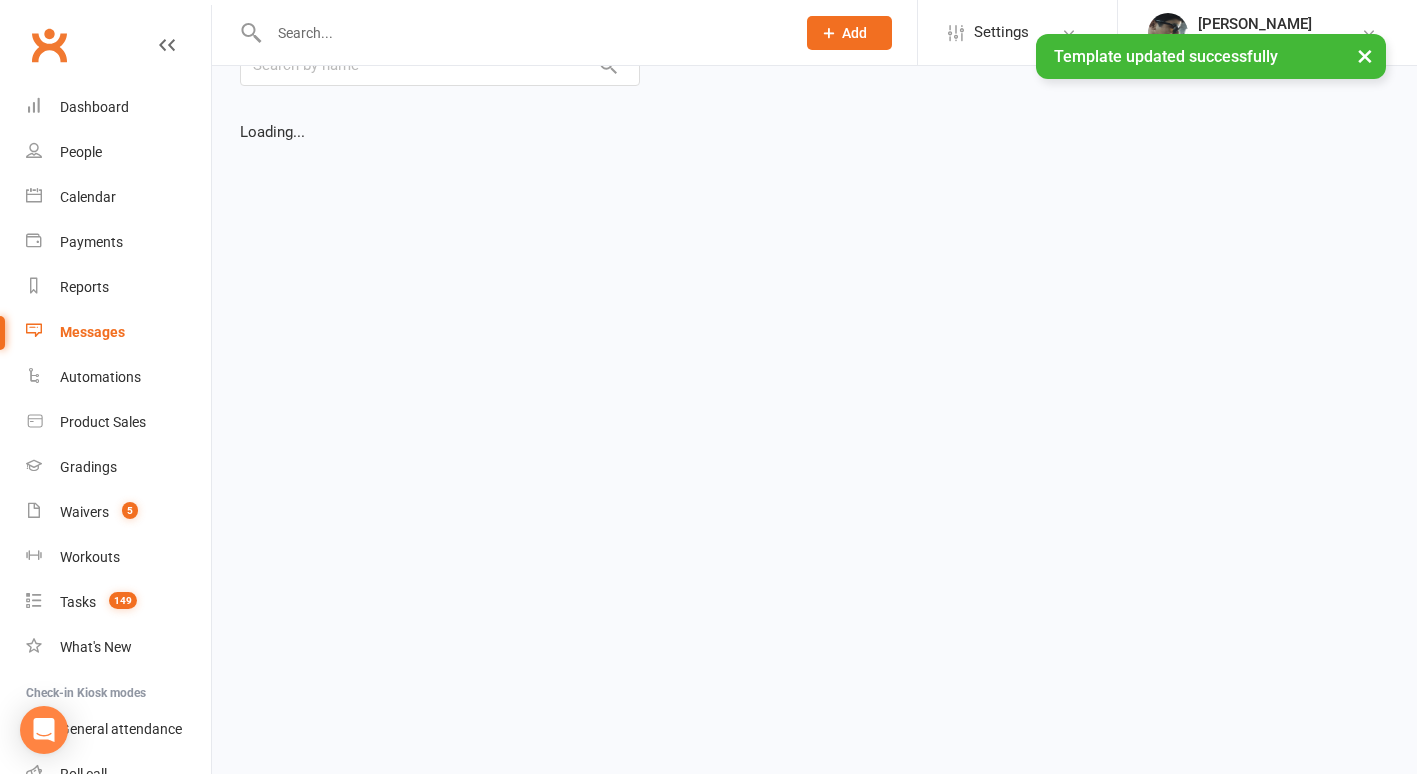 scroll, scrollTop: 0, scrollLeft: 0, axis: both 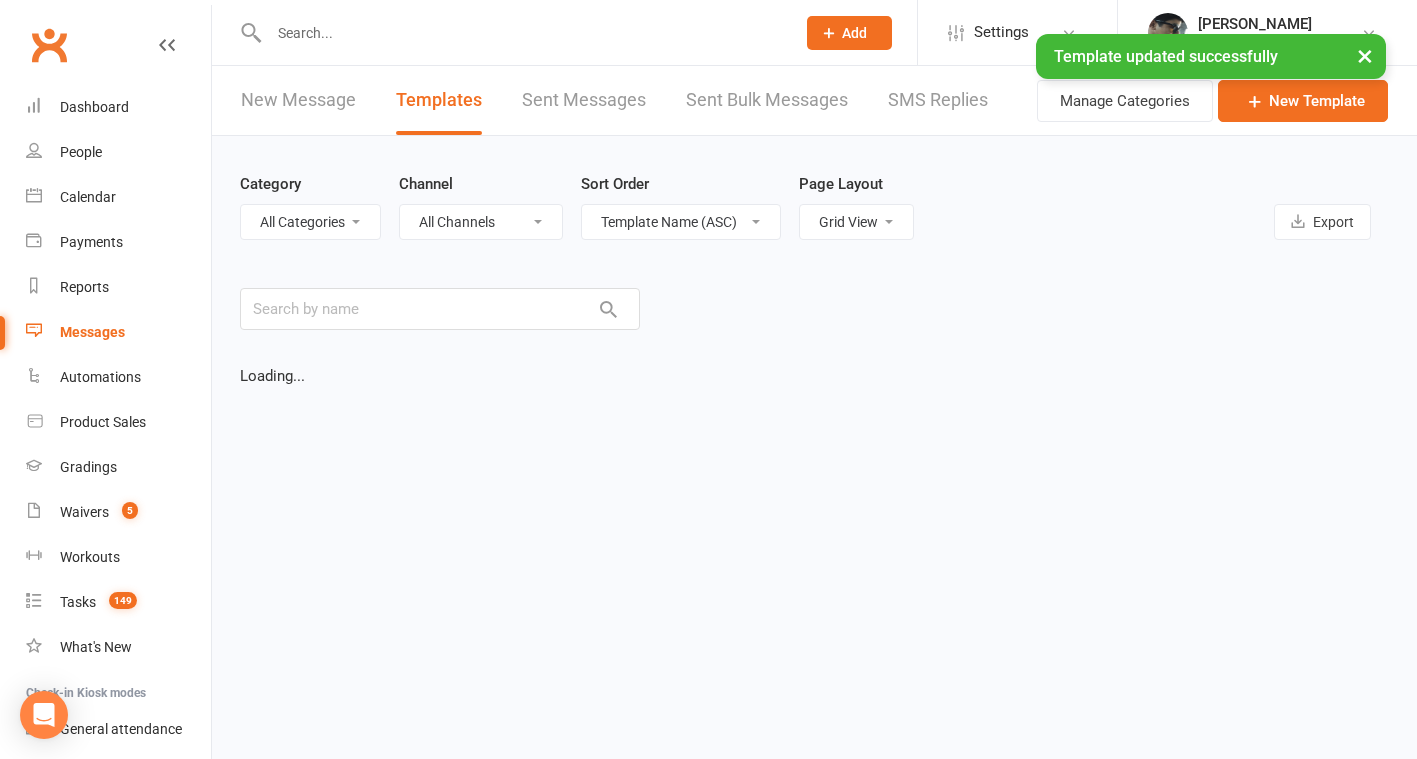 select on "17913" 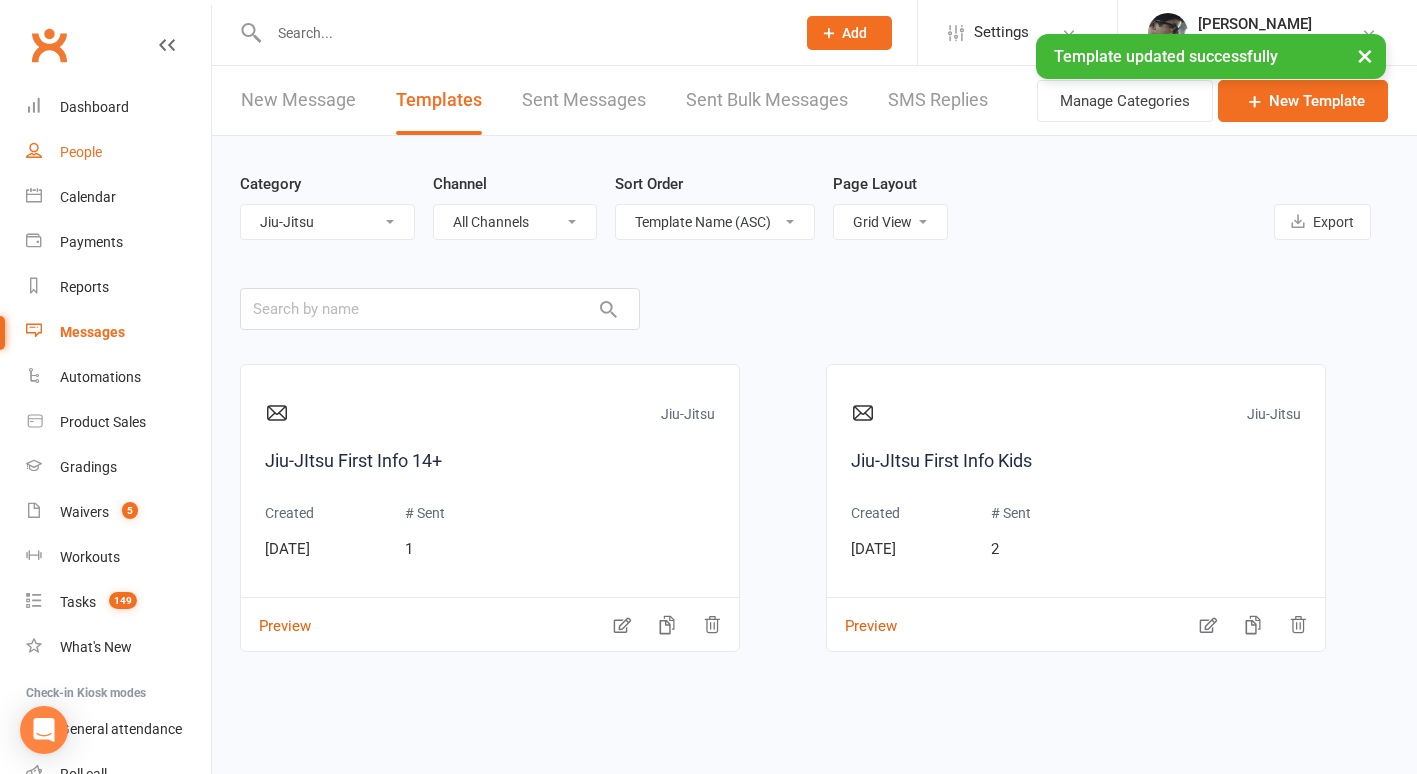 click on "People" at bounding box center (118, 152) 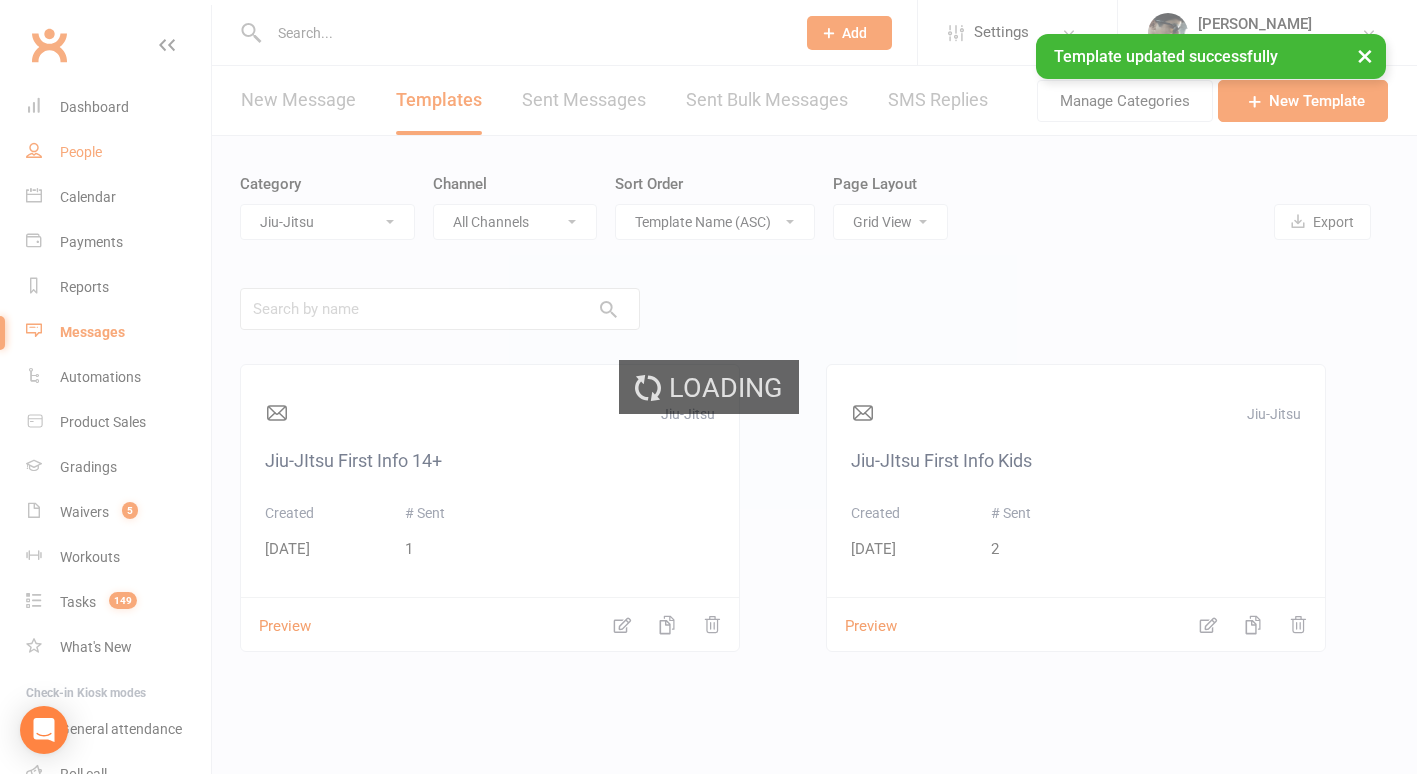 select on "100" 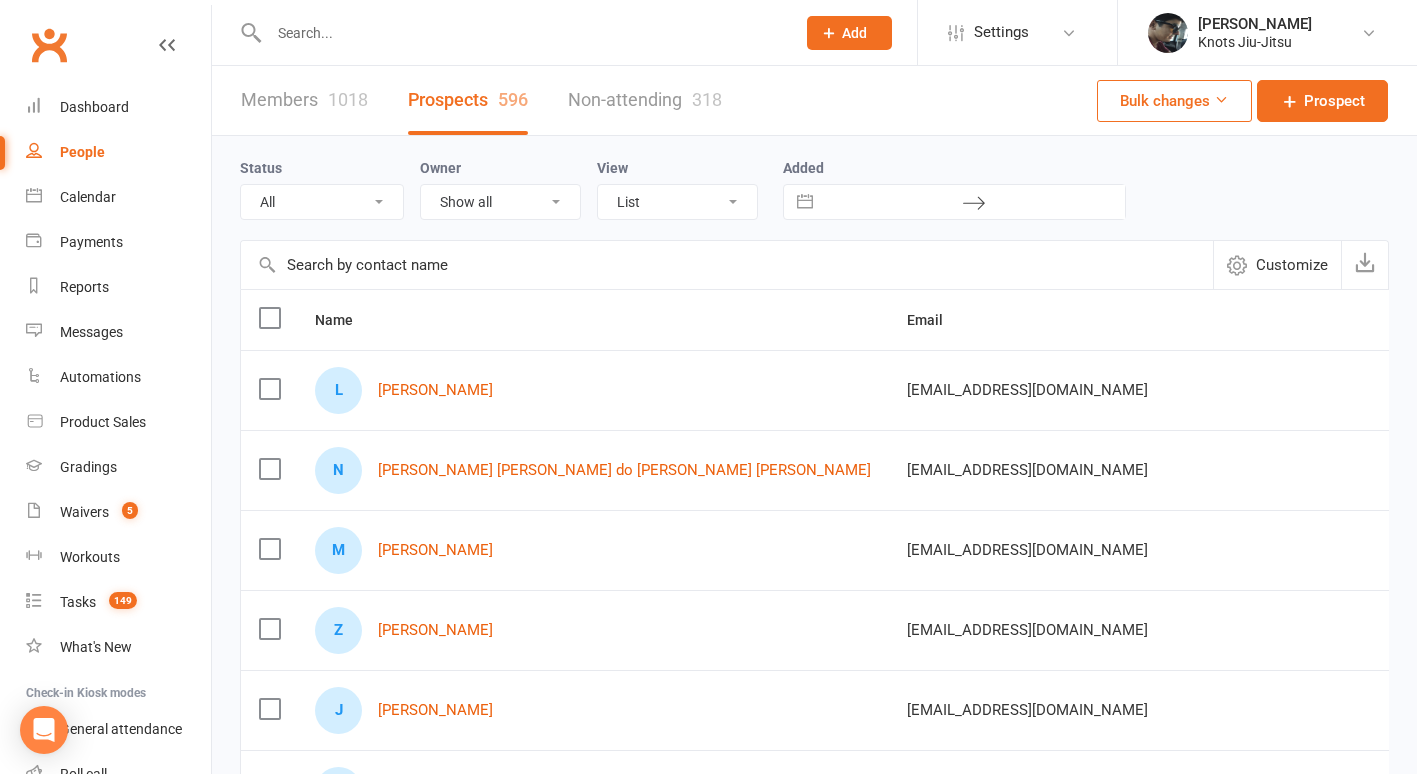 click on "Select status" at bounding box center [1867, 551] 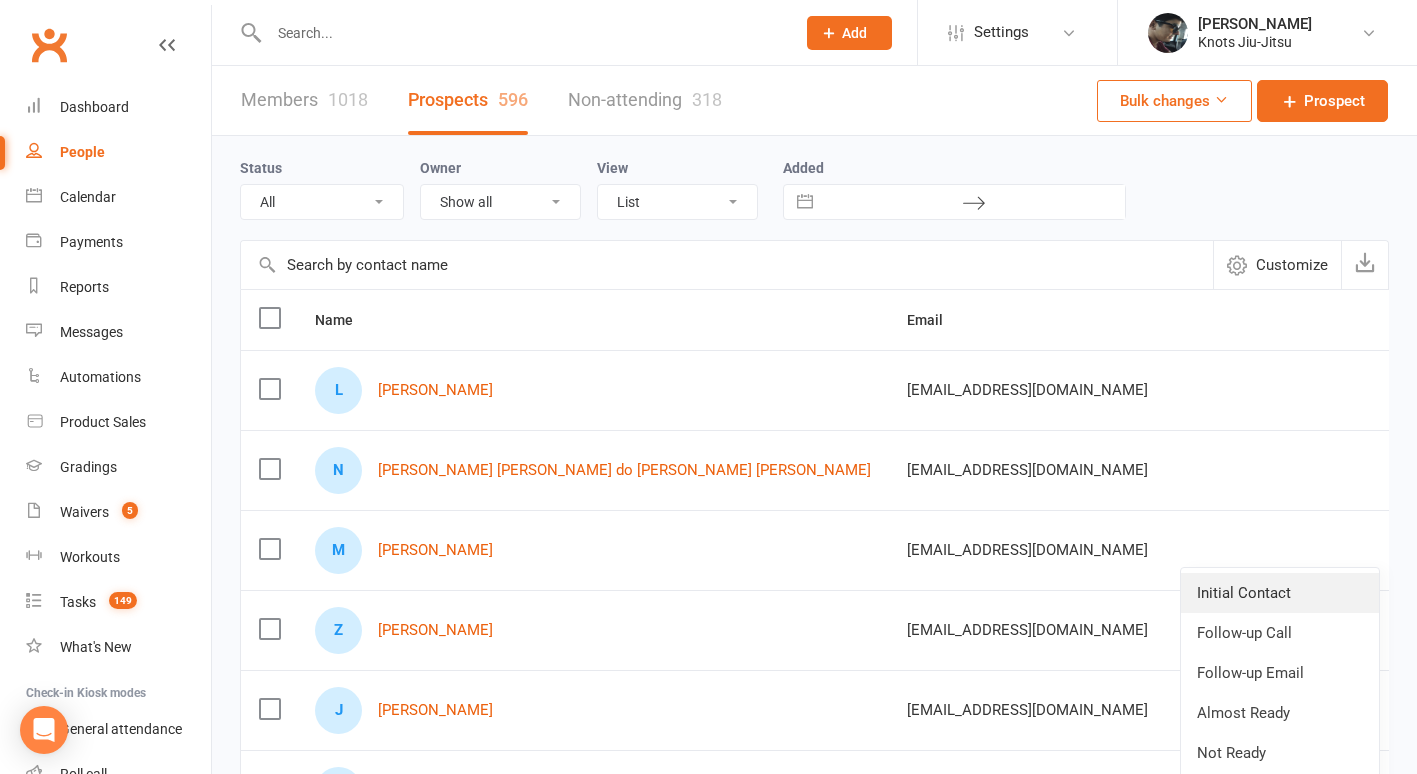 click on "Initial Contact" at bounding box center [1280, 593] 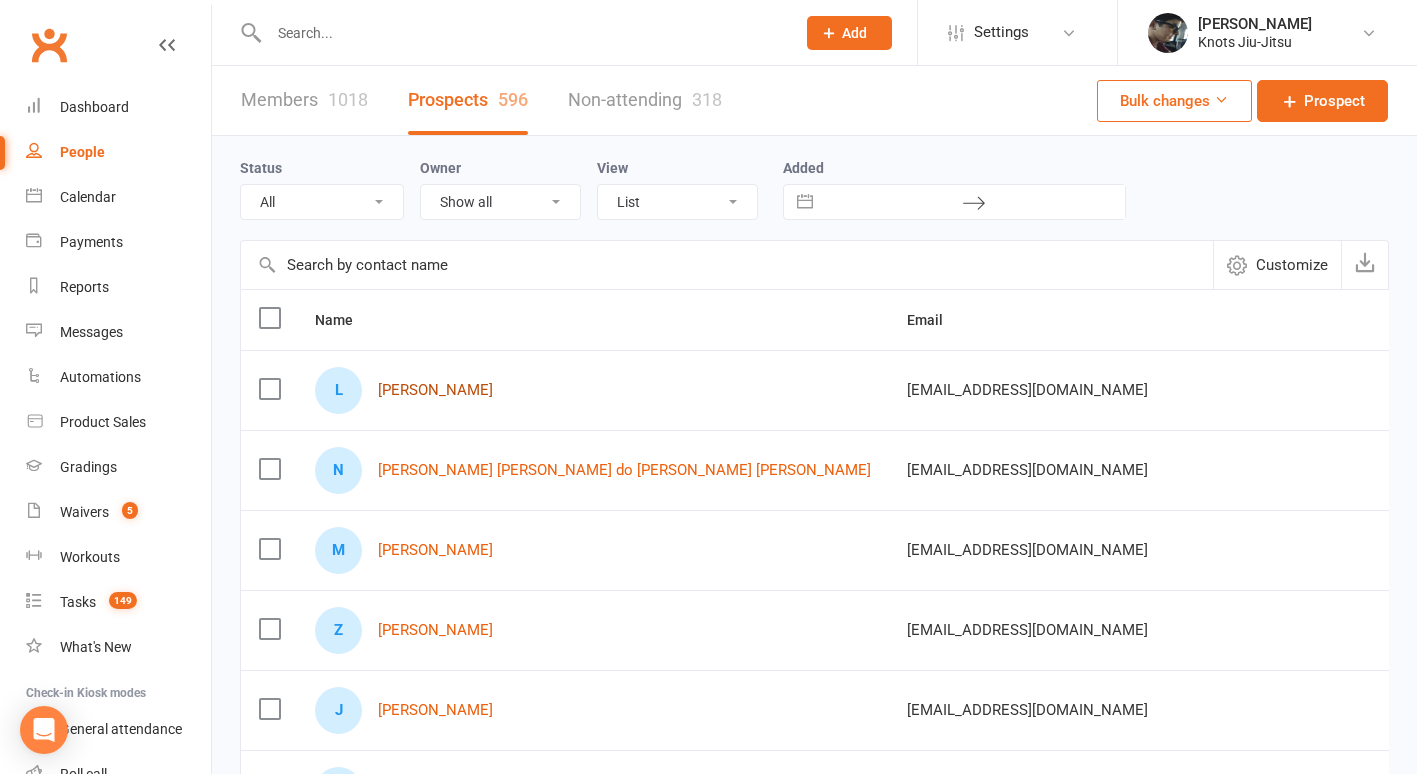 click on "[PERSON_NAME]" at bounding box center (435, 390) 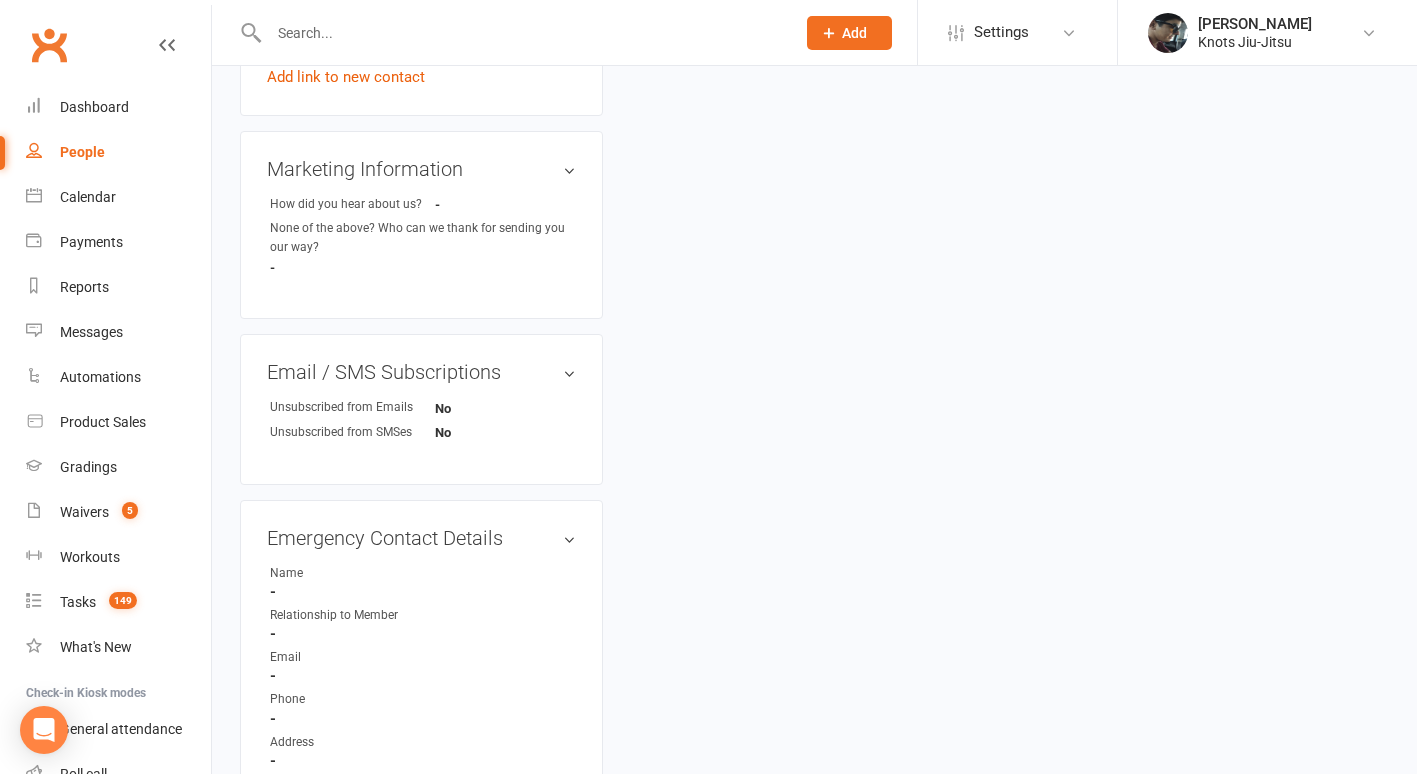 scroll, scrollTop: 1110, scrollLeft: 0, axis: vertical 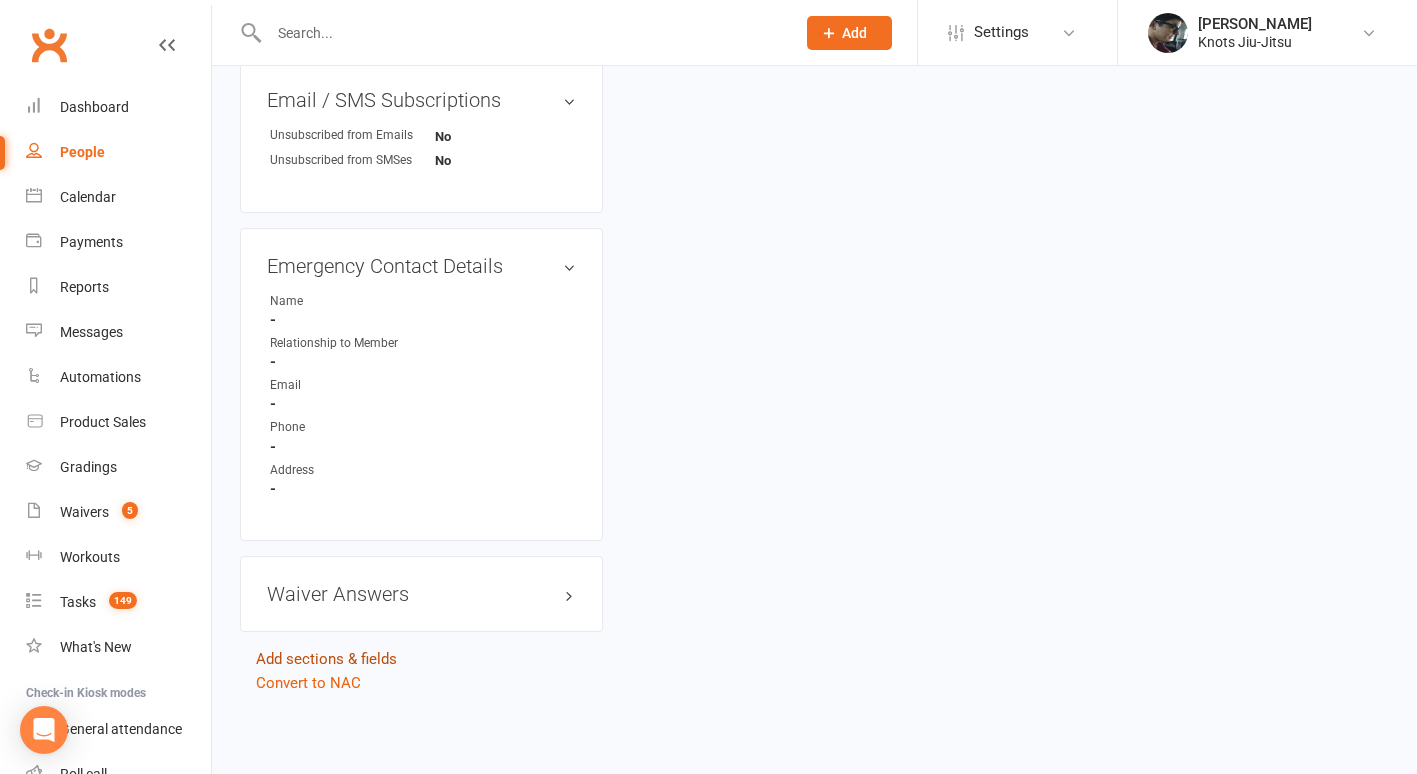 click on "Add sections & fields" at bounding box center (326, 659) 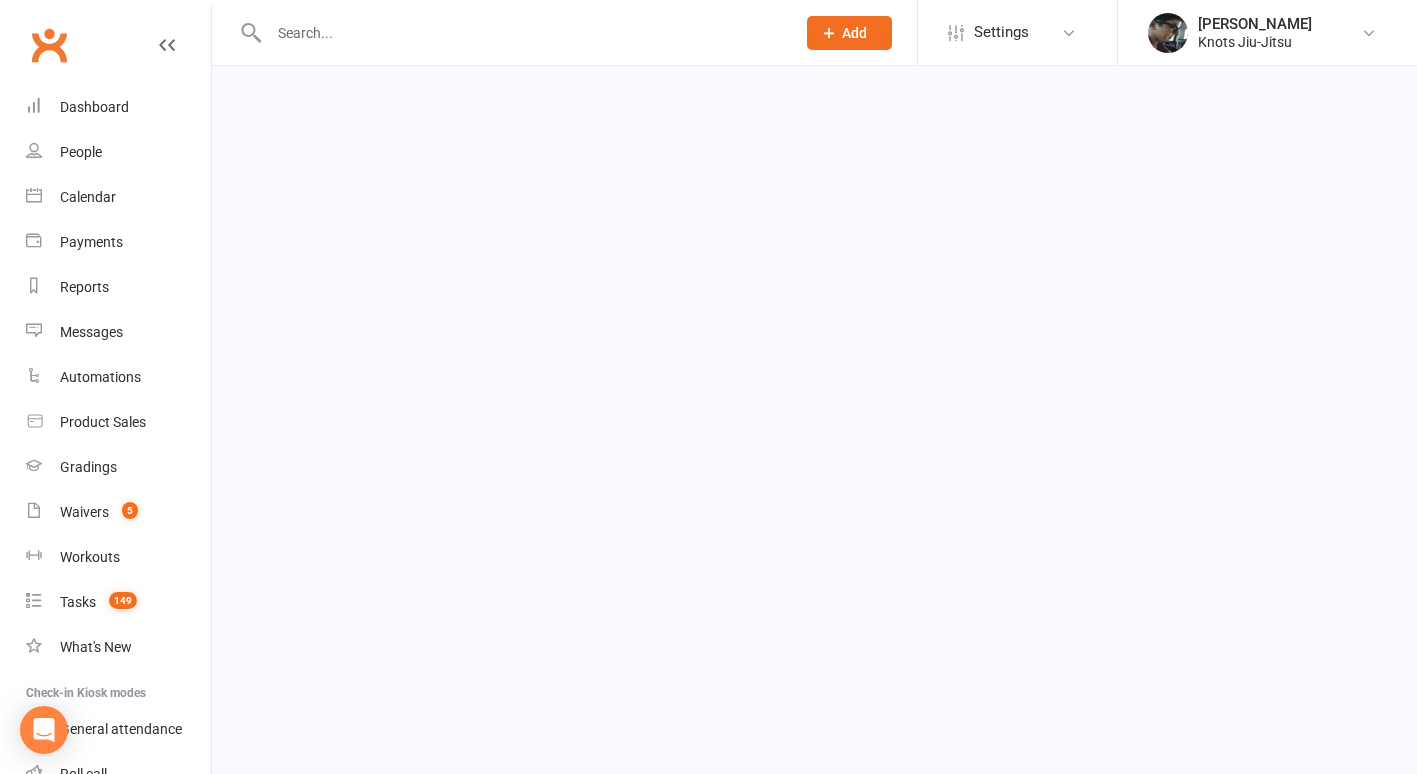 scroll, scrollTop: 0, scrollLeft: 0, axis: both 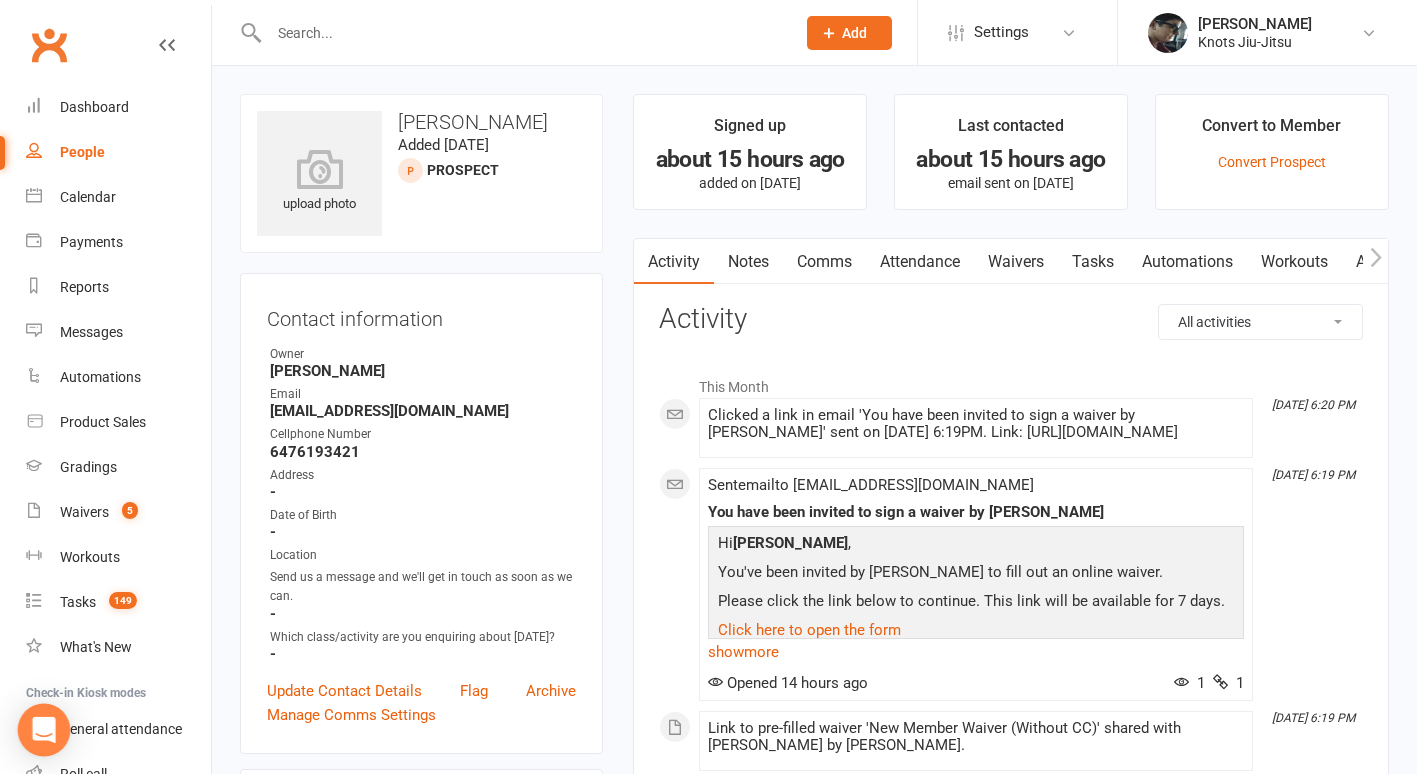 click at bounding box center [44, 730] 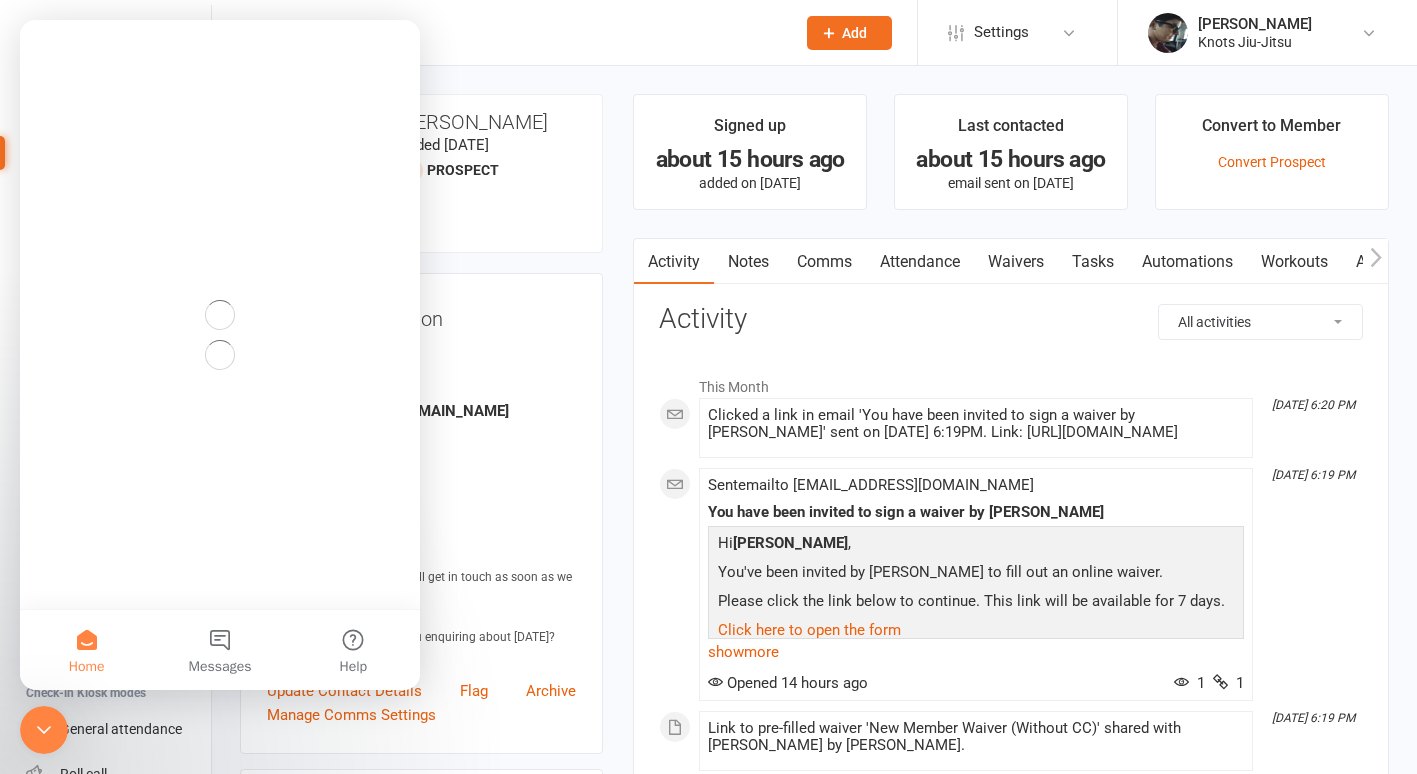 scroll, scrollTop: 0, scrollLeft: 0, axis: both 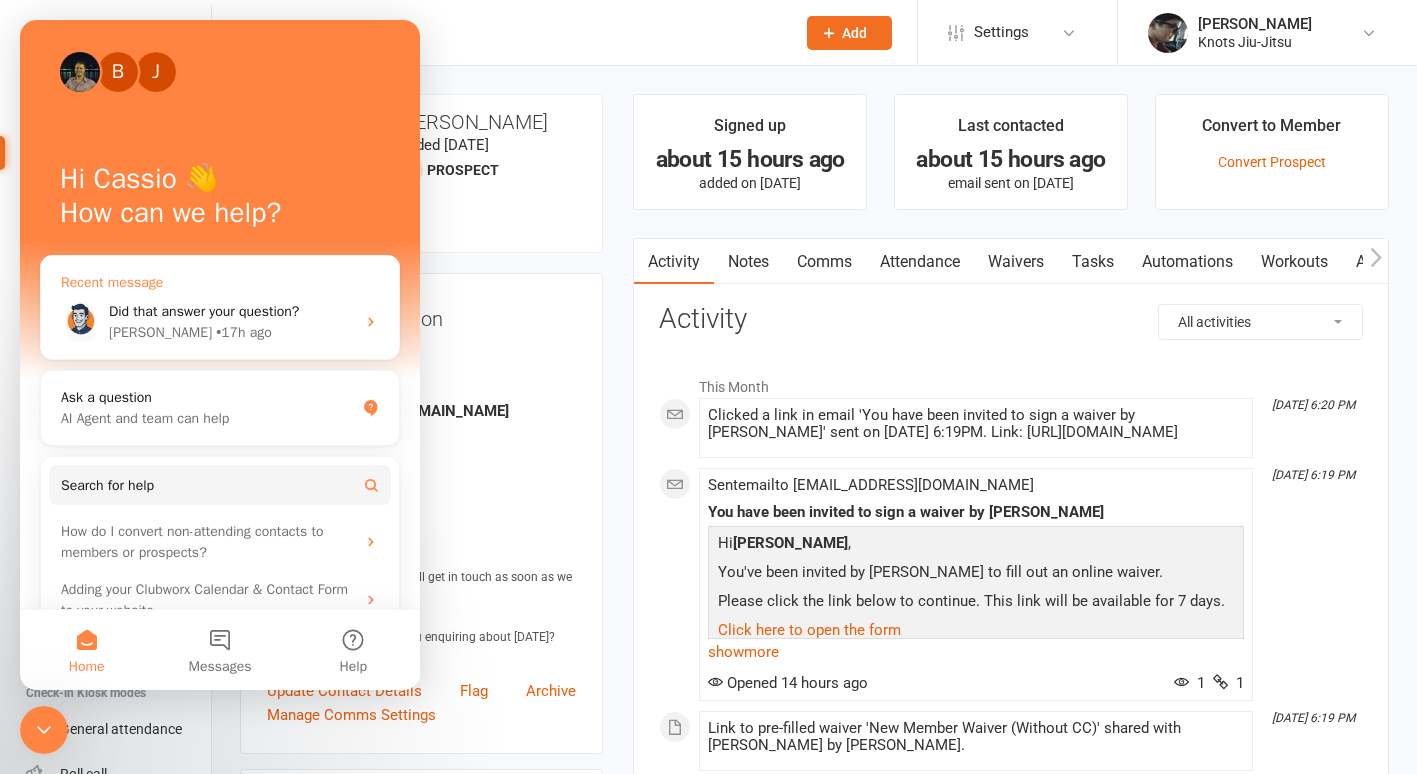 click on "Did that answer your question?" at bounding box center [204, 311] 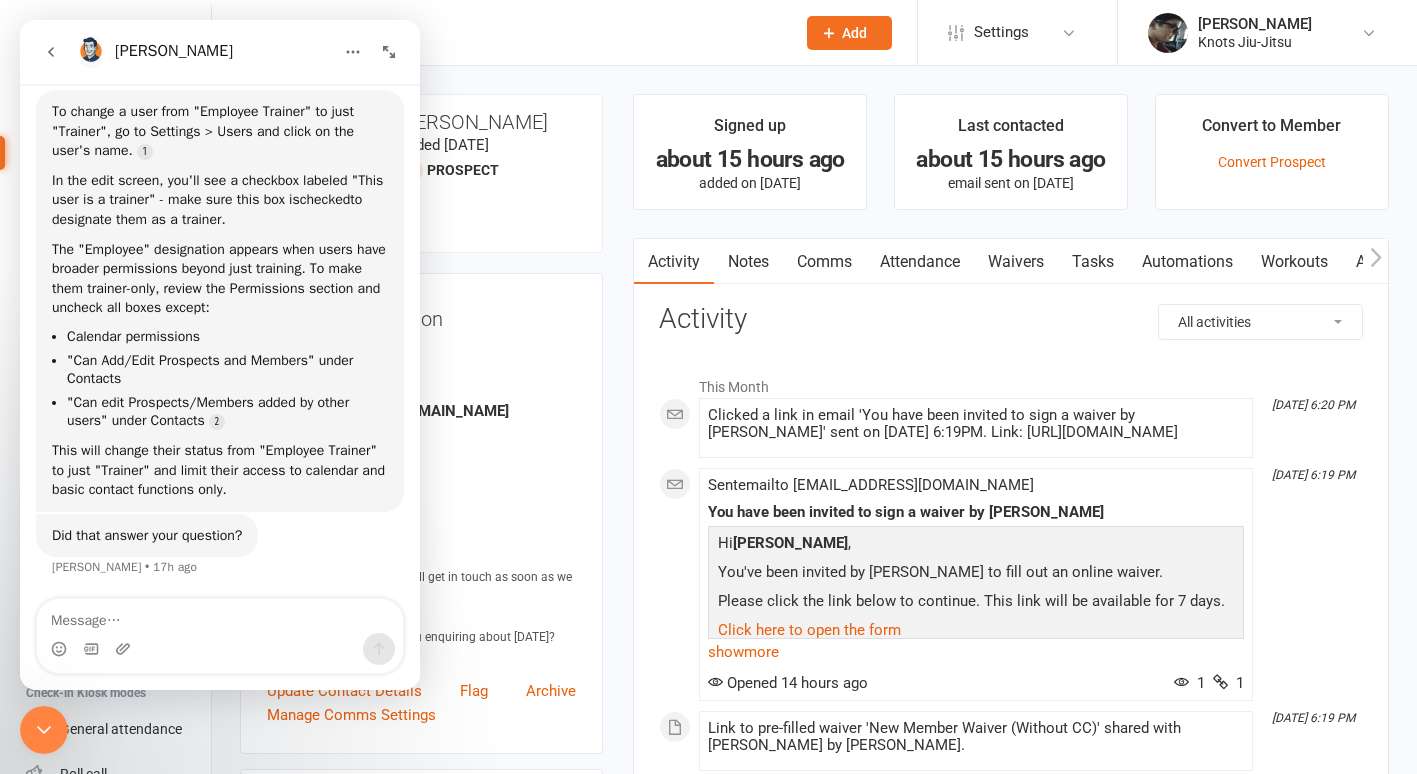 scroll, scrollTop: 4314, scrollLeft: 0, axis: vertical 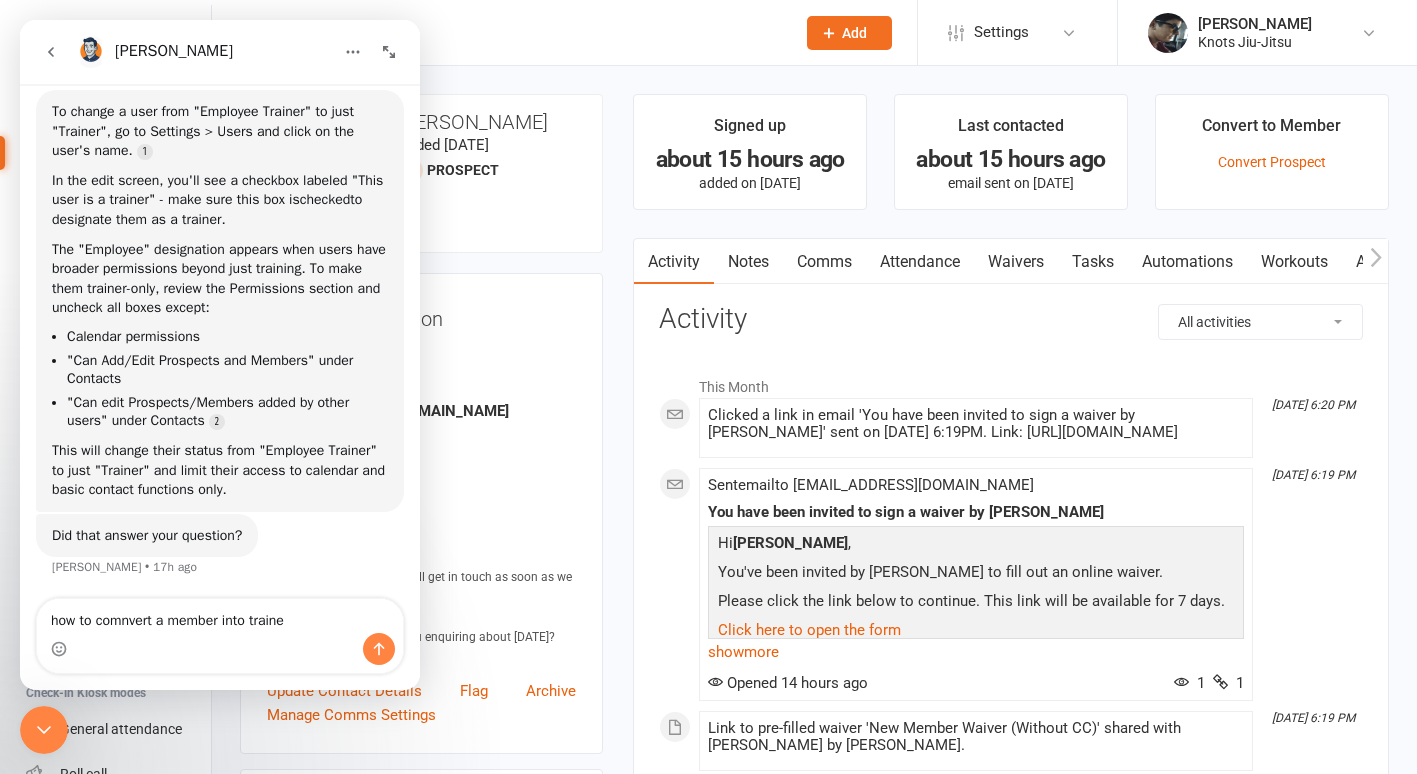 type on "how to comnvert a member into trainer" 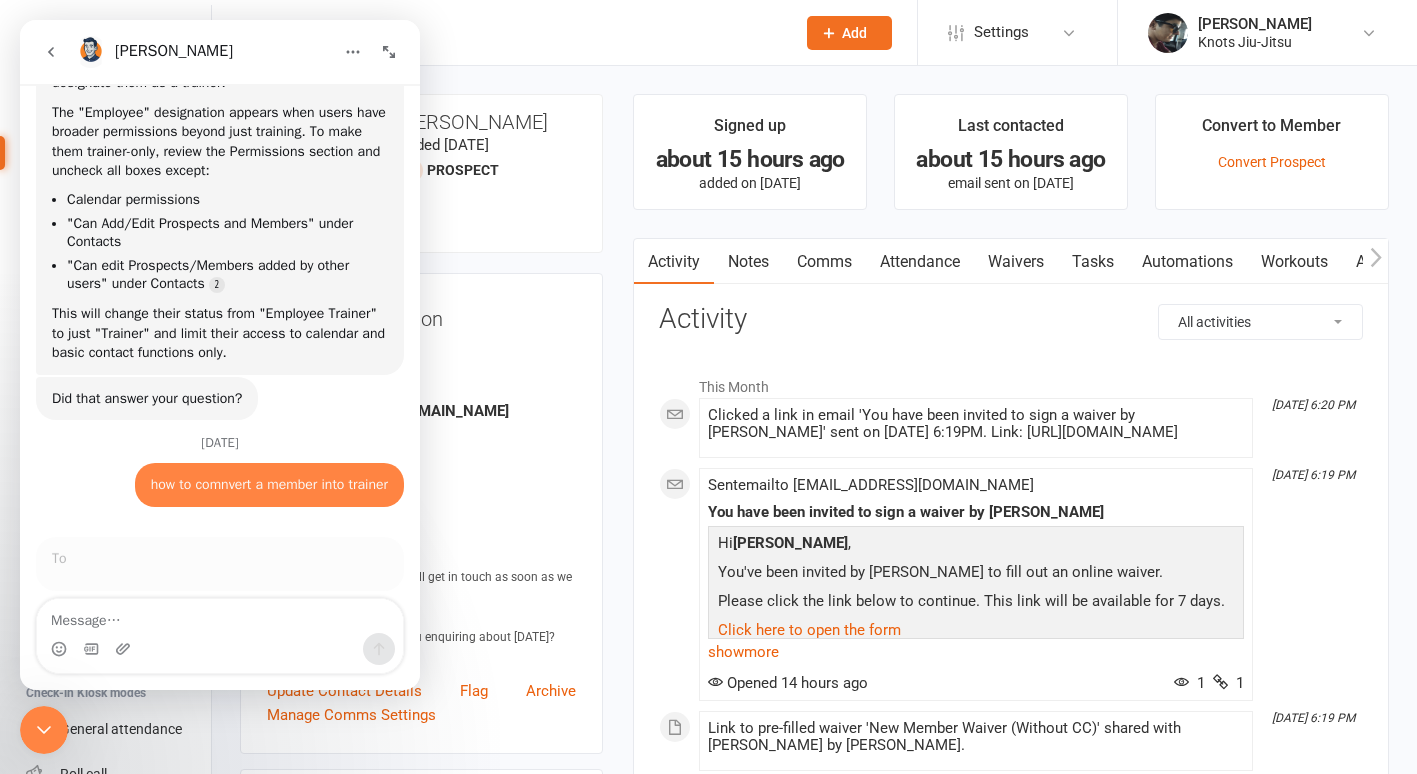 scroll, scrollTop: 4493, scrollLeft: 0, axis: vertical 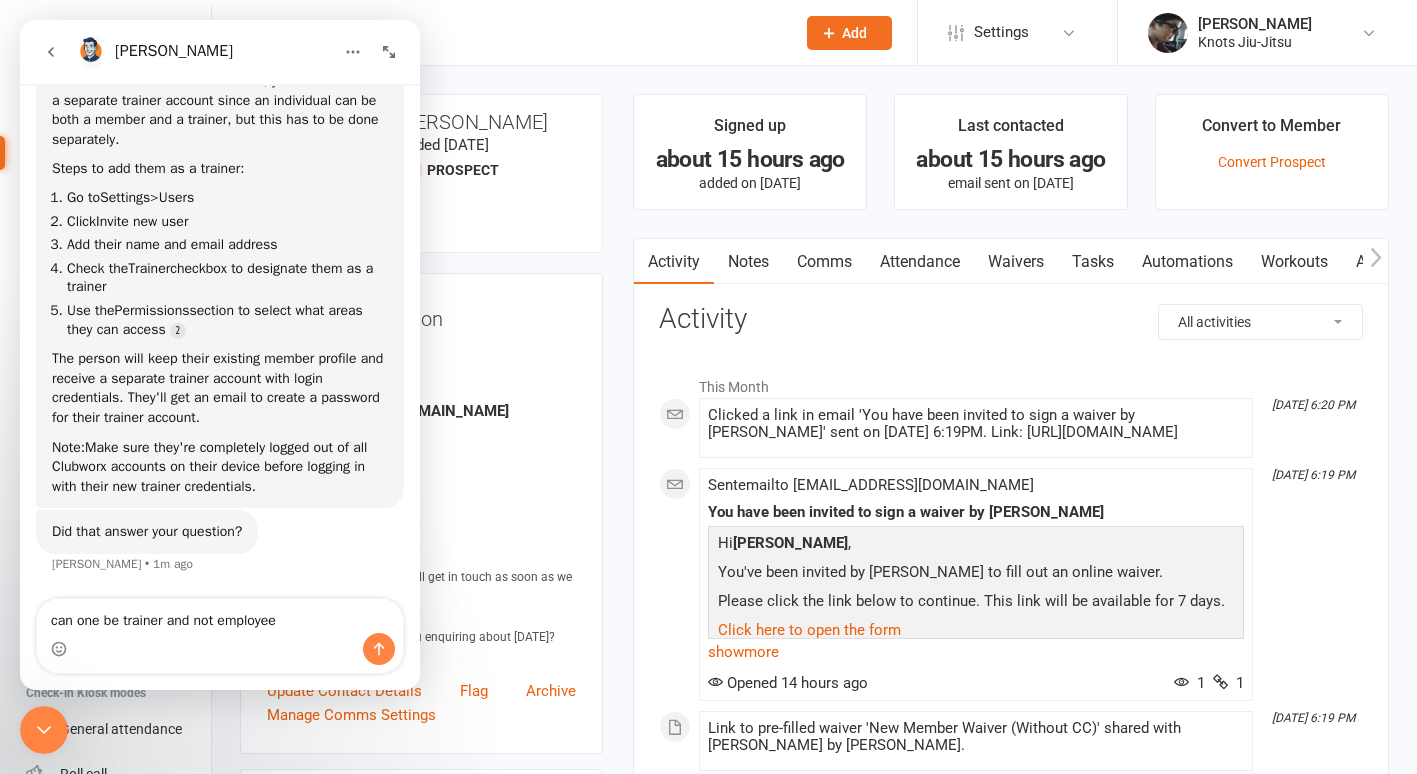 type on "can one be trainer and not employee?" 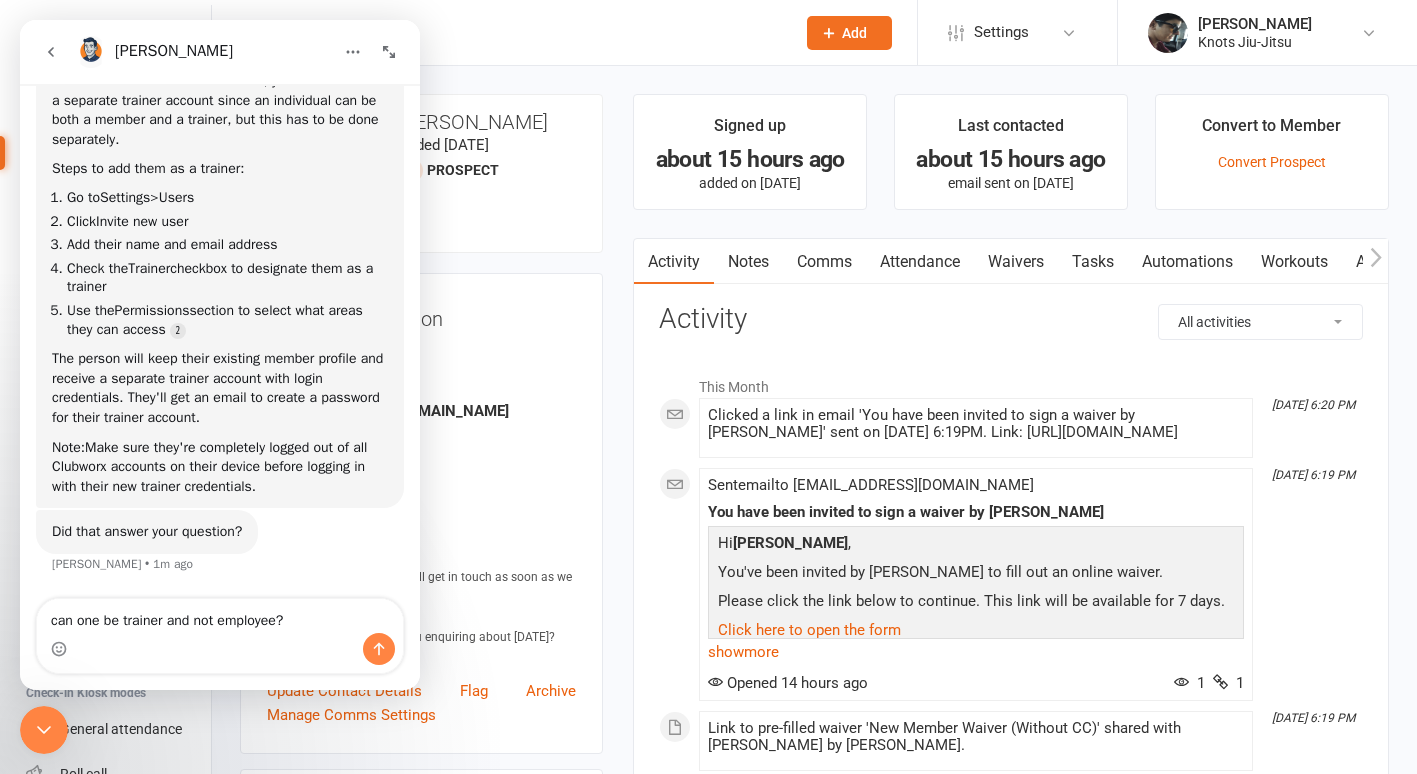 type 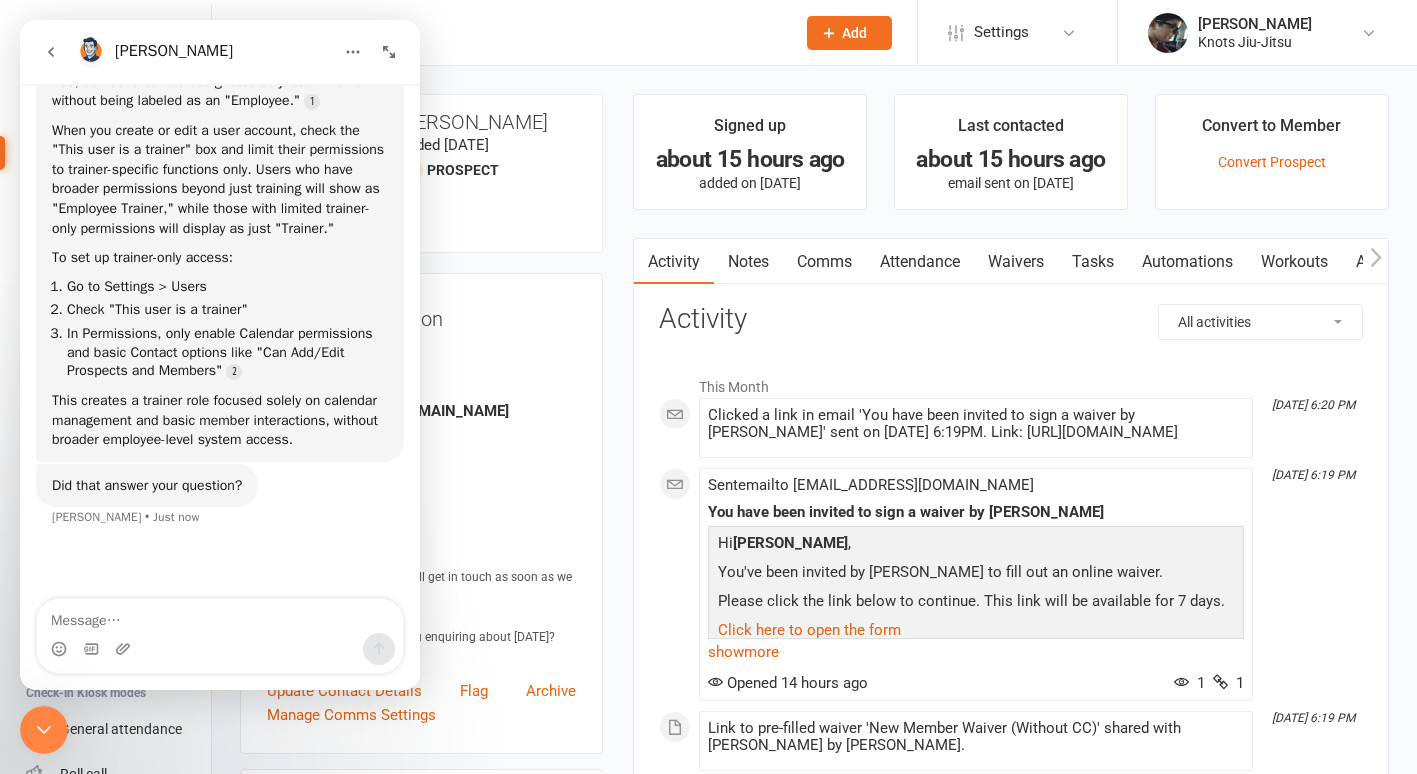 scroll, scrollTop: 5481, scrollLeft: 0, axis: vertical 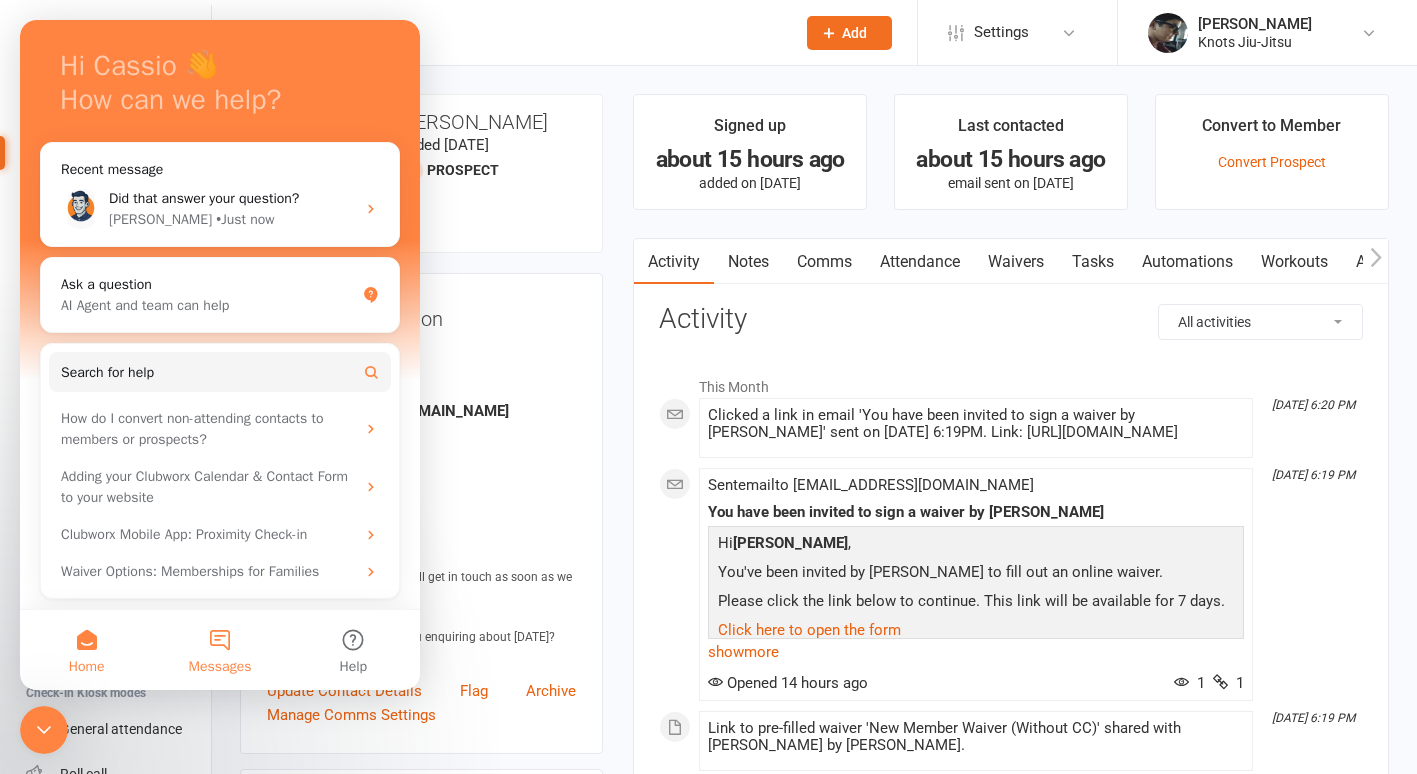 click on "Messages" at bounding box center [219, 650] 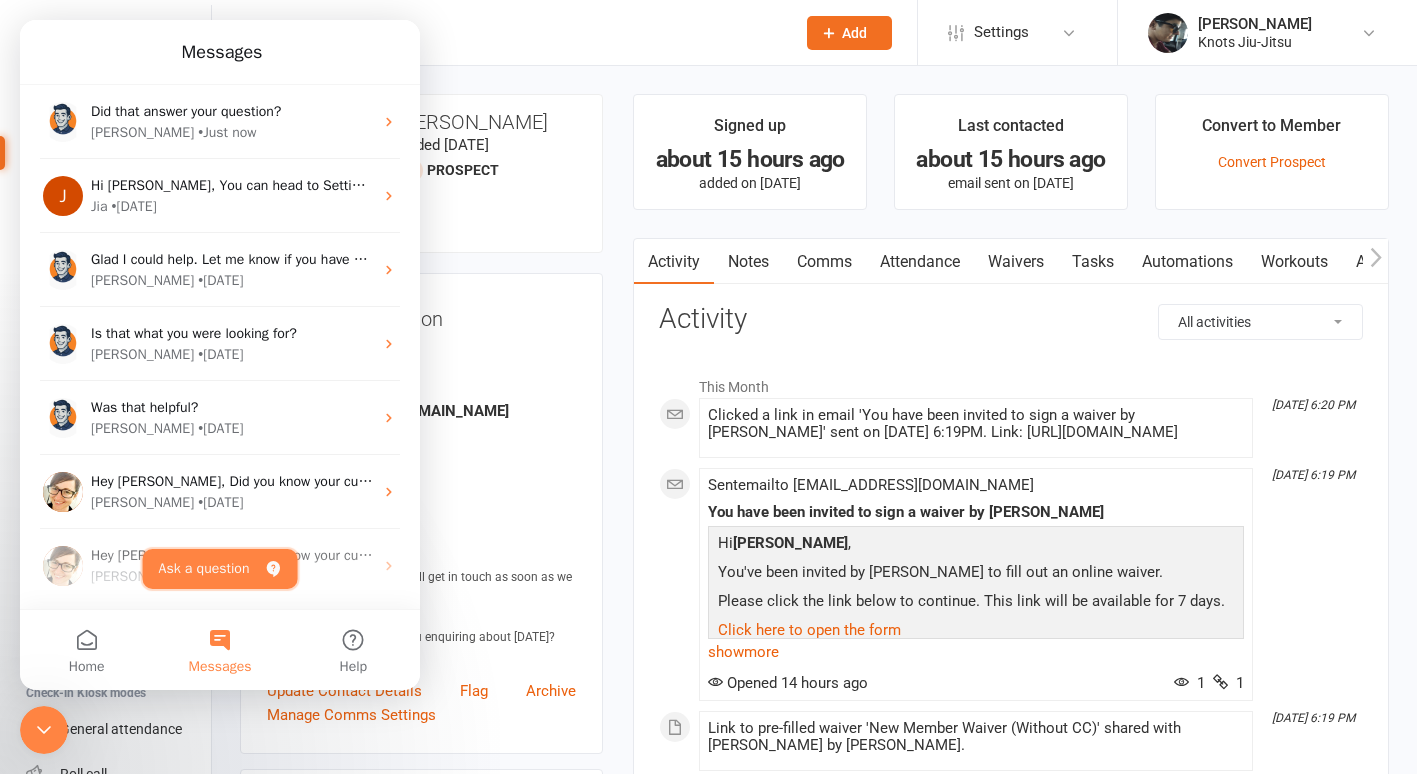 click on "Ask a question" at bounding box center (220, 569) 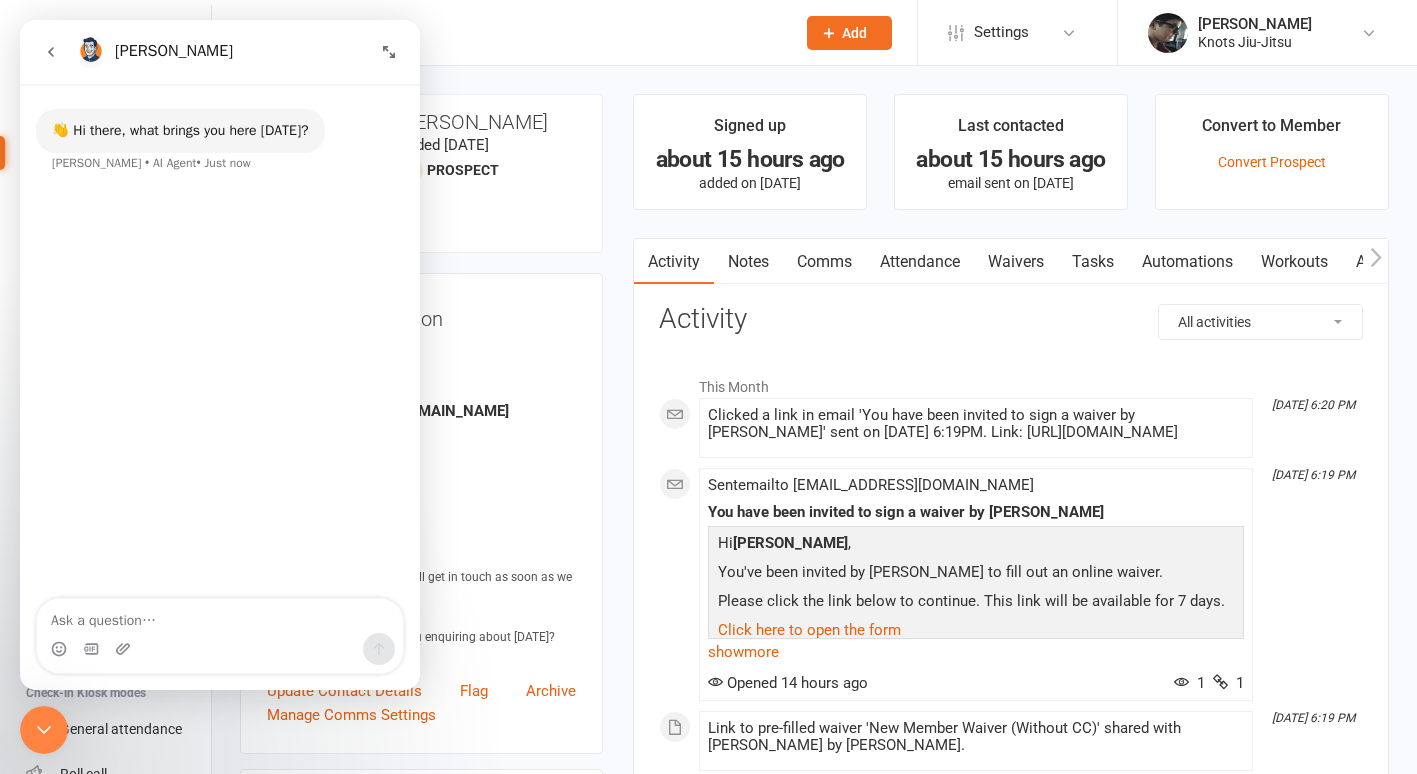 click at bounding box center (220, 616) 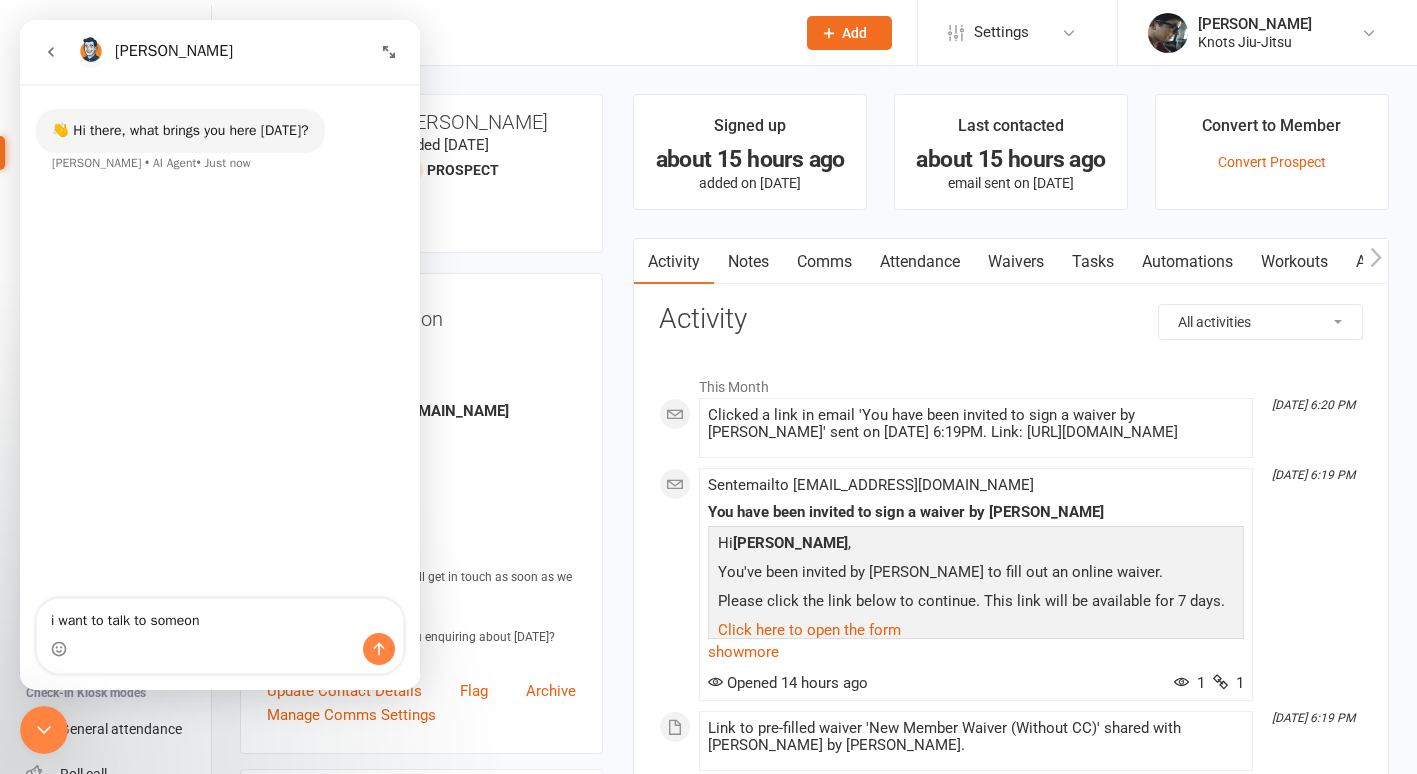 type on "i want to talk to someone" 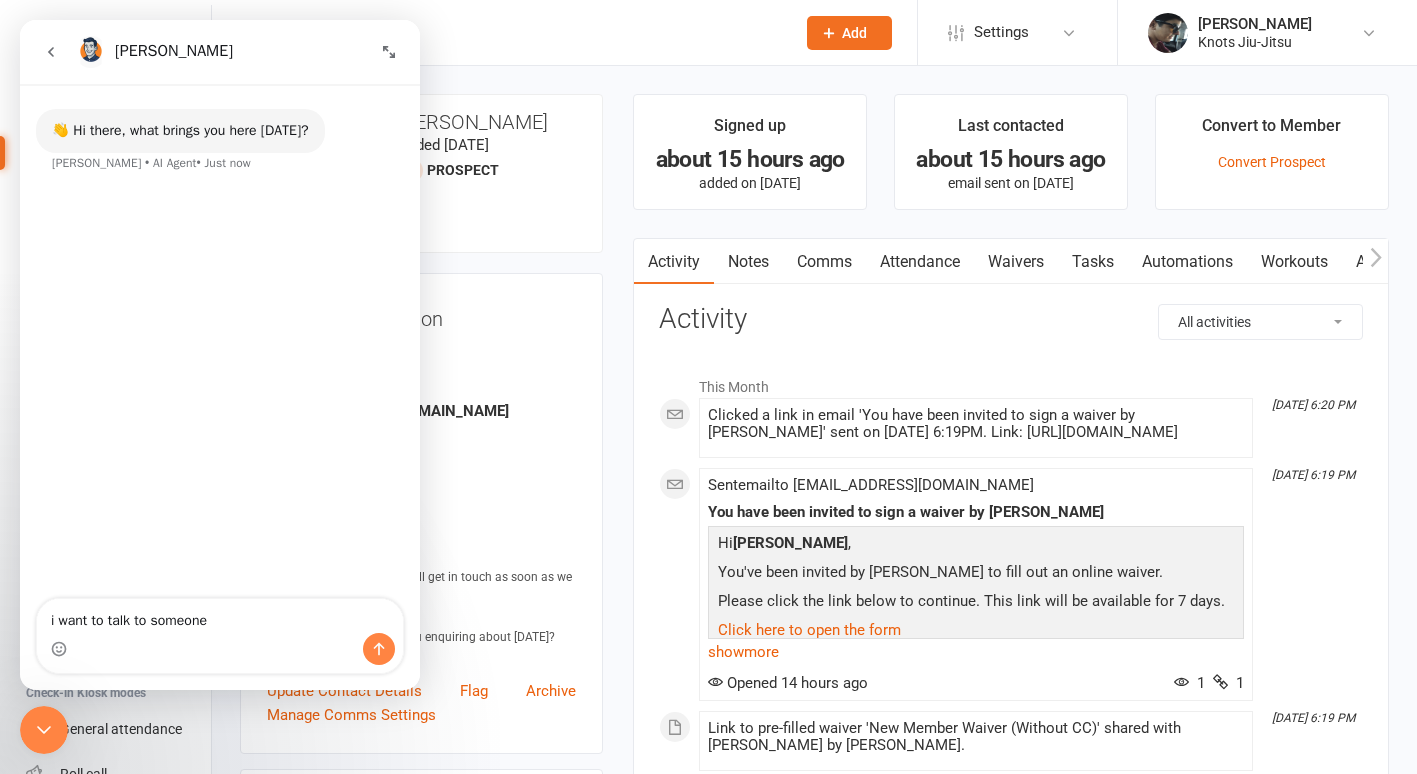 type 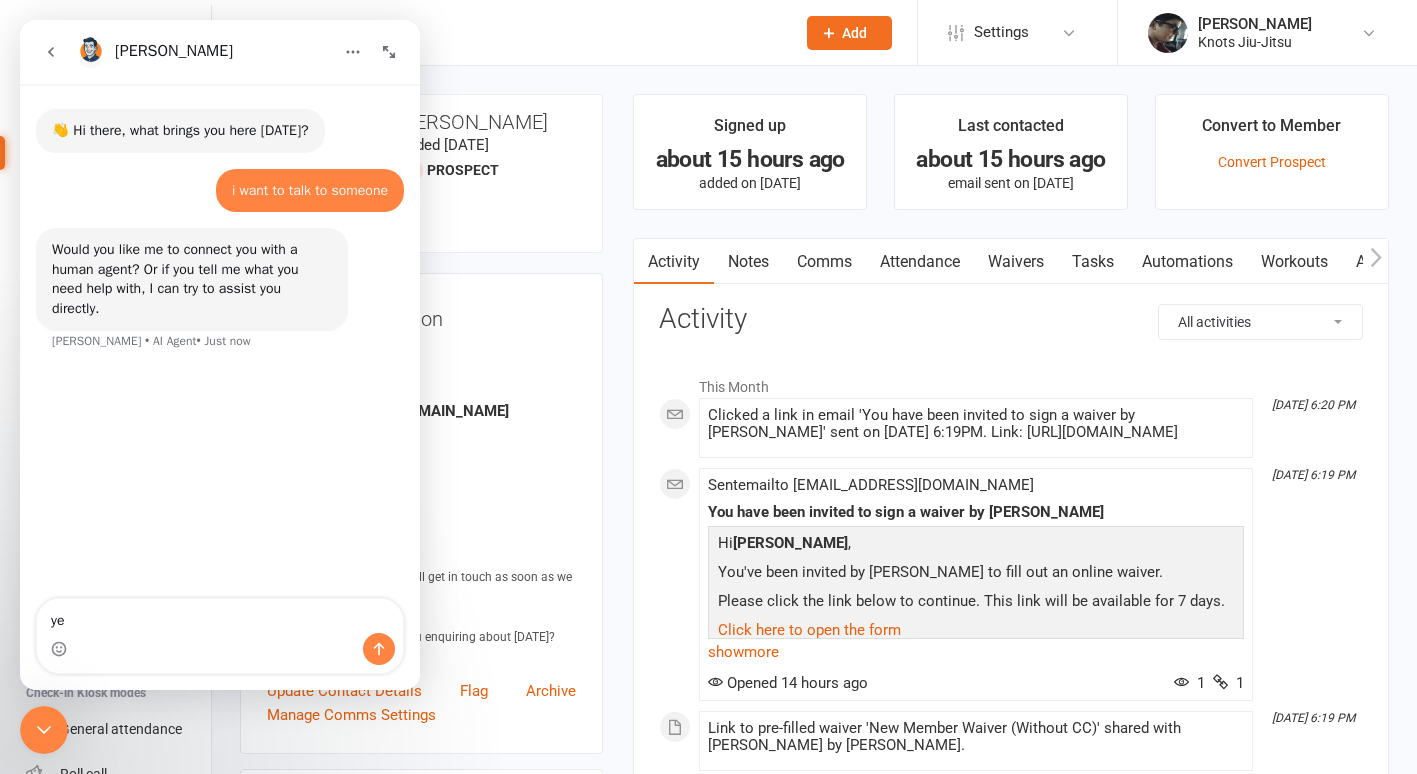 type on "yes" 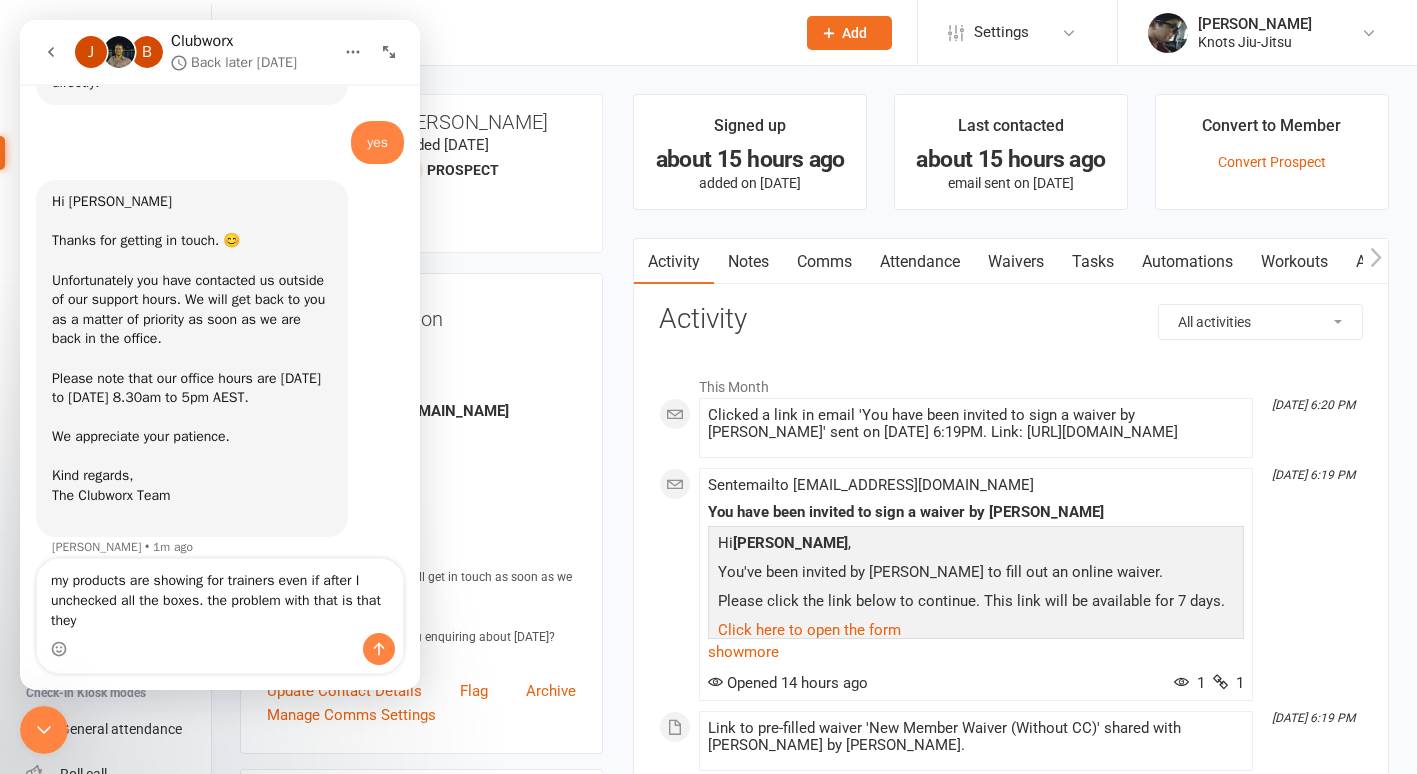 scroll, scrollTop: 246, scrollLeft: 0, axis: vertical 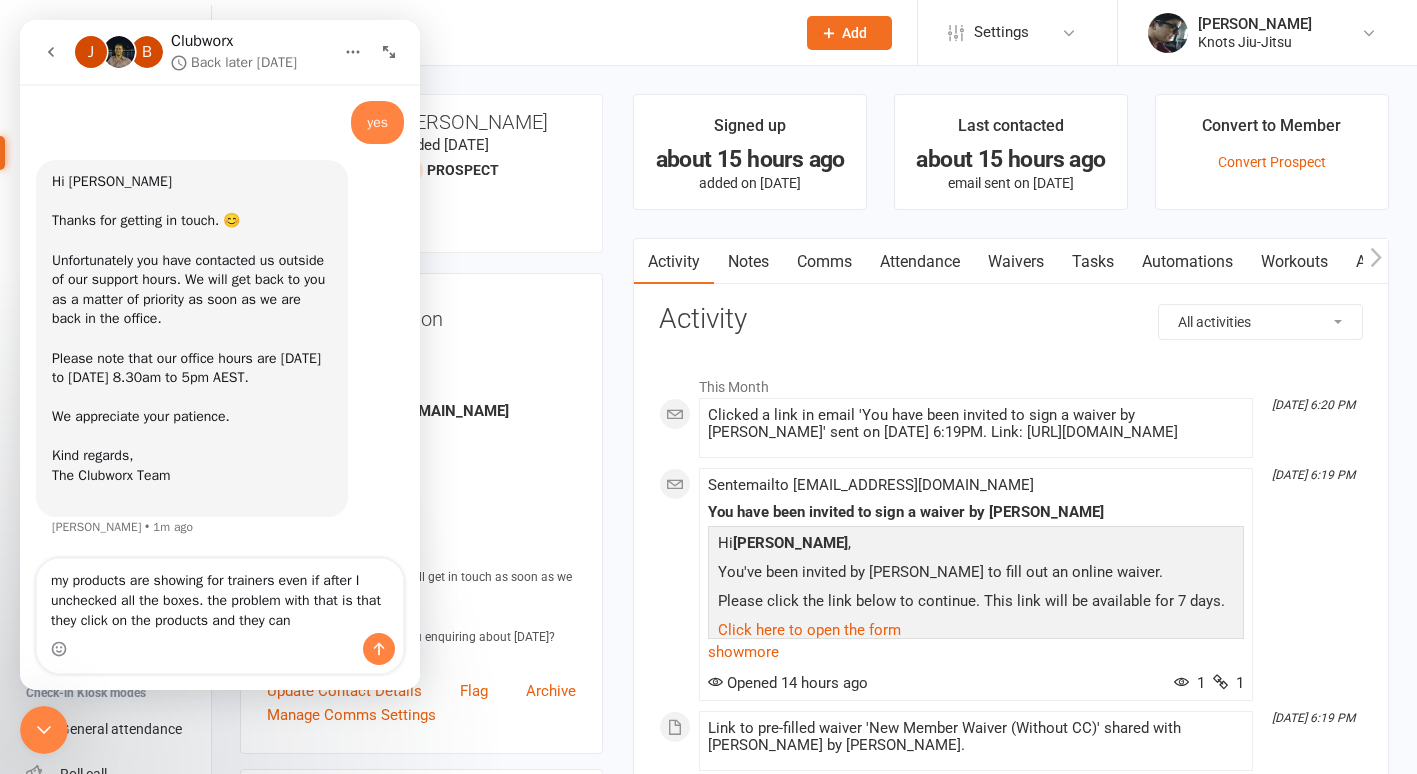 click on "my products are showing for trainers even if after I unchecked all the boxes. the problem with that is that they click on the products and they can" at bounding box center [220, 596] 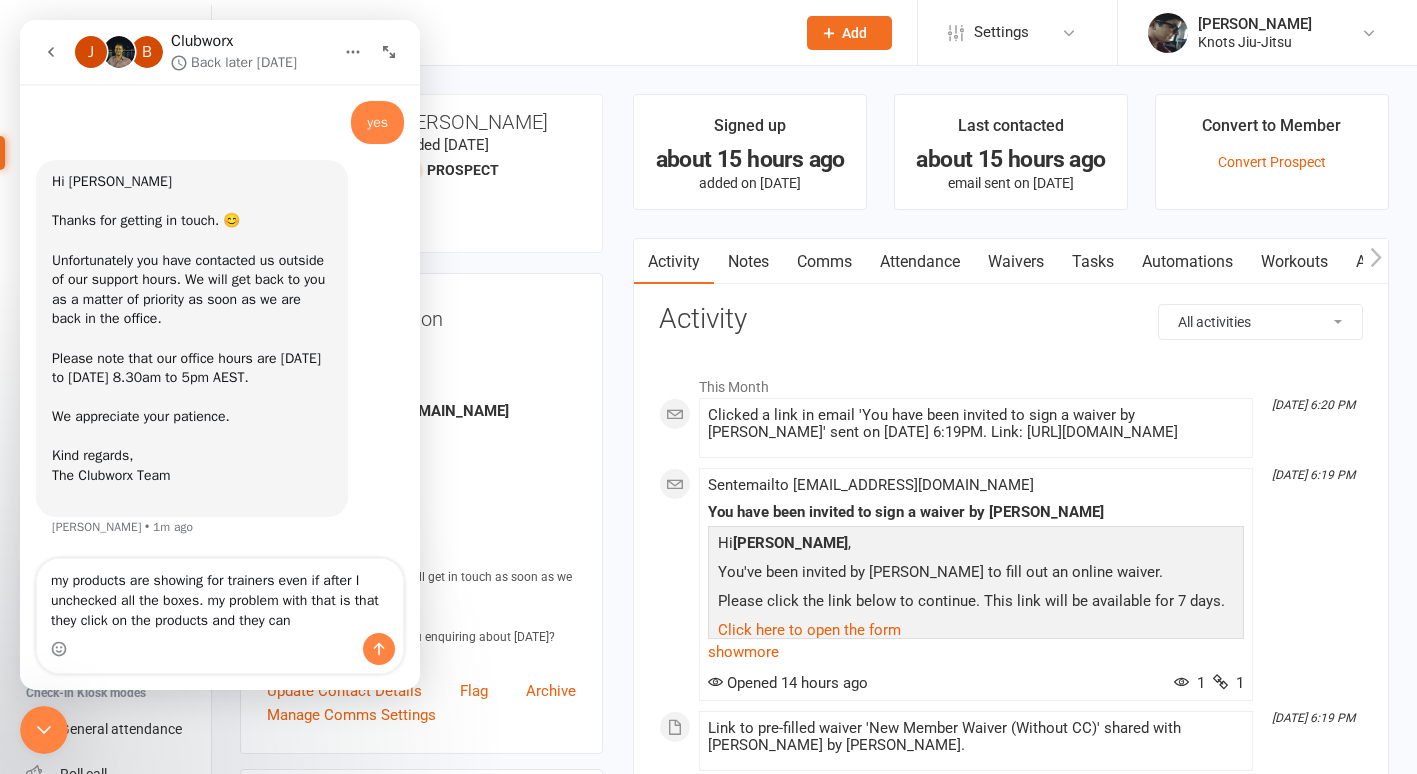 click on "my products are showing for trainers even if after I unchecked all the boxes. my problem with that is that they click on the products and they can" at bounding box center [220, 596] 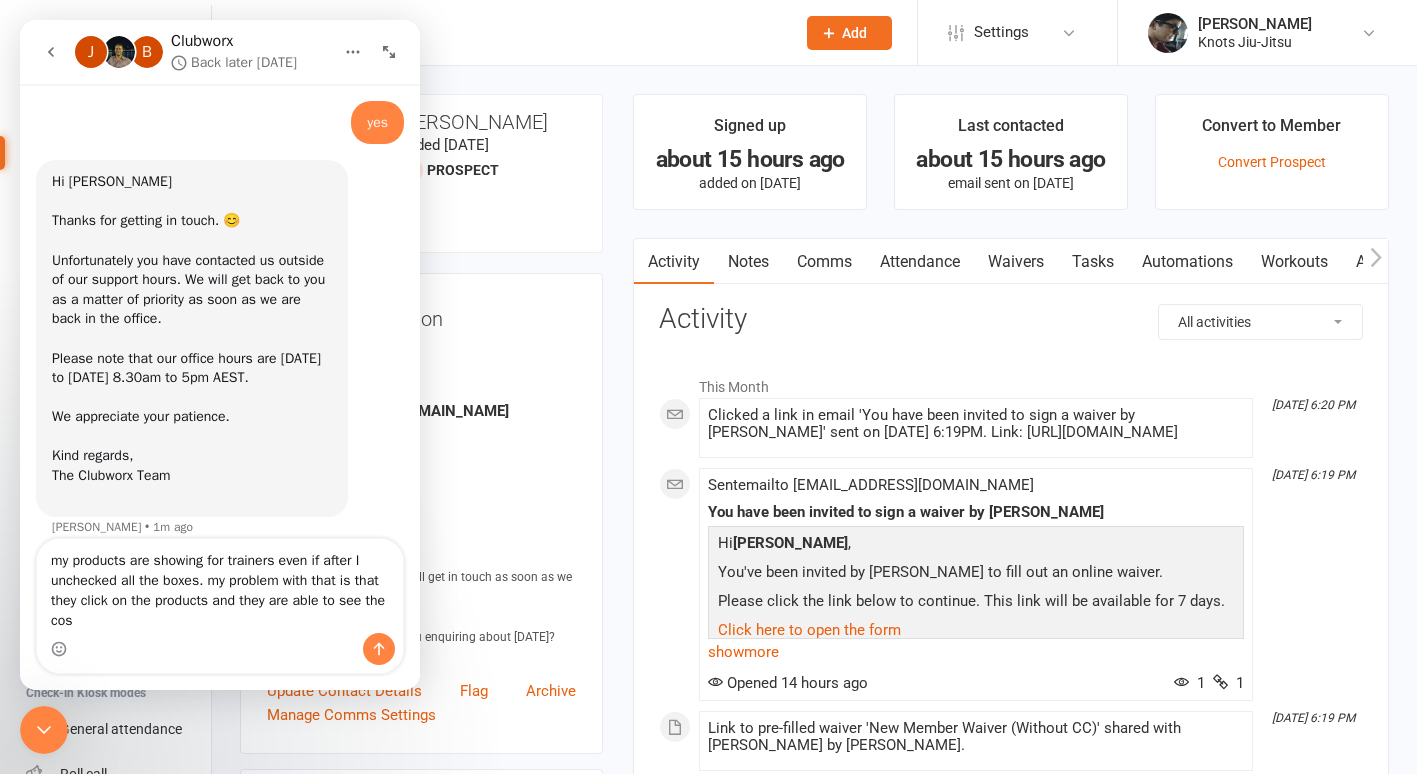 scroll, scrollTop: 266, scrollLeft: 0, axis: vertical 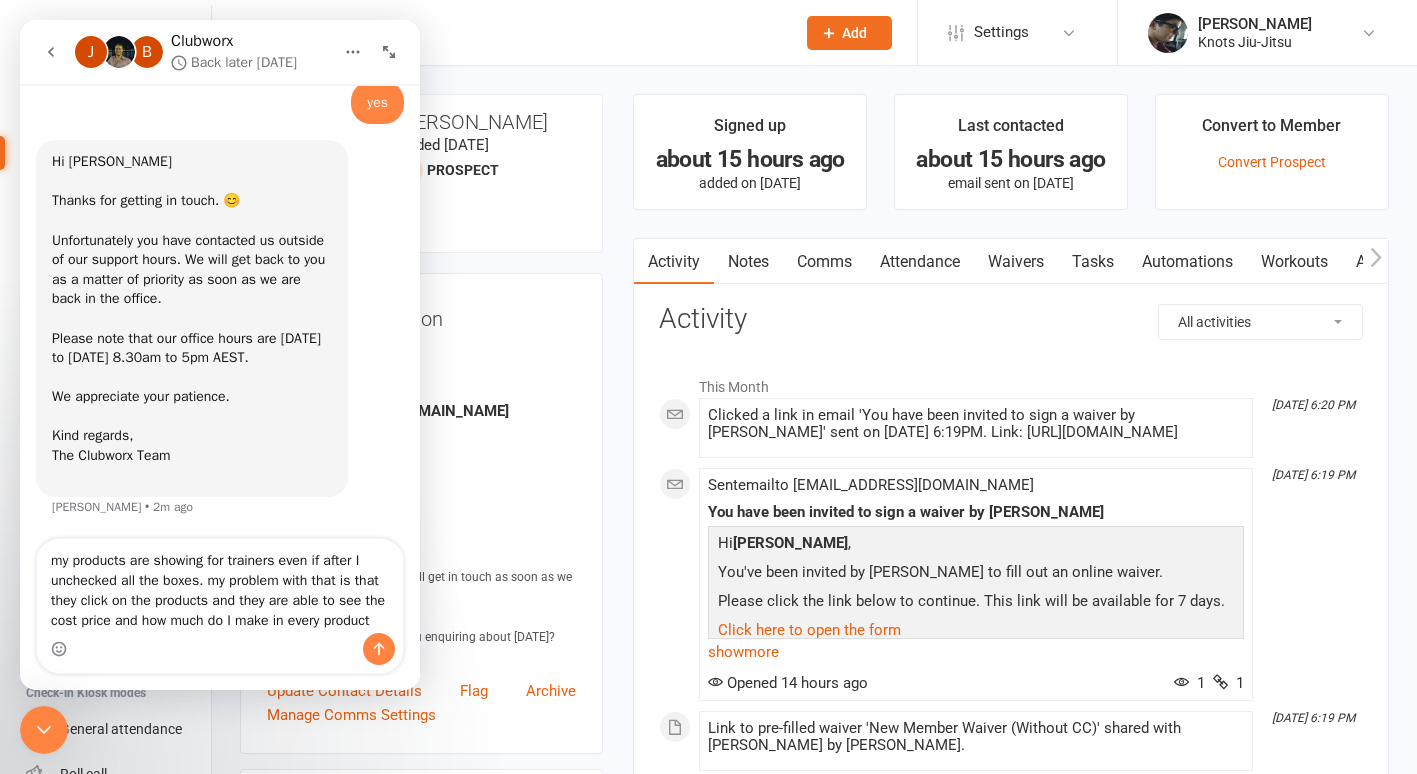 type on "my products are showing for trainers even if after I unchecked all the boxes. my problem with that is that they click on the products and they are able to see the cost price and how much do I make in every products" 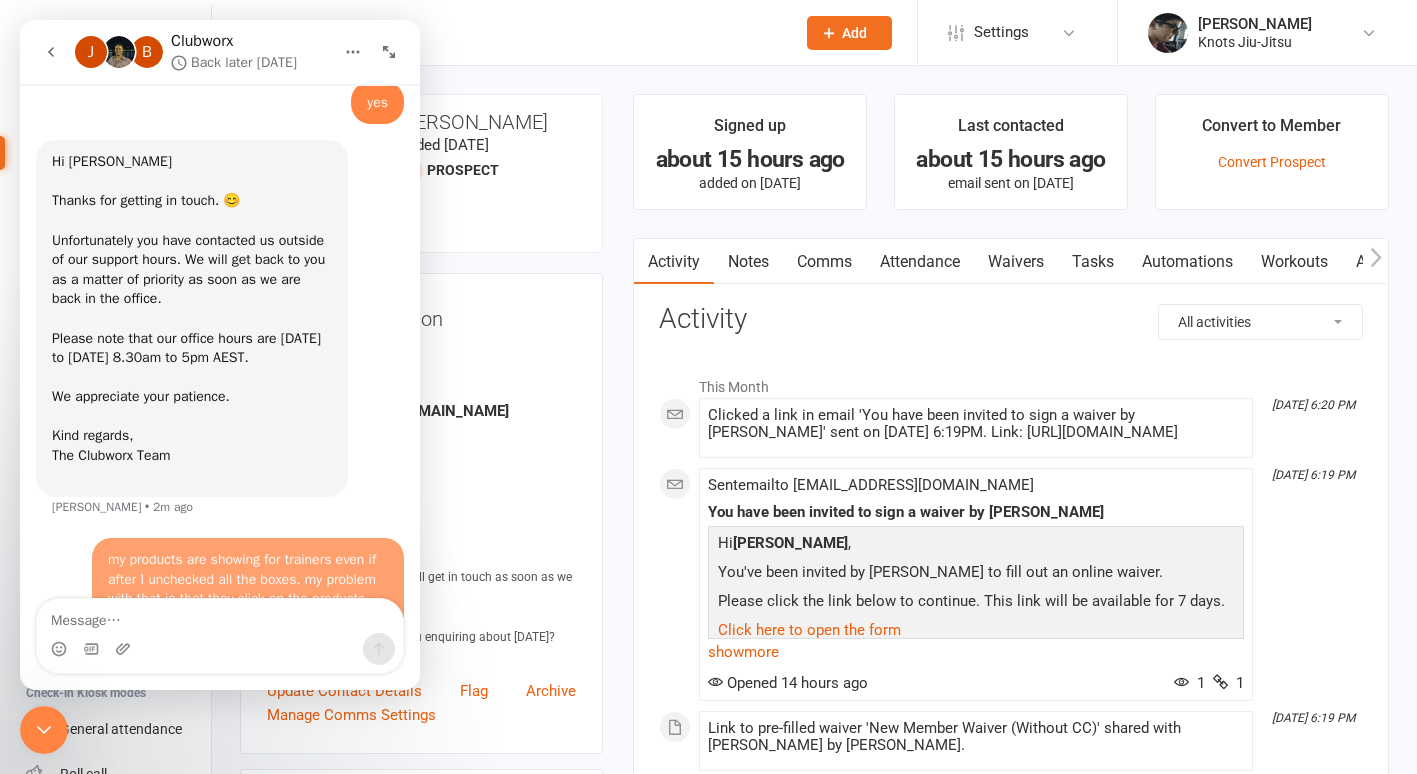 scroll, scrollTop: 344, scrollLeft: 0, axis: vertical 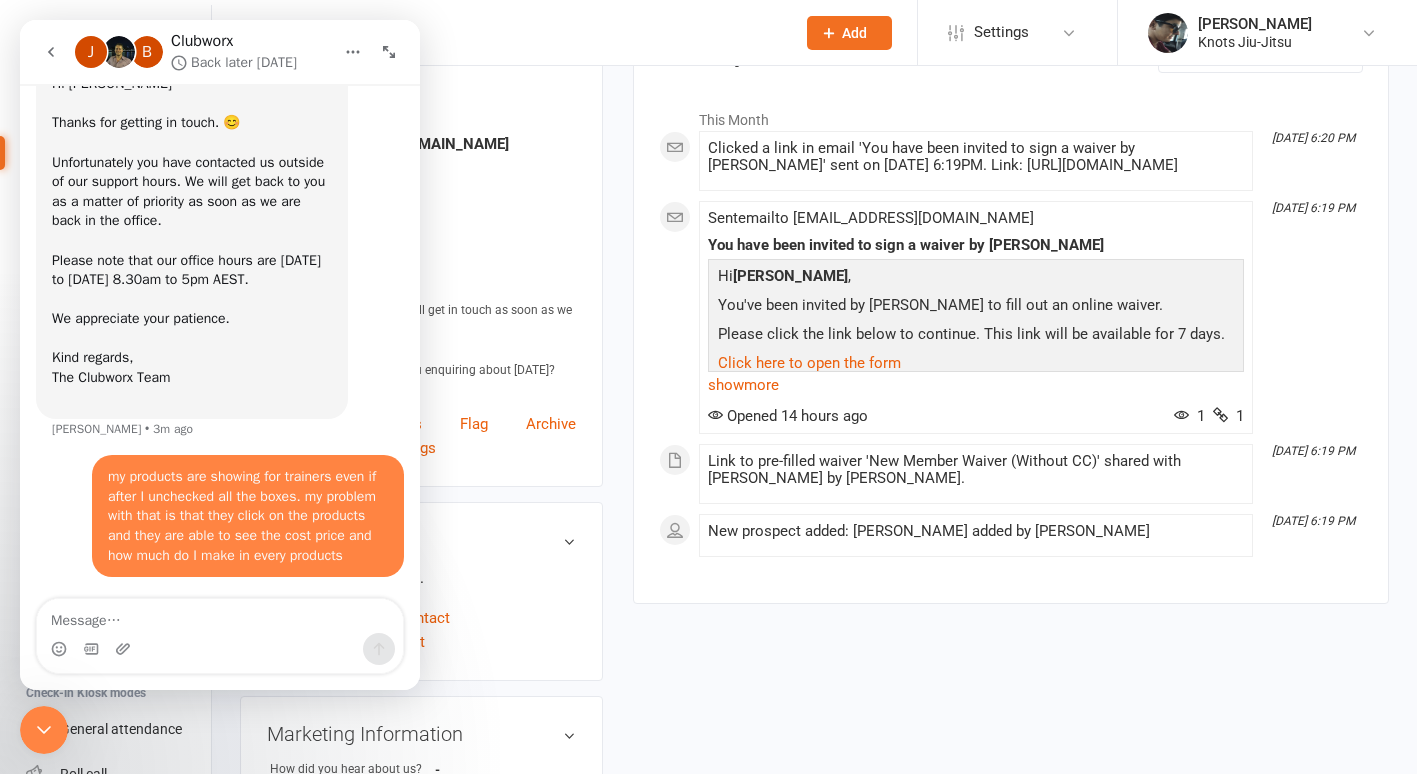 click at bounding box center (220, 616) 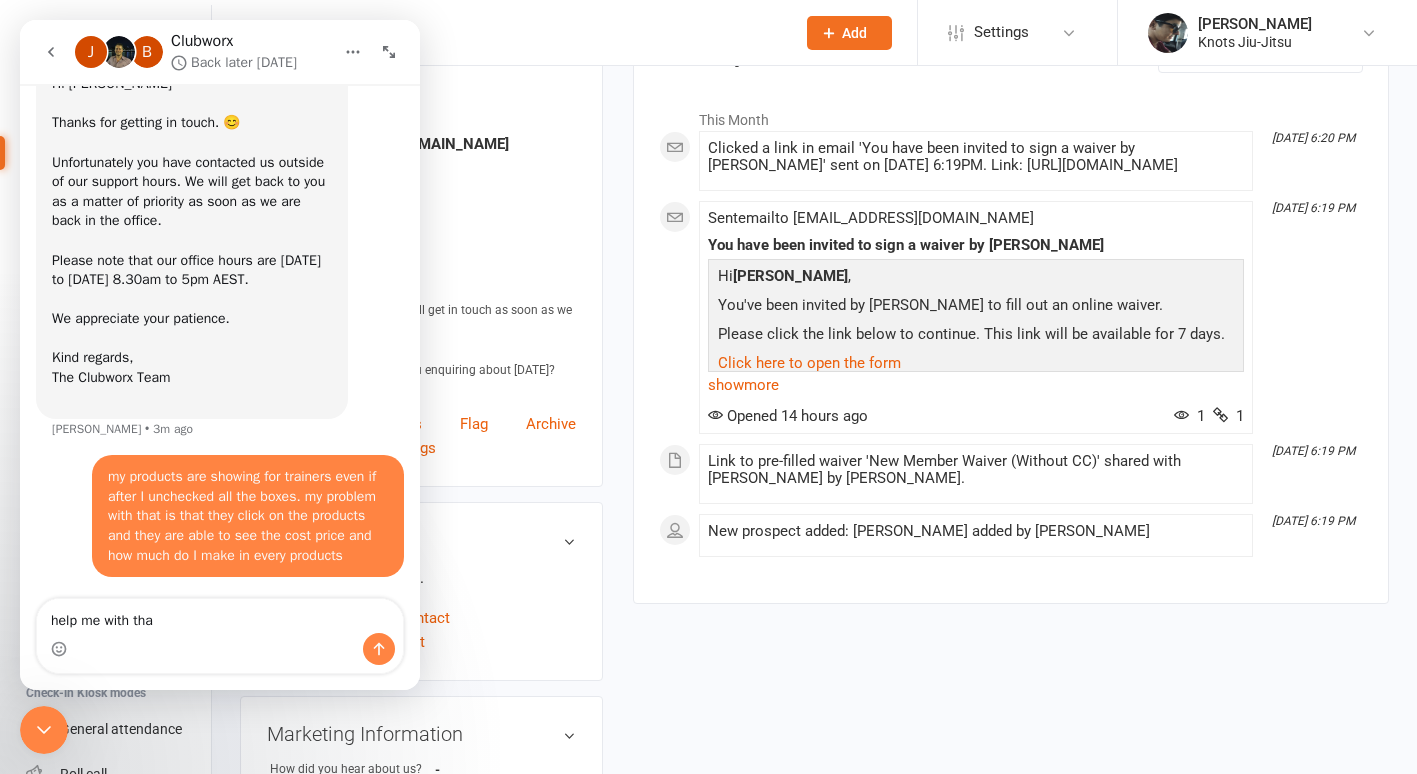 type on "help me with that" 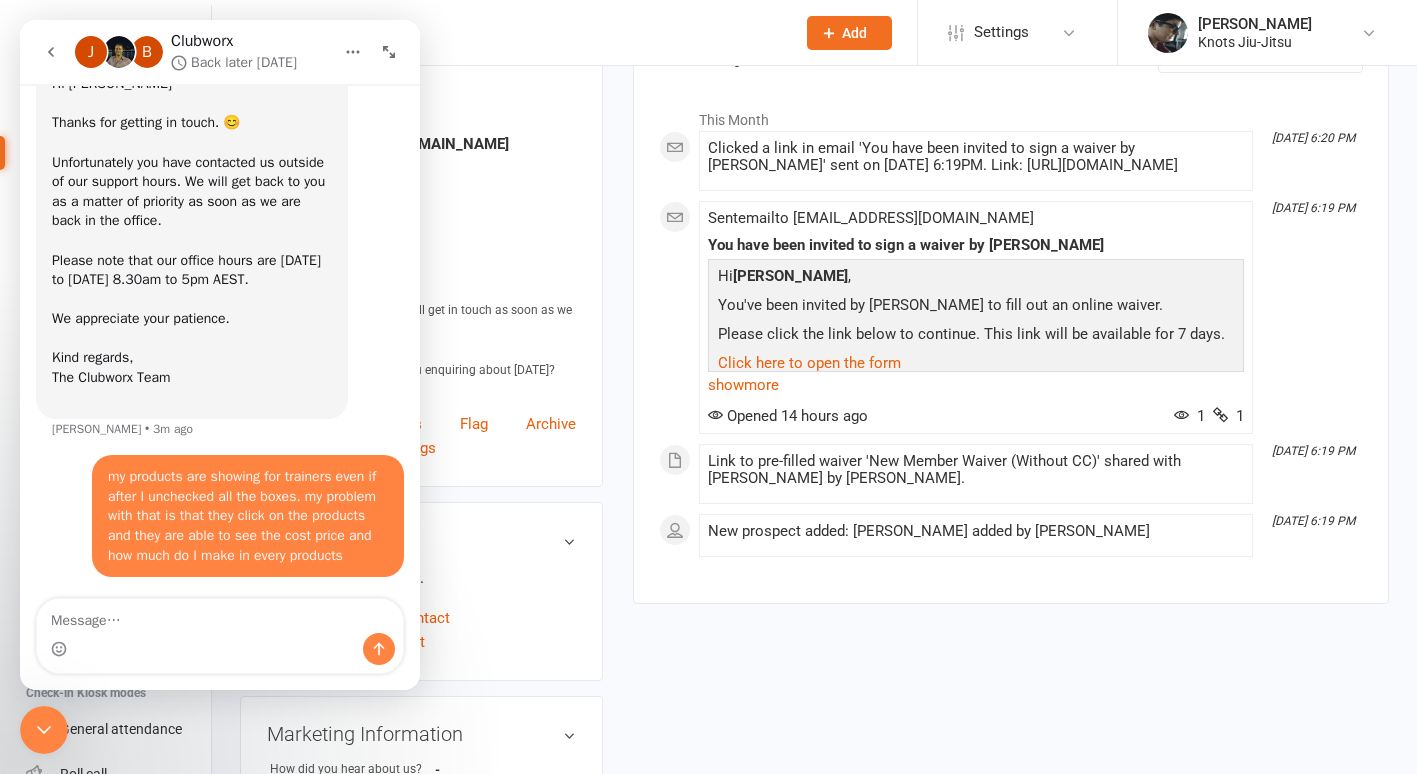 type on "\" 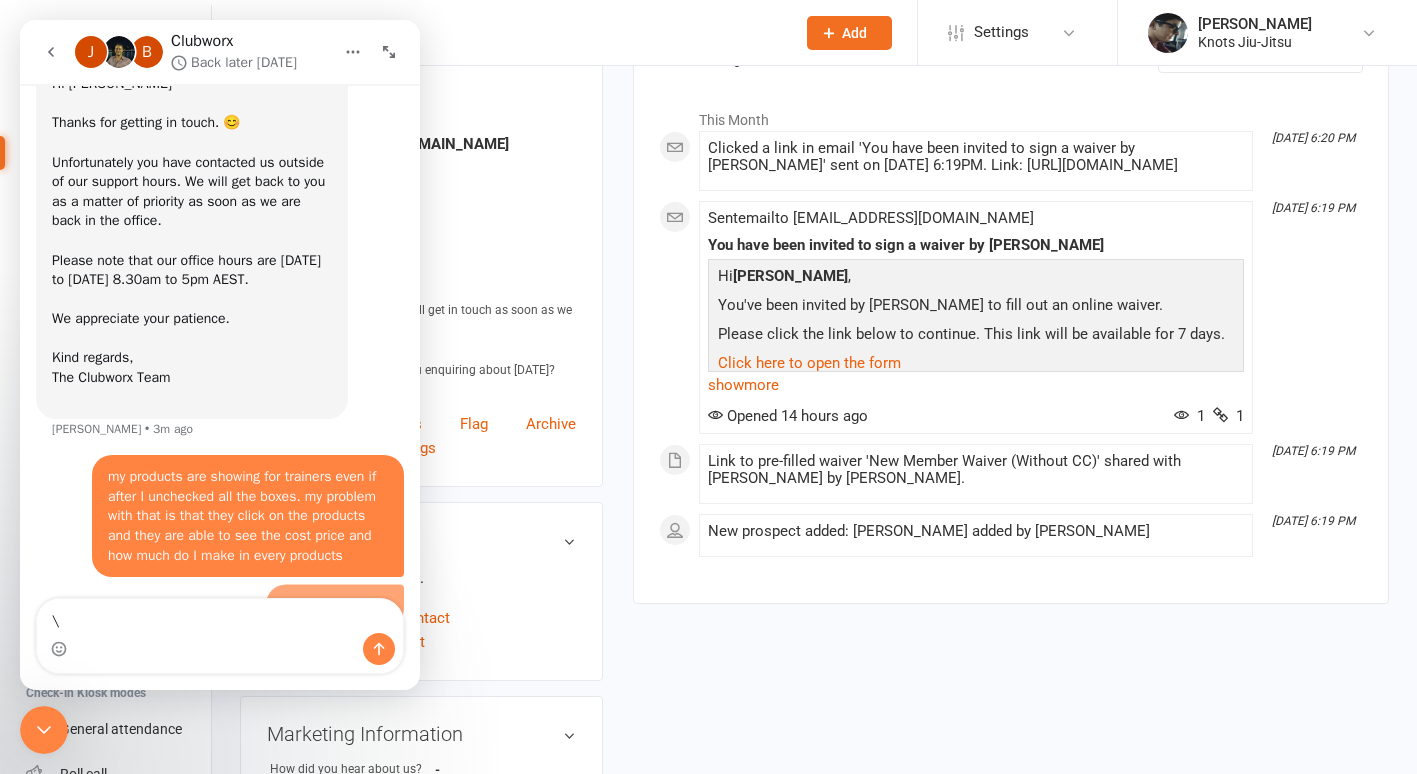 scroll, scrollTop: 390, scrollLeft: 0, axis: vertical 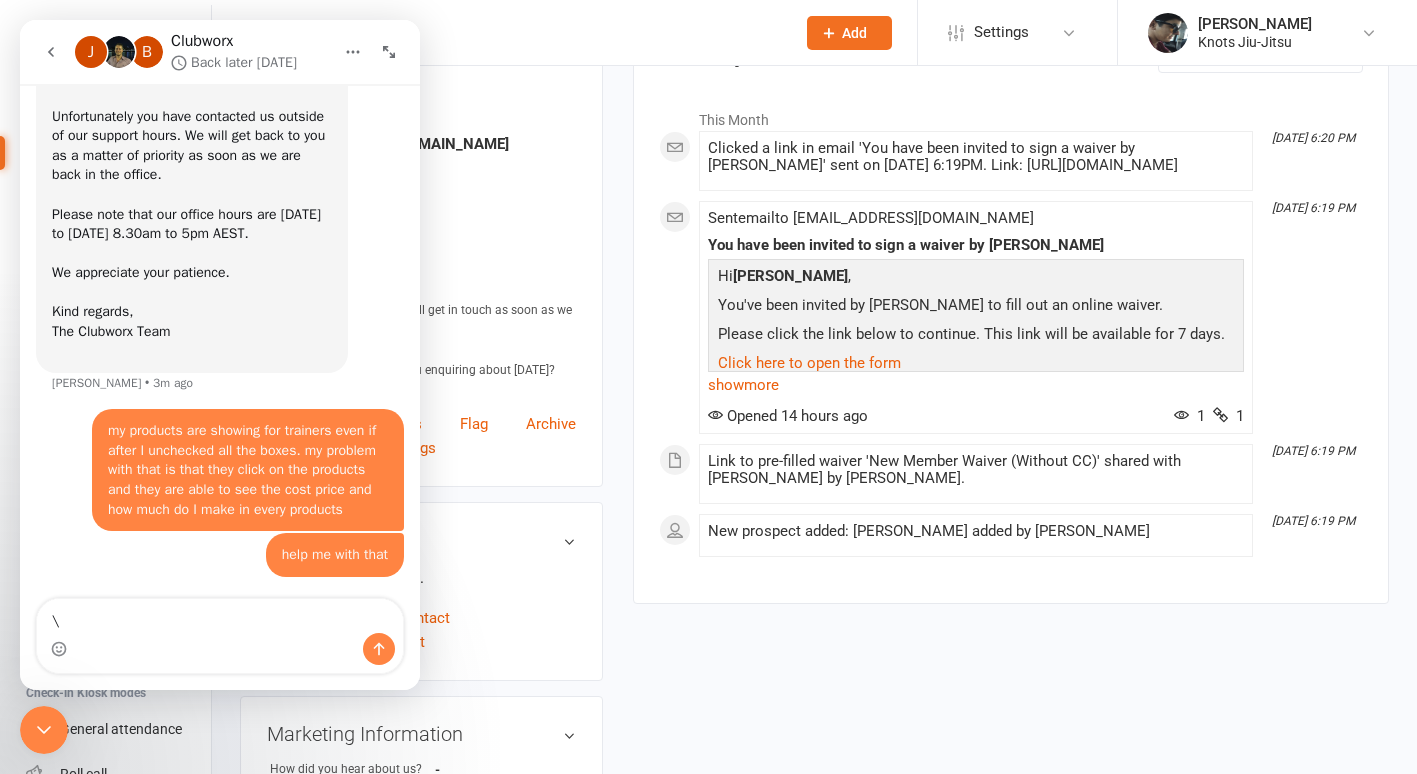 type 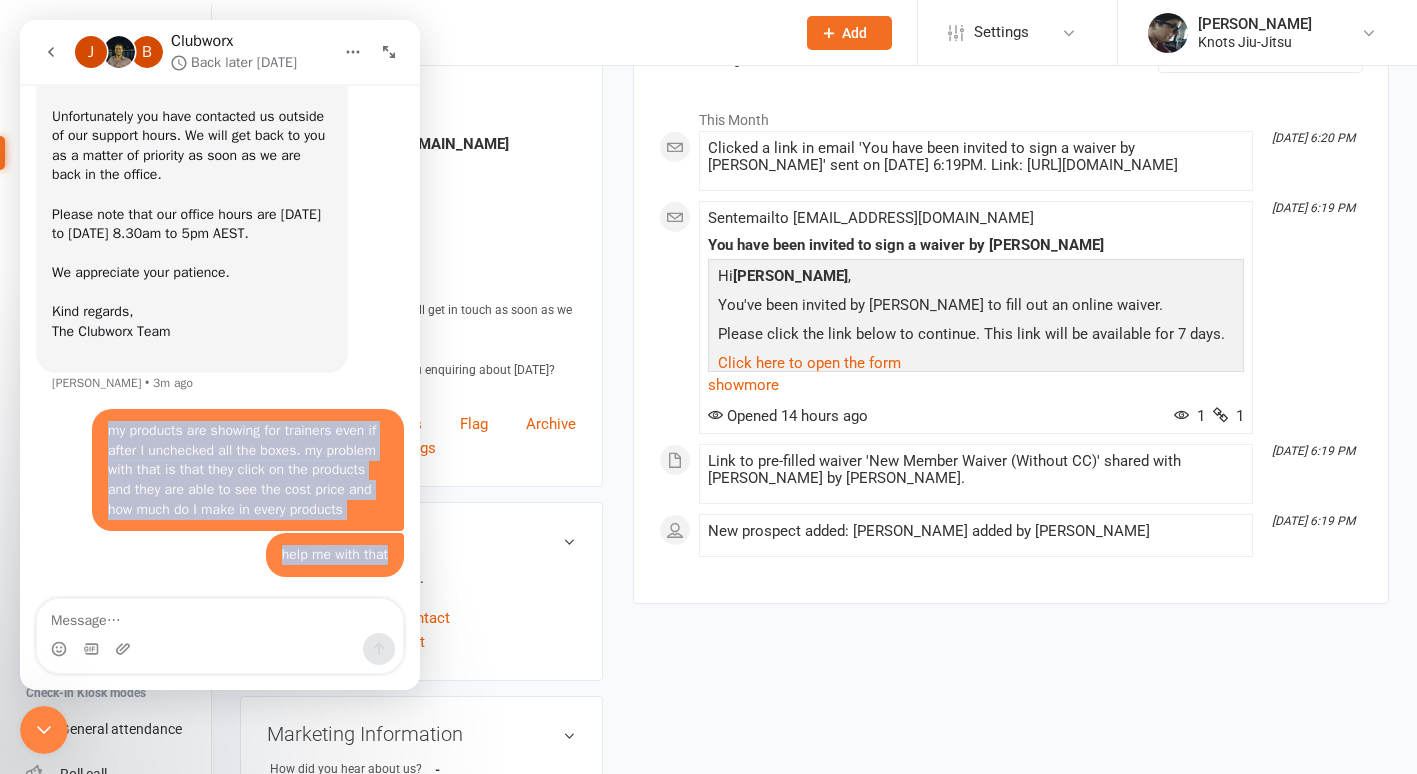 drag, startPoint x: 100, startPoint y: 435, endPoint x: 384, endPoint y: 554, distance: 307.9237 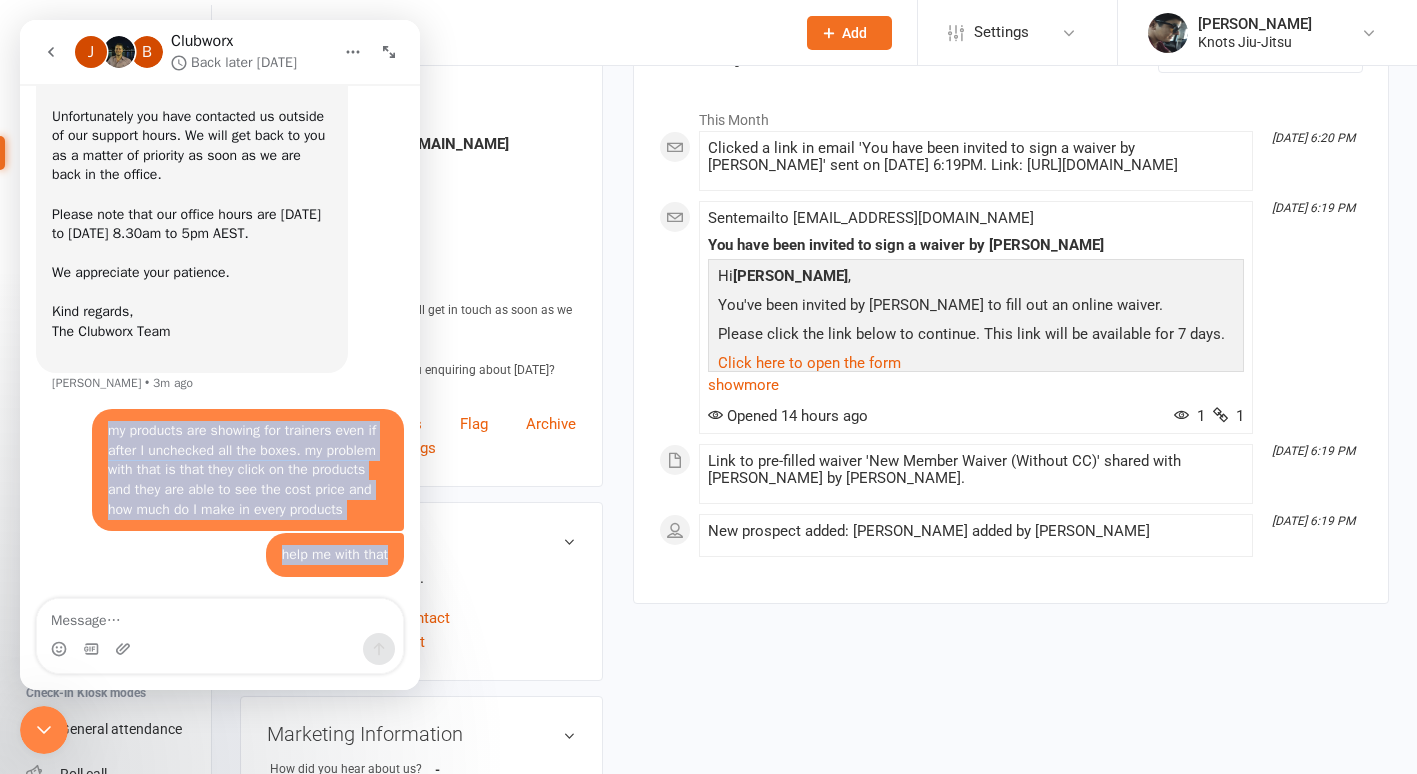 scroll, scrollTop: 0, scrollLeft: 0, axis: both 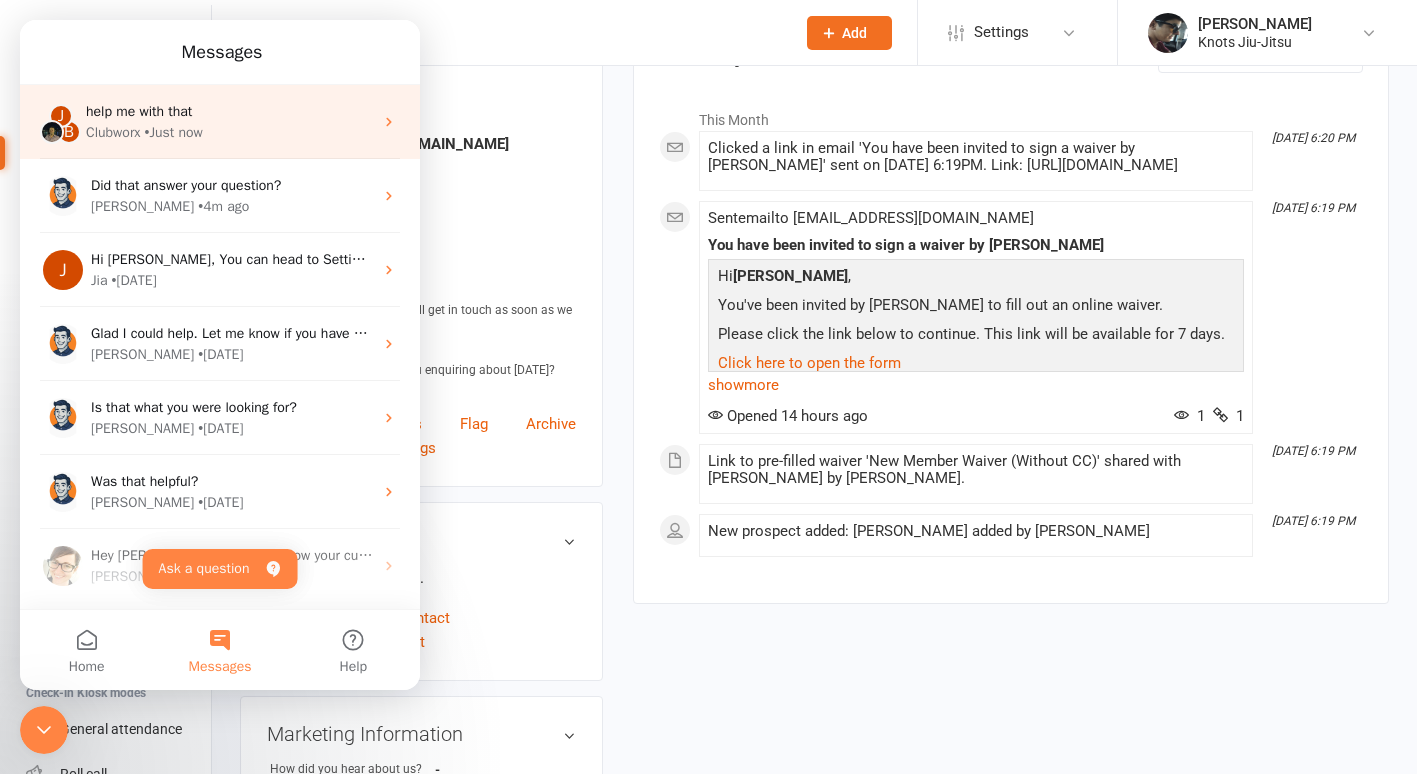 click on "help me with that" at bounding box center [229, 111] 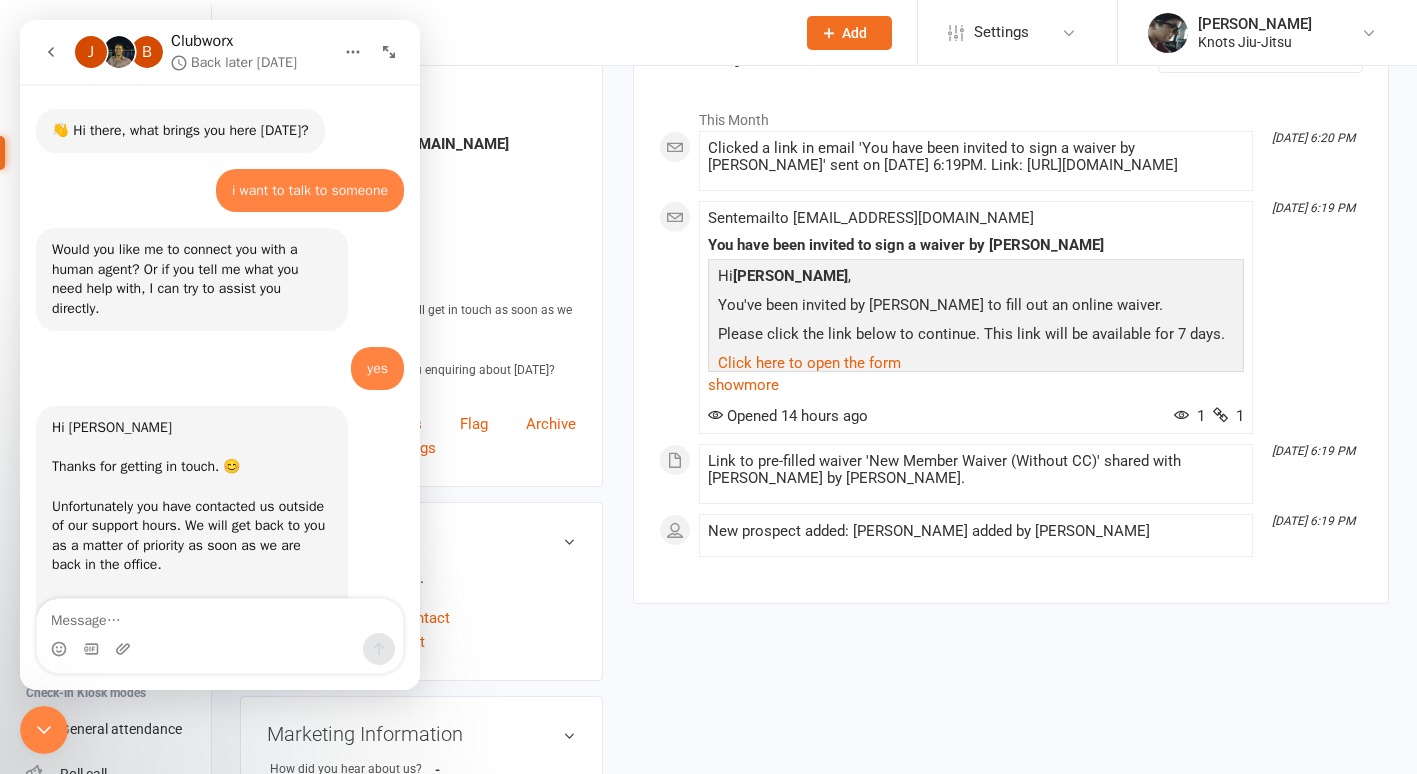 scroll, scrollTop: 0, scrollLeft: 0, axis: both 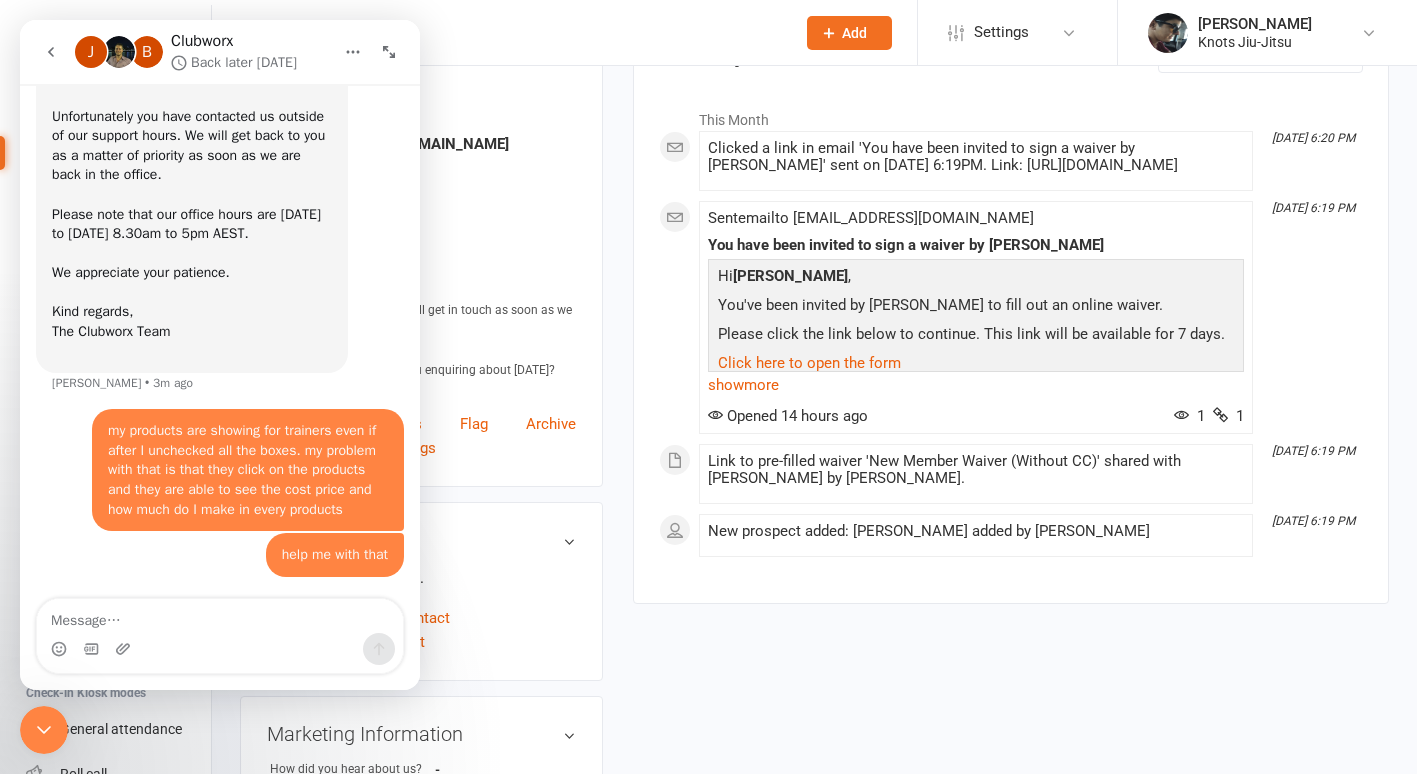 click at bounding box center [220, 616] 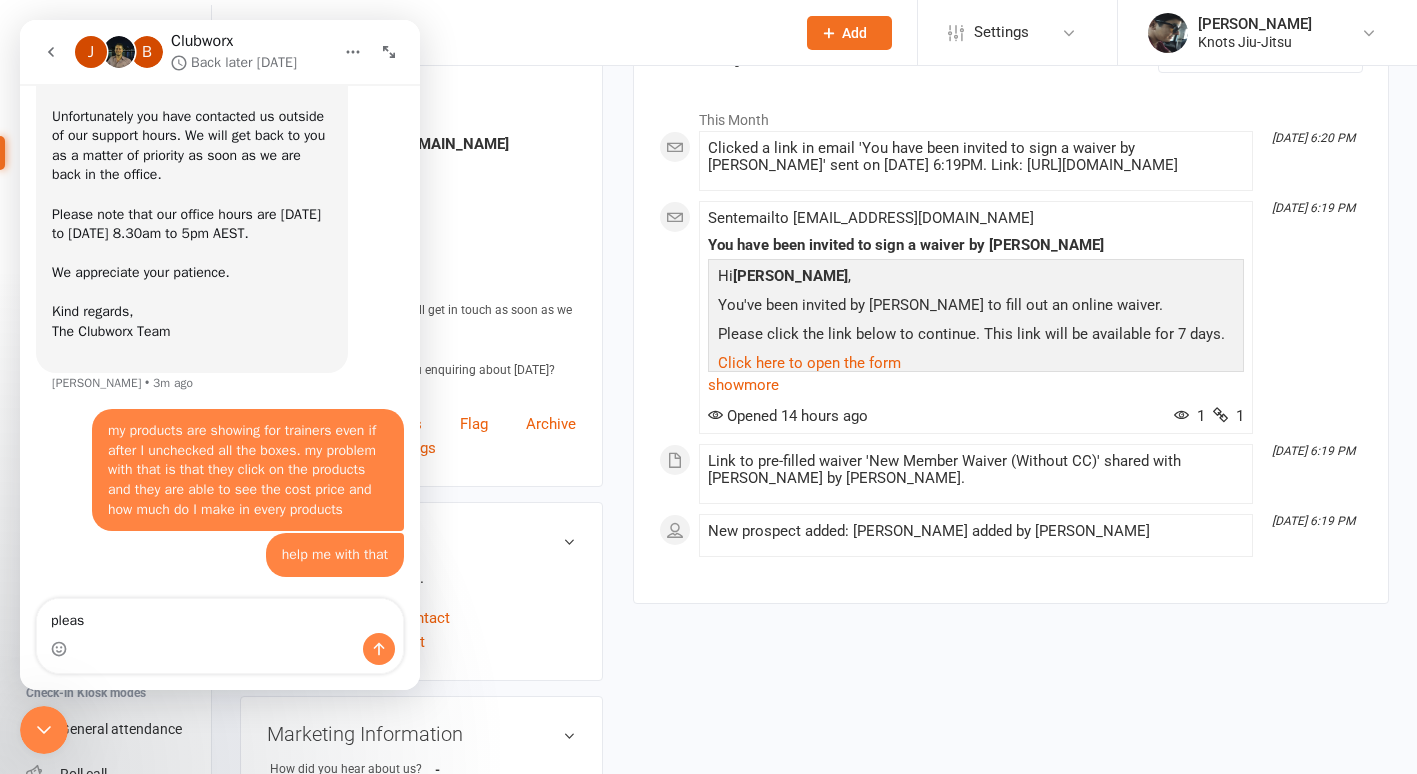 type on "please" 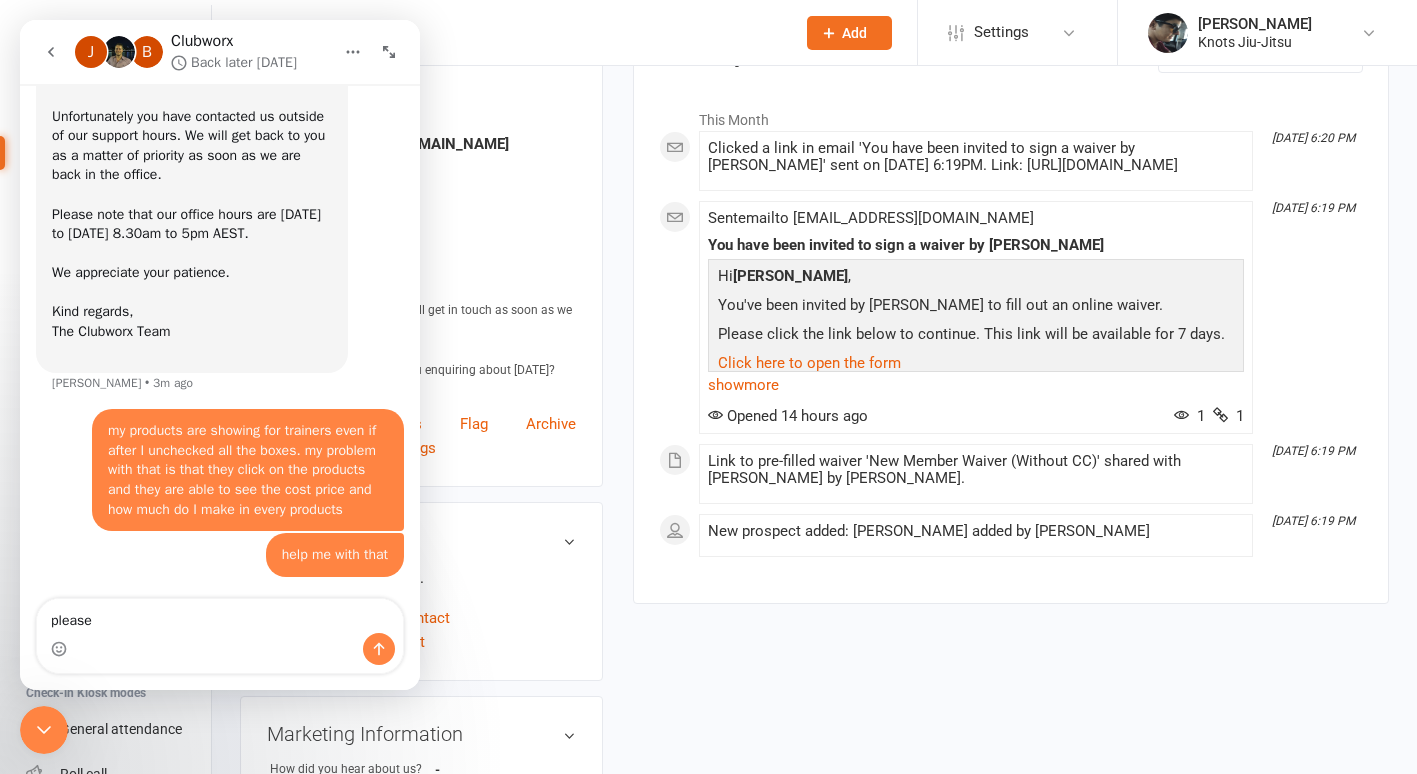 type 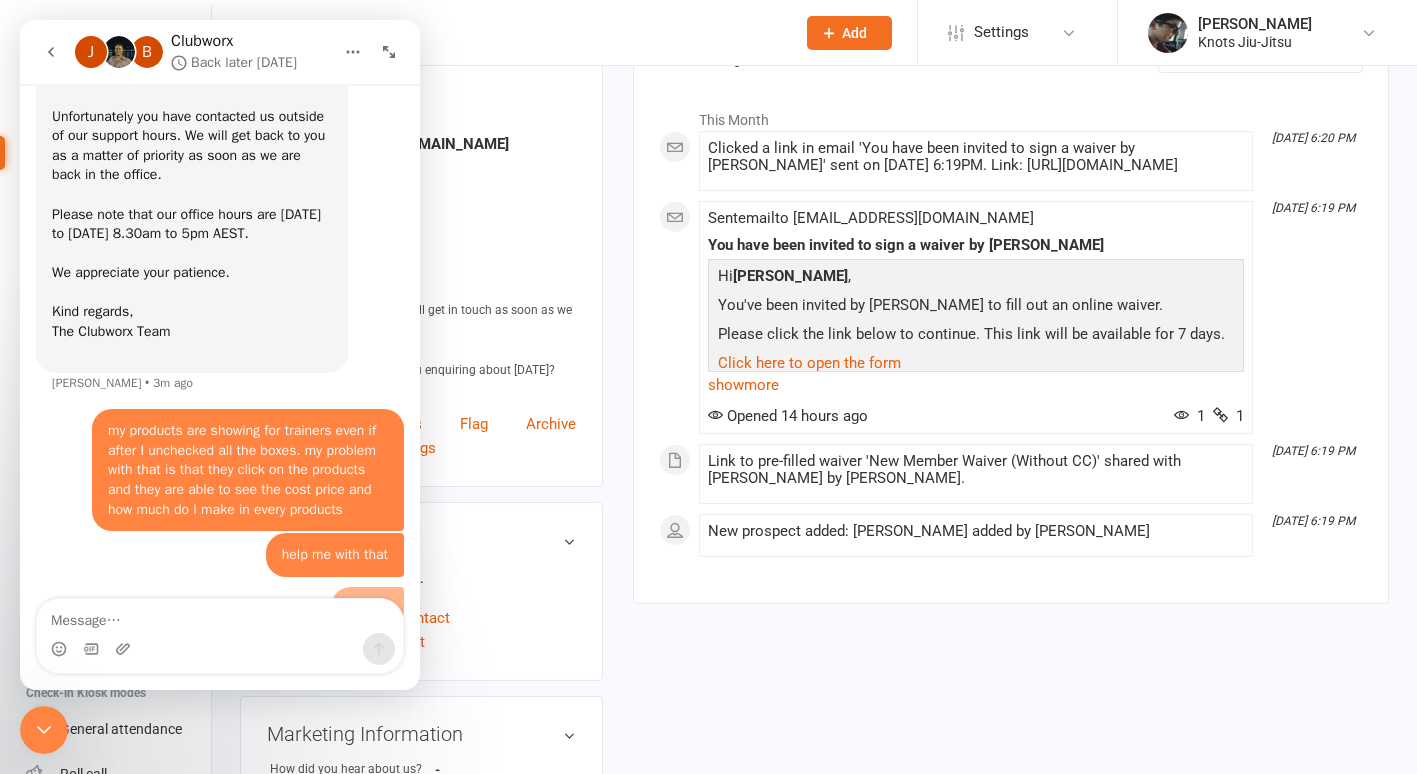 scroll, scrollTop: 435, scrollLeft: 0, axis: vertical 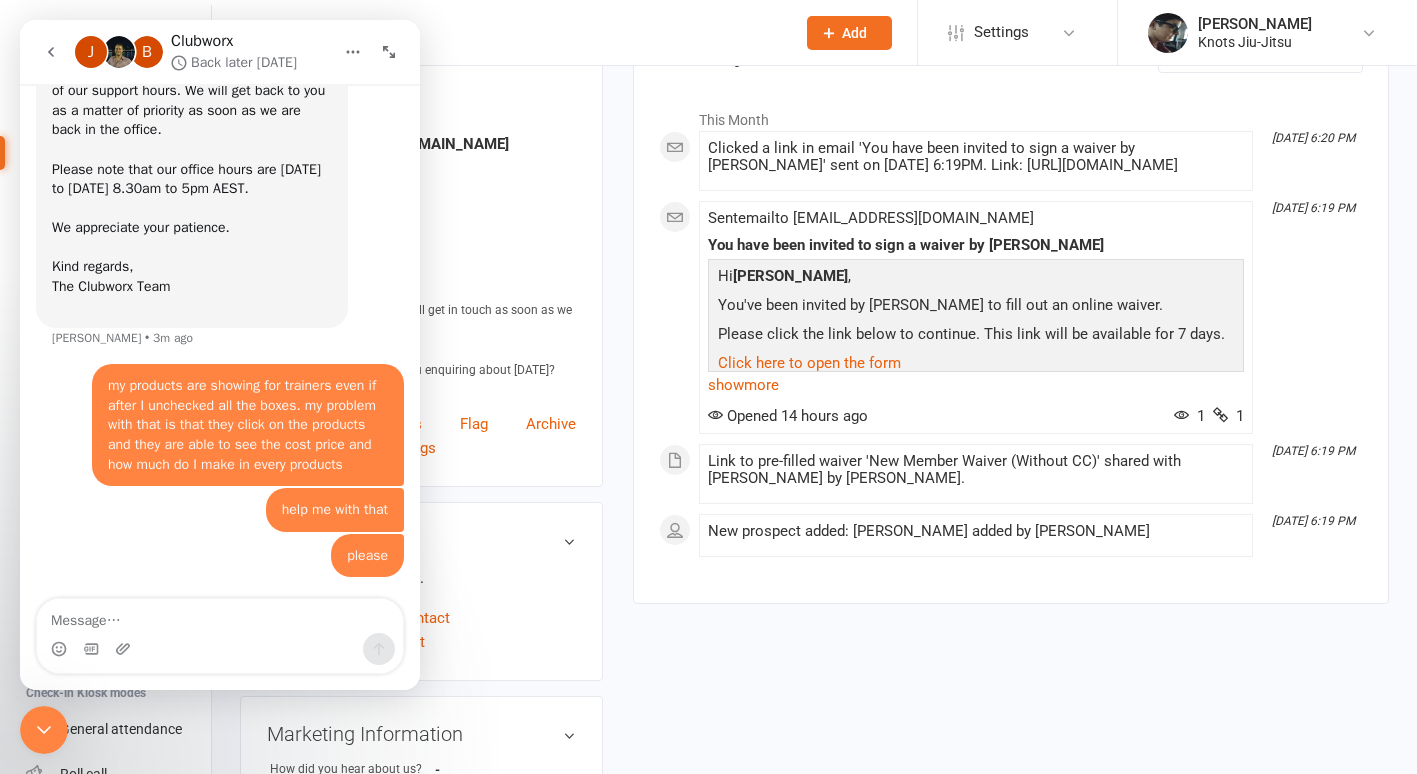 click at bounding box center [51, 52] 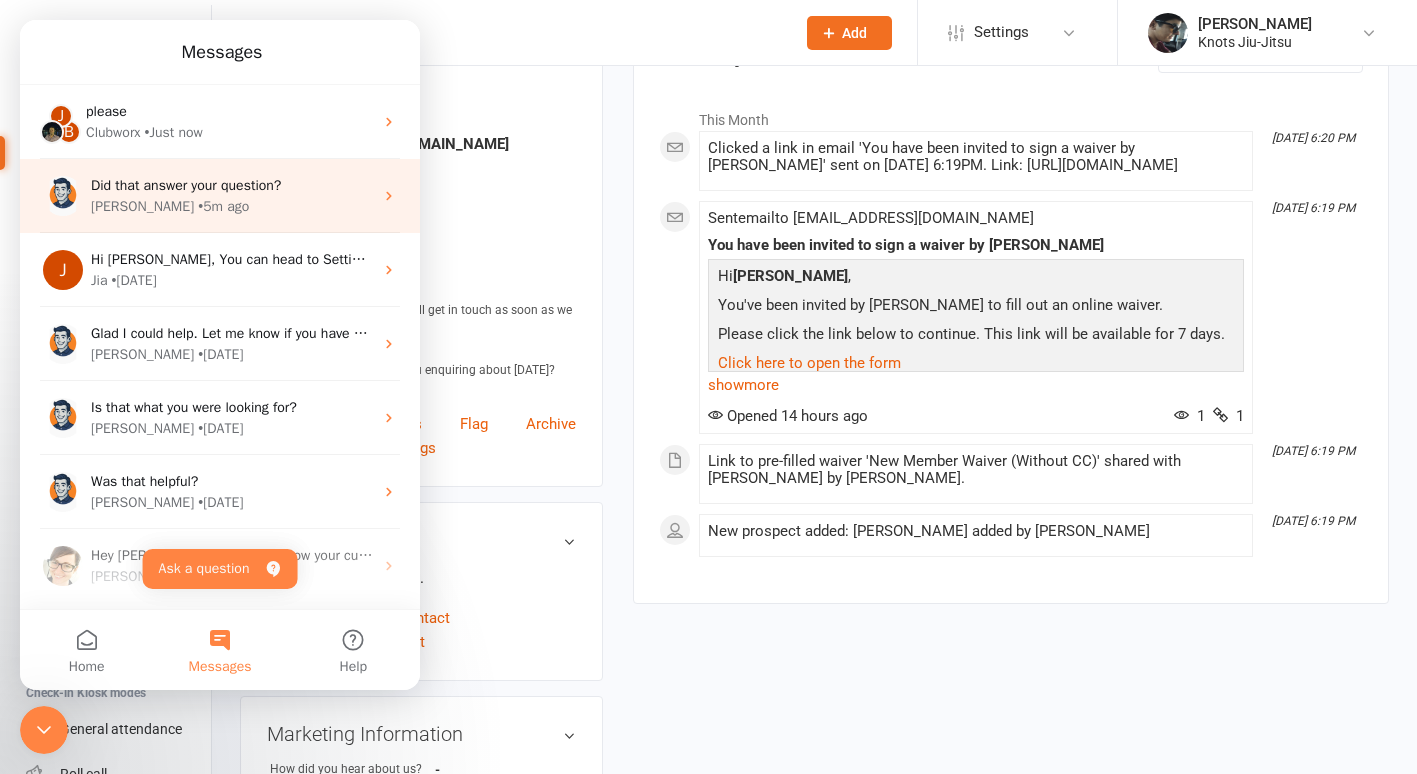 click on "Did that answer your question?" at bounding box center [186, 185] 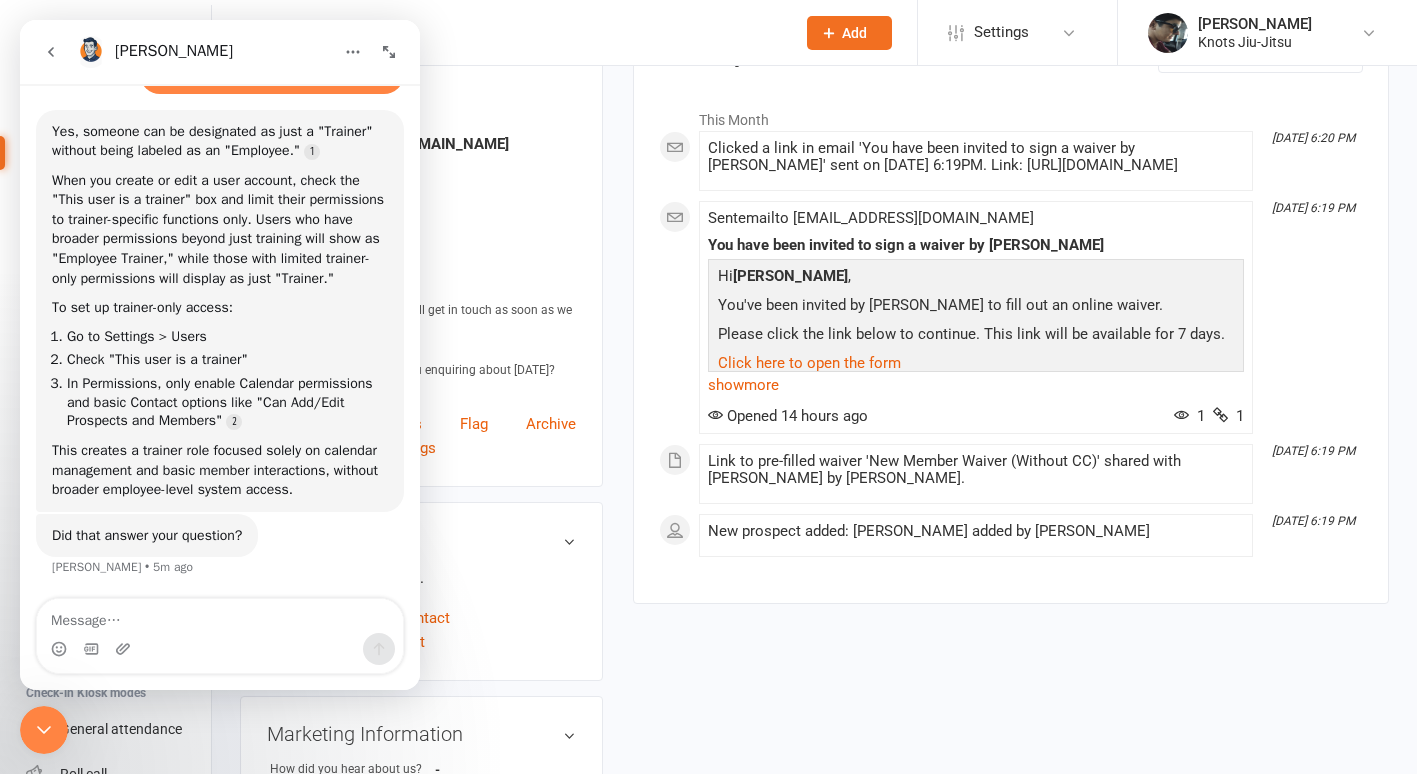 click at bounding box center (220, 616) 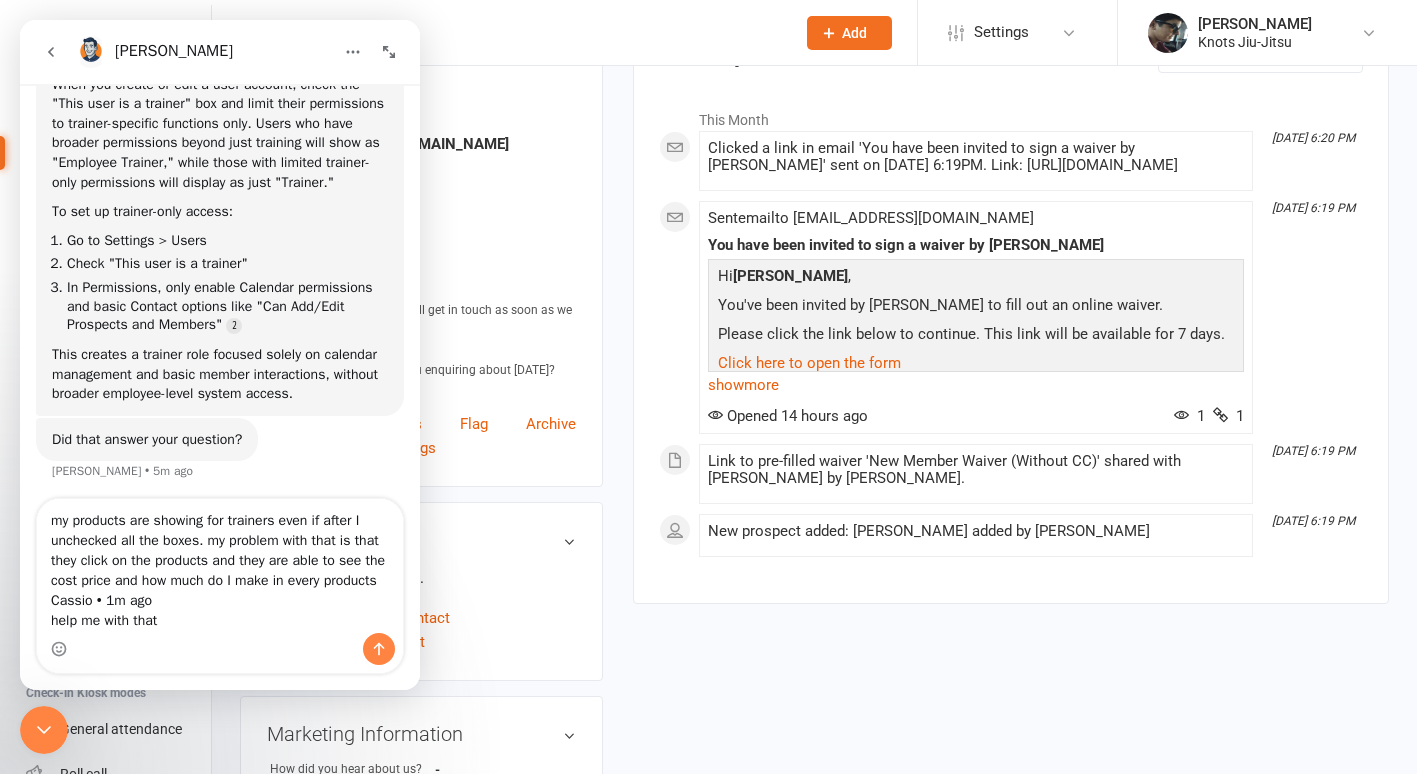 scroll, scrollTop: 17, scrollLeft: 0, axis: vertical 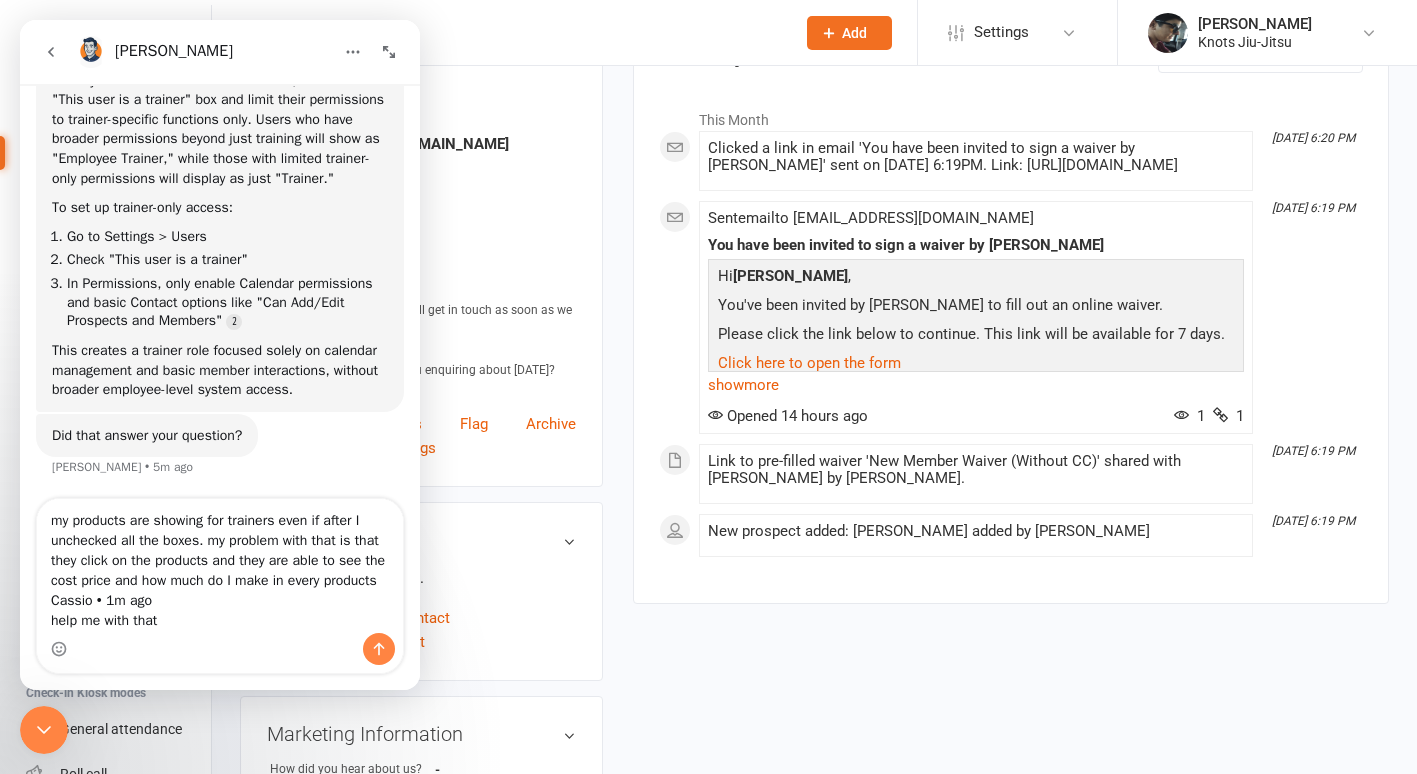type 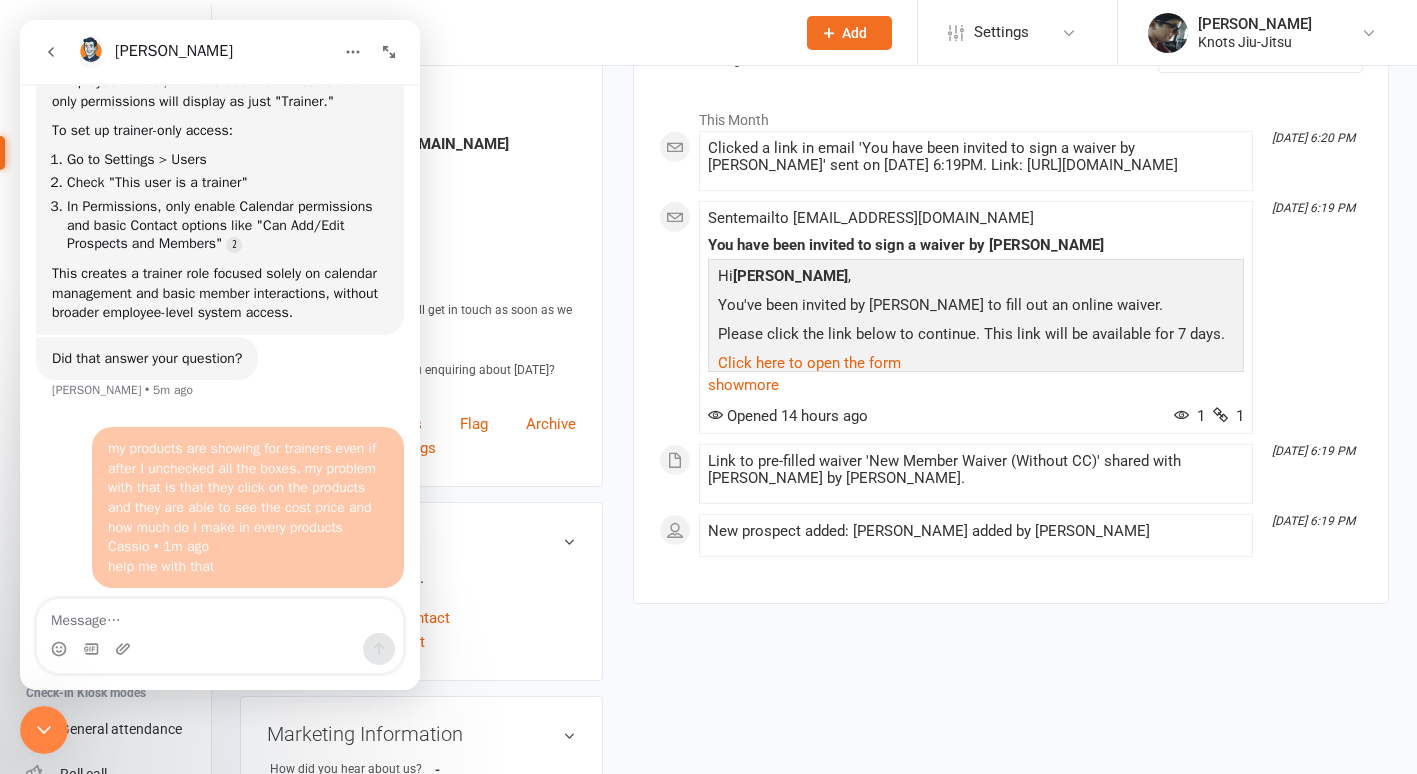 scroll, scrollTop: 0, scrollLeft: 0, axis: both 